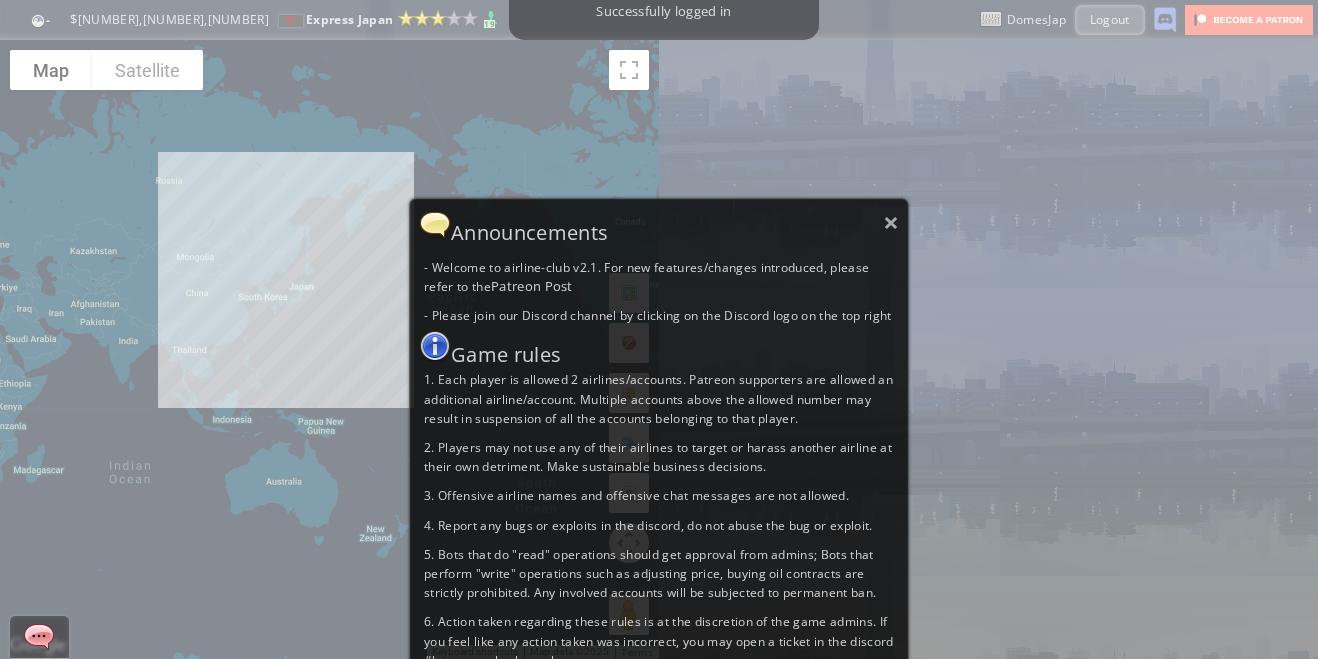 scroll, scrollTop: 0, scrollLeft: 0, axis: both 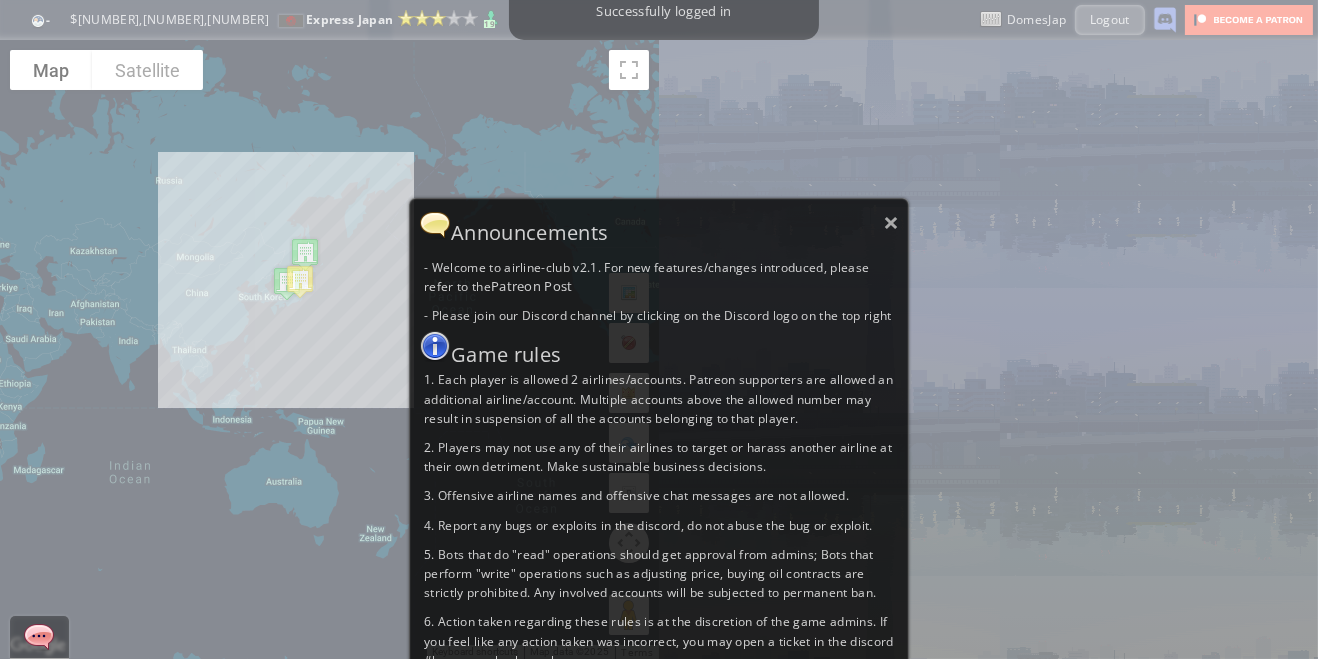 click on "Announcements" at bounding box center (659, 225) 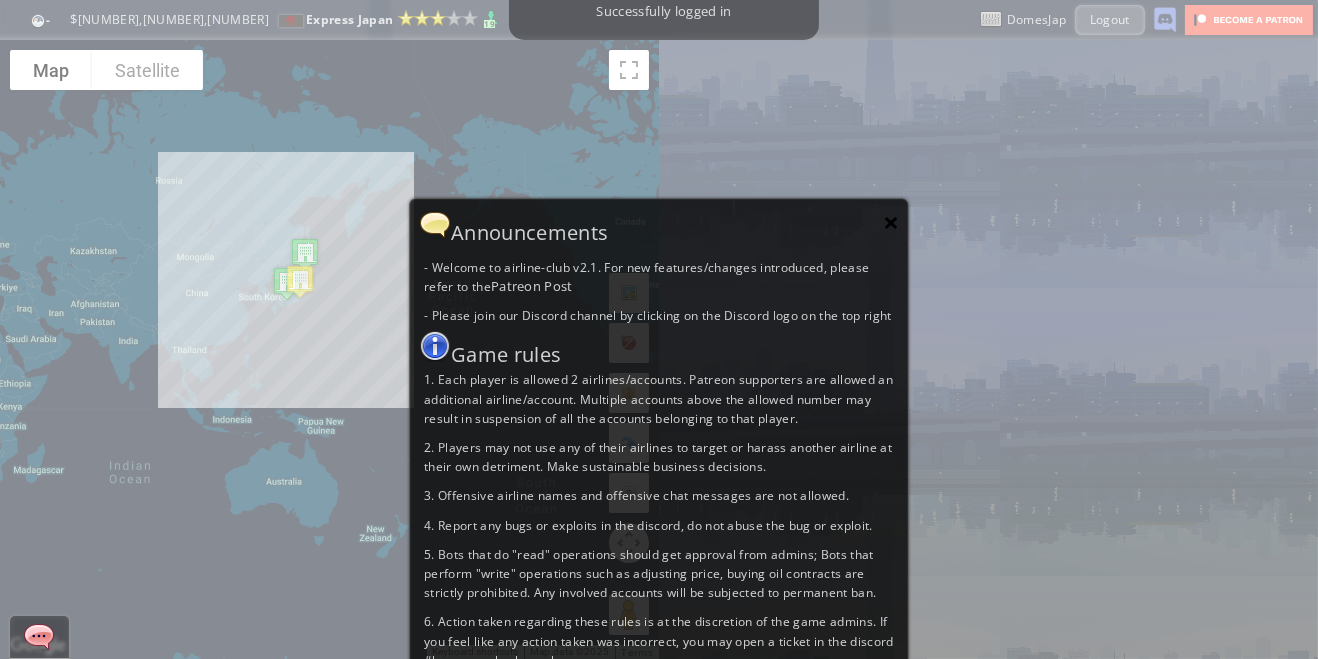 click on "×" at bounding box center [891, 222] 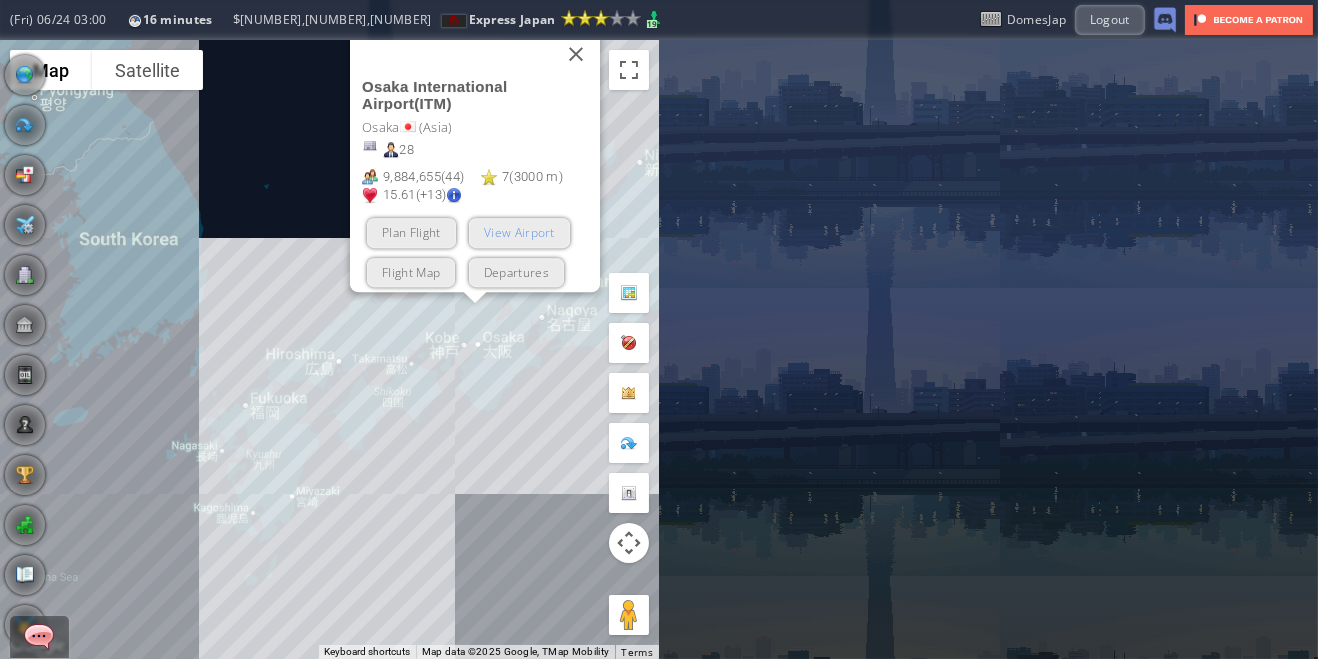 click on "View Airport" at bounding box center (518, 232) 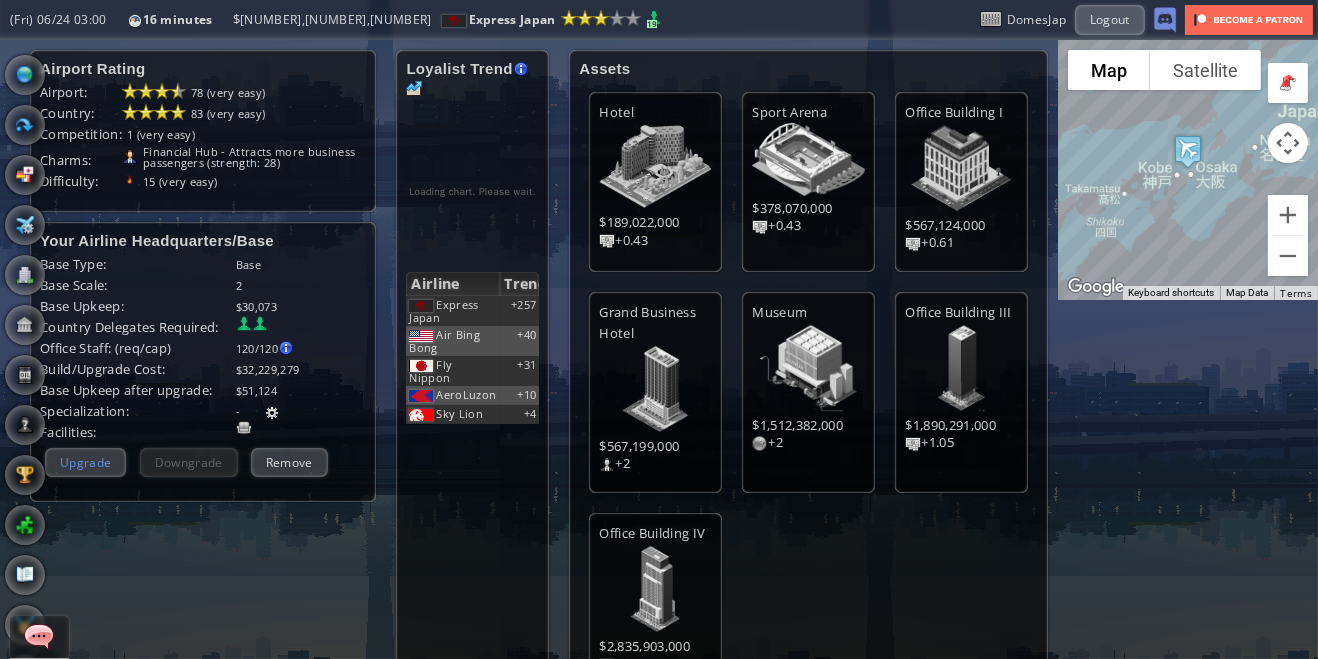 click on "Upgrade" at bounding box center (85, 462) 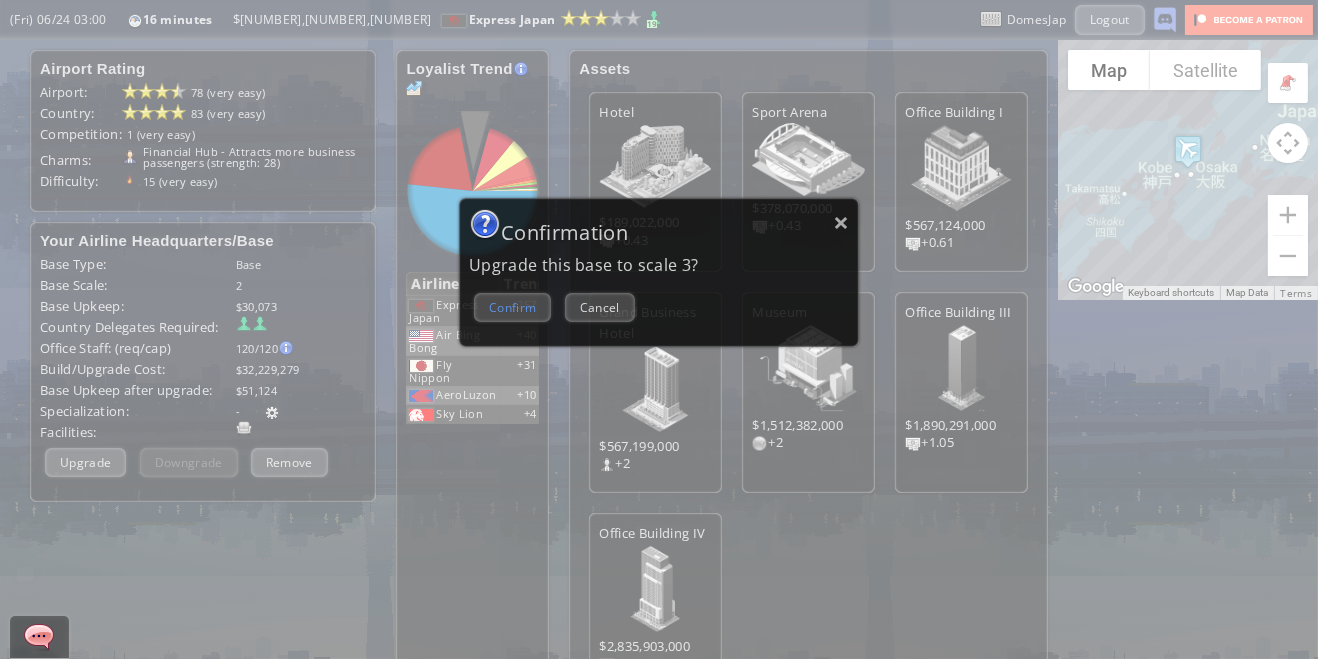 click on "Confirm" at bounding box center [512, 307] 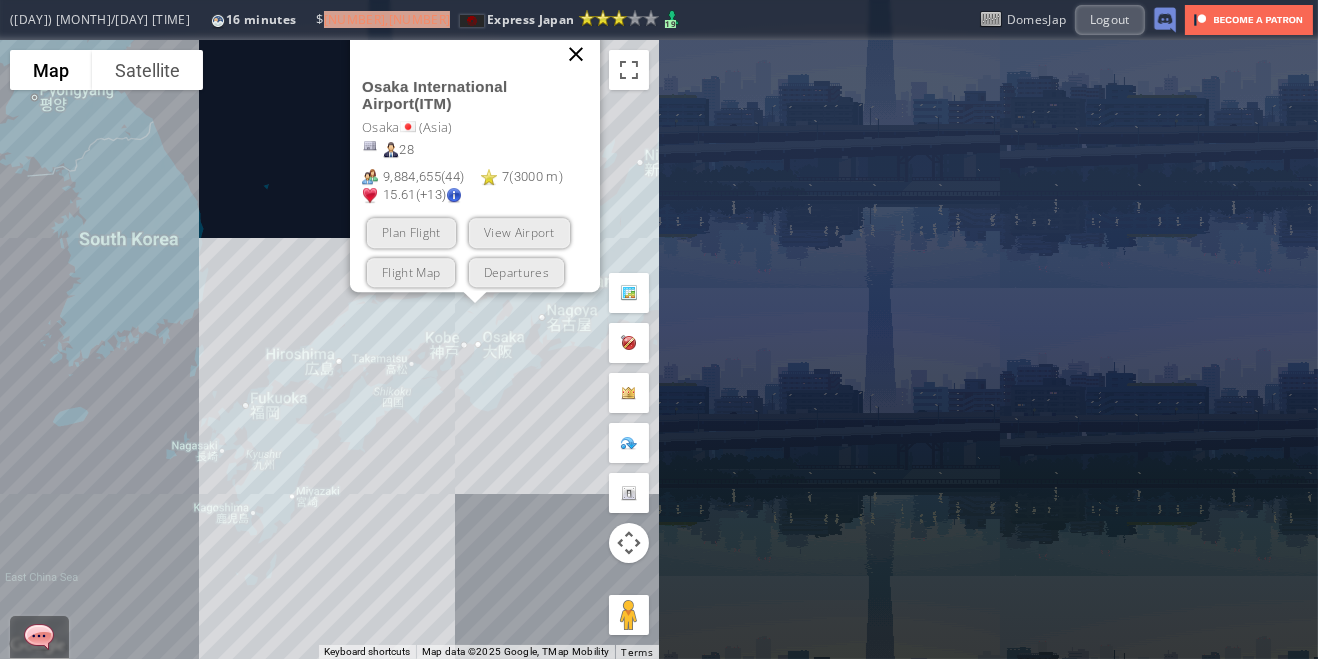 click at bounding box center [576, 54] 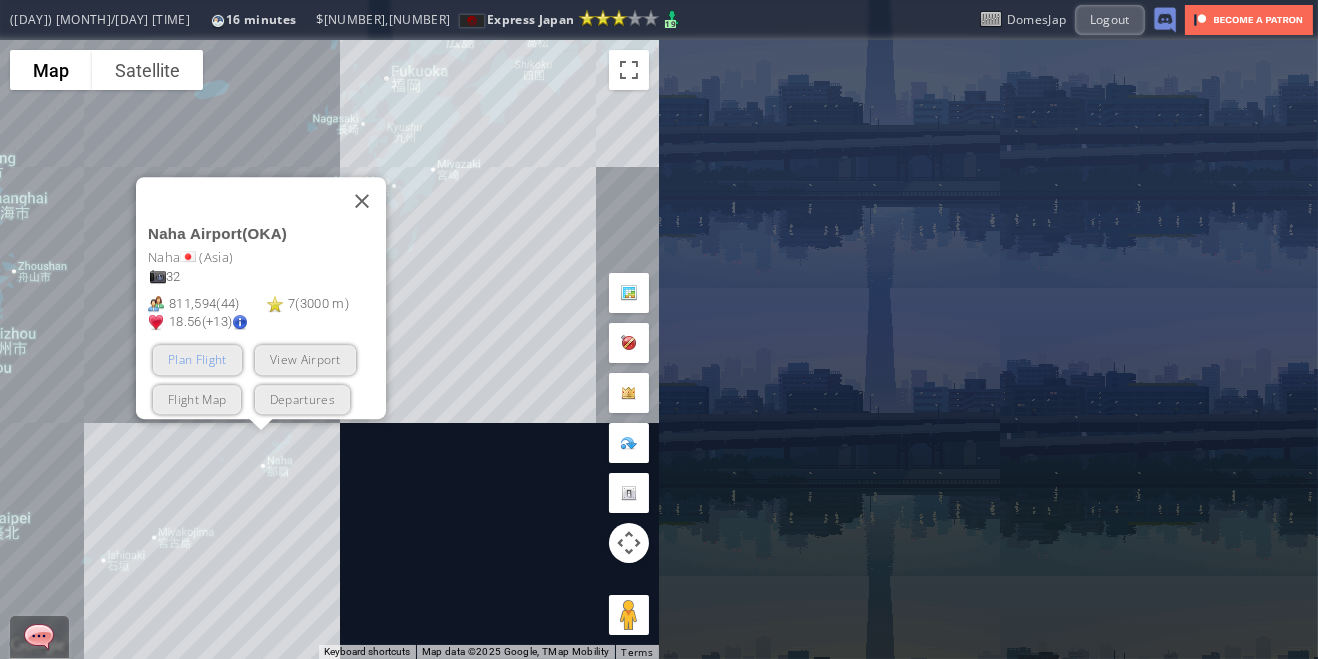 click on "Plan Flight" at bounding box center (197, 359) 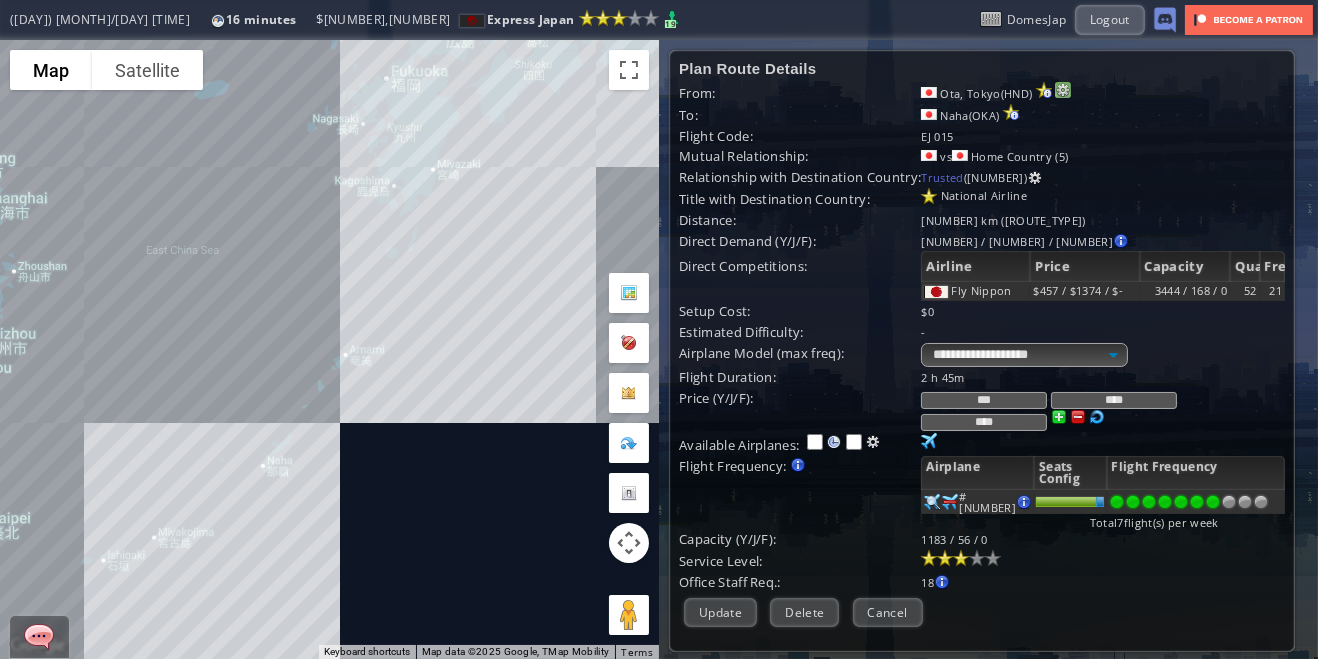 click at bounding box center (1063, 90) 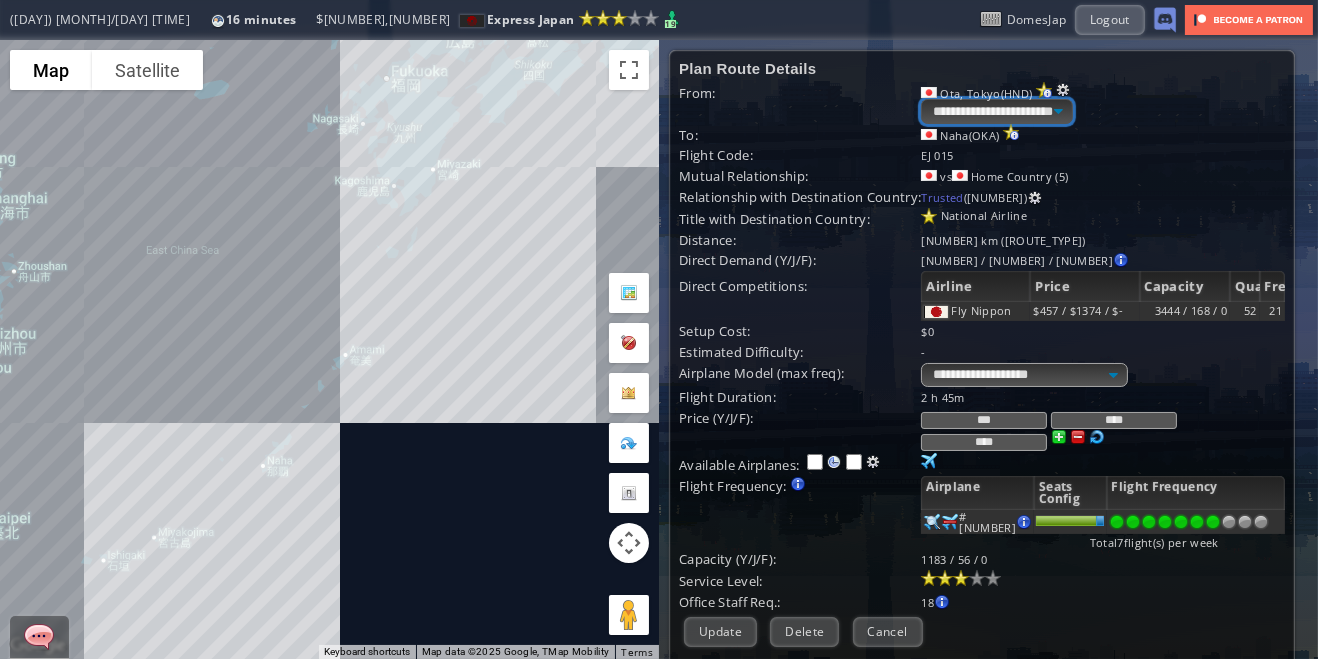 click on "**********" at bounding box center [996, 111] 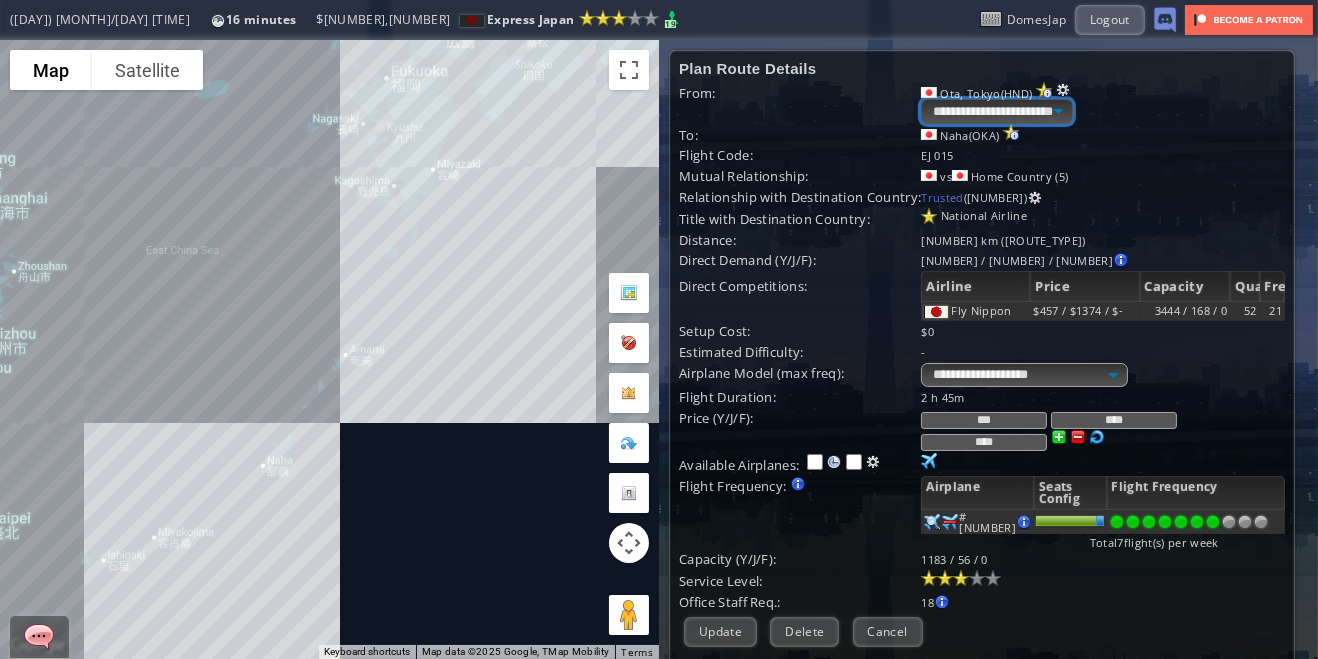 select on "****" 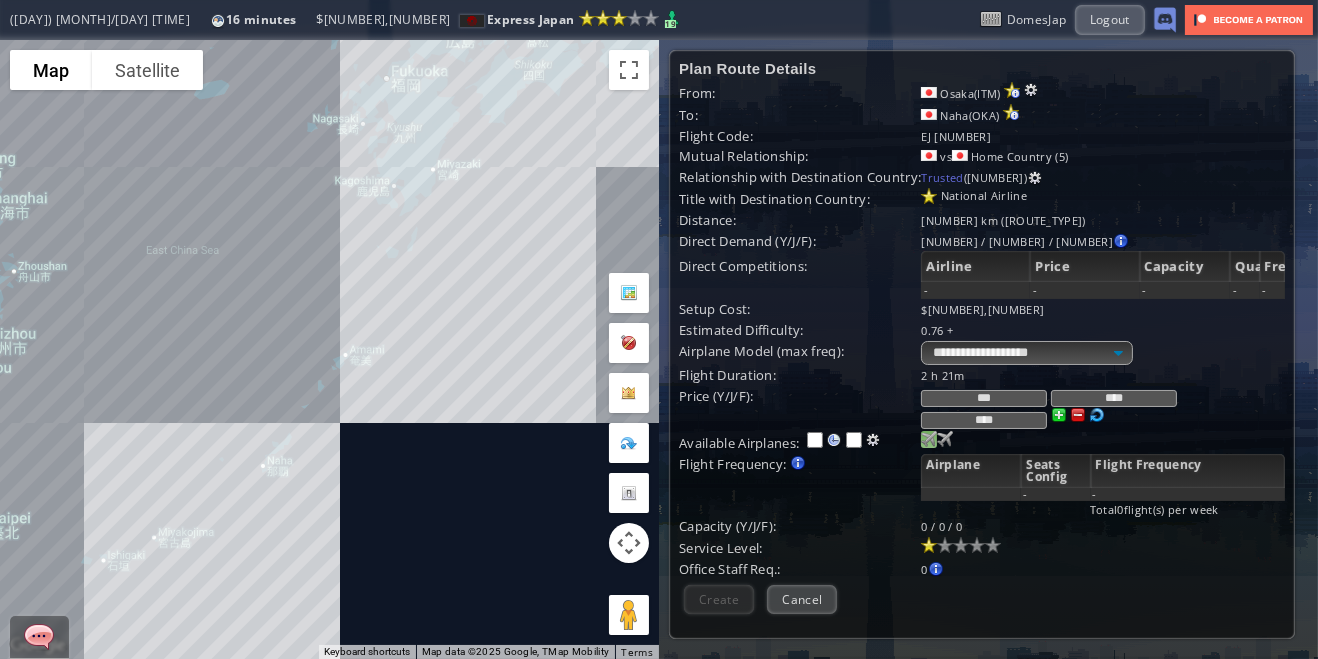 click at bounding box center (929, 439) 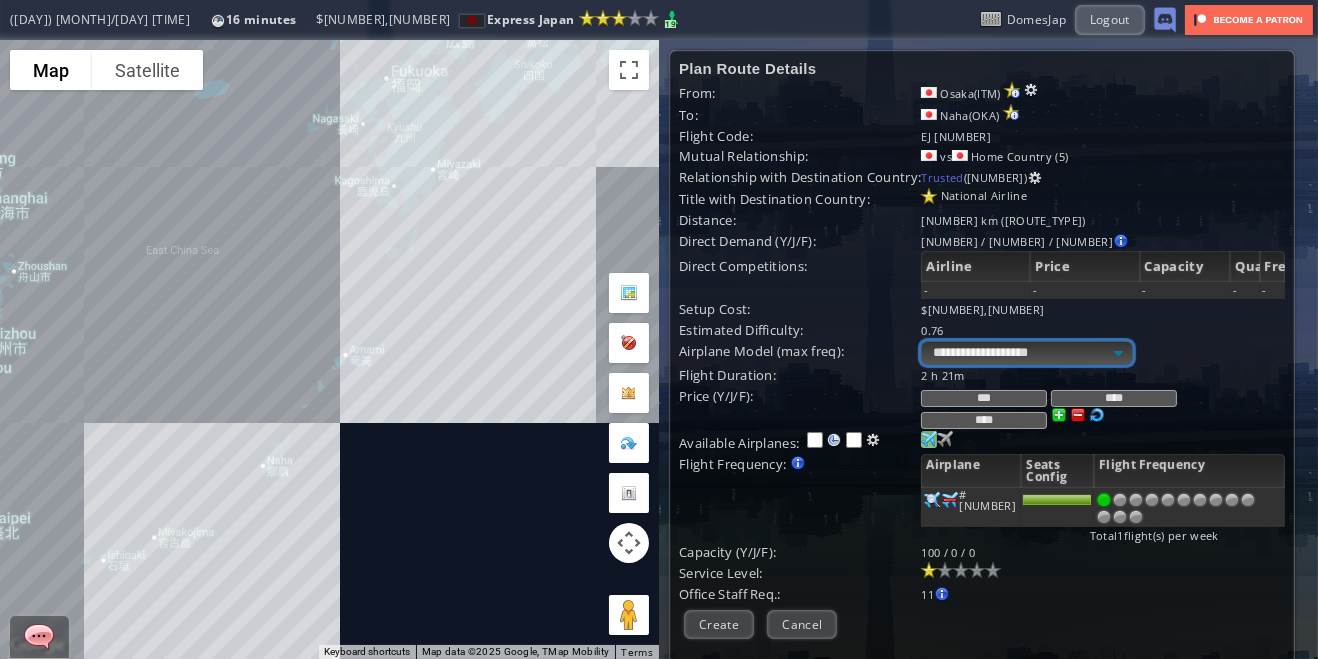 click on "**********" at bounding box center [1026, 353] 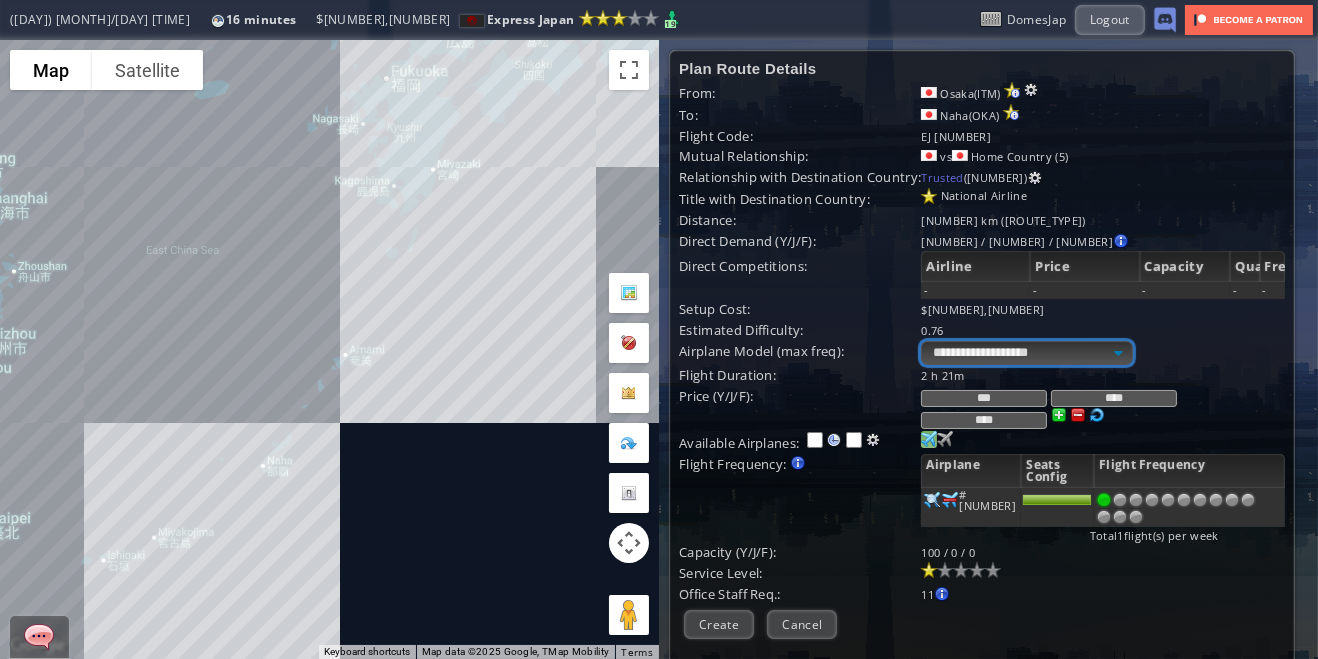 select on "**" 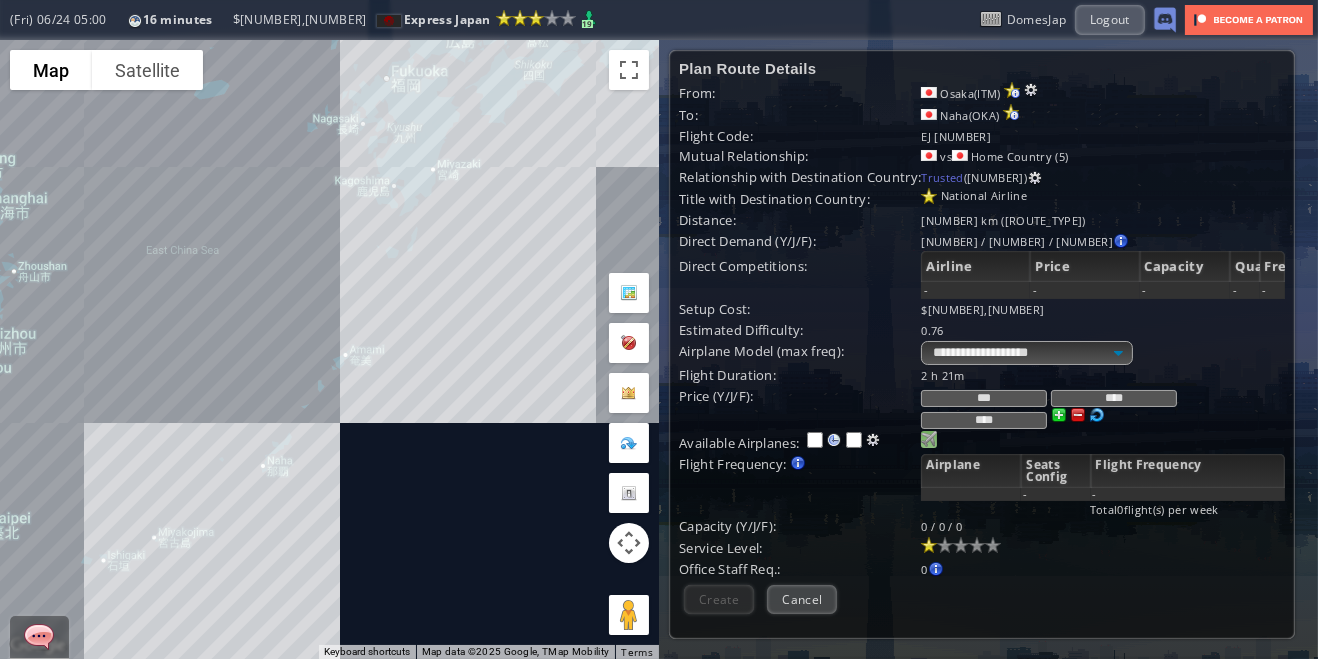 click at bounding box center (929, 439) 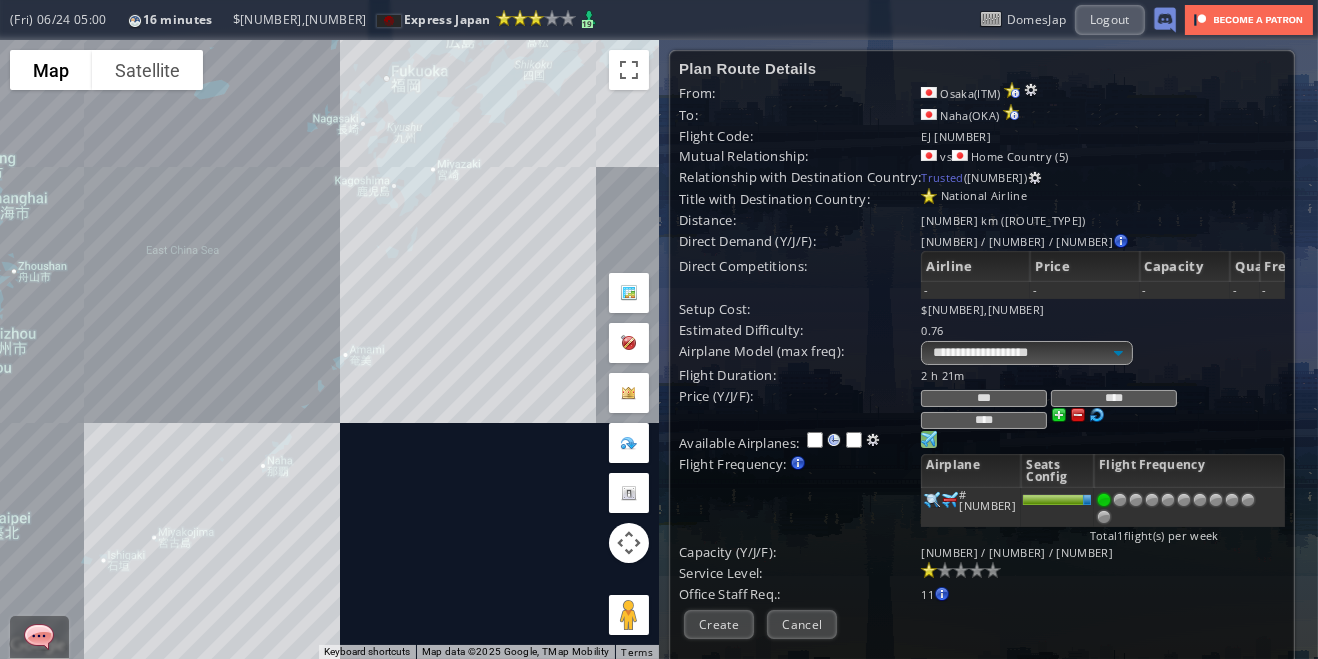 click at bounding box center [1168, 500] 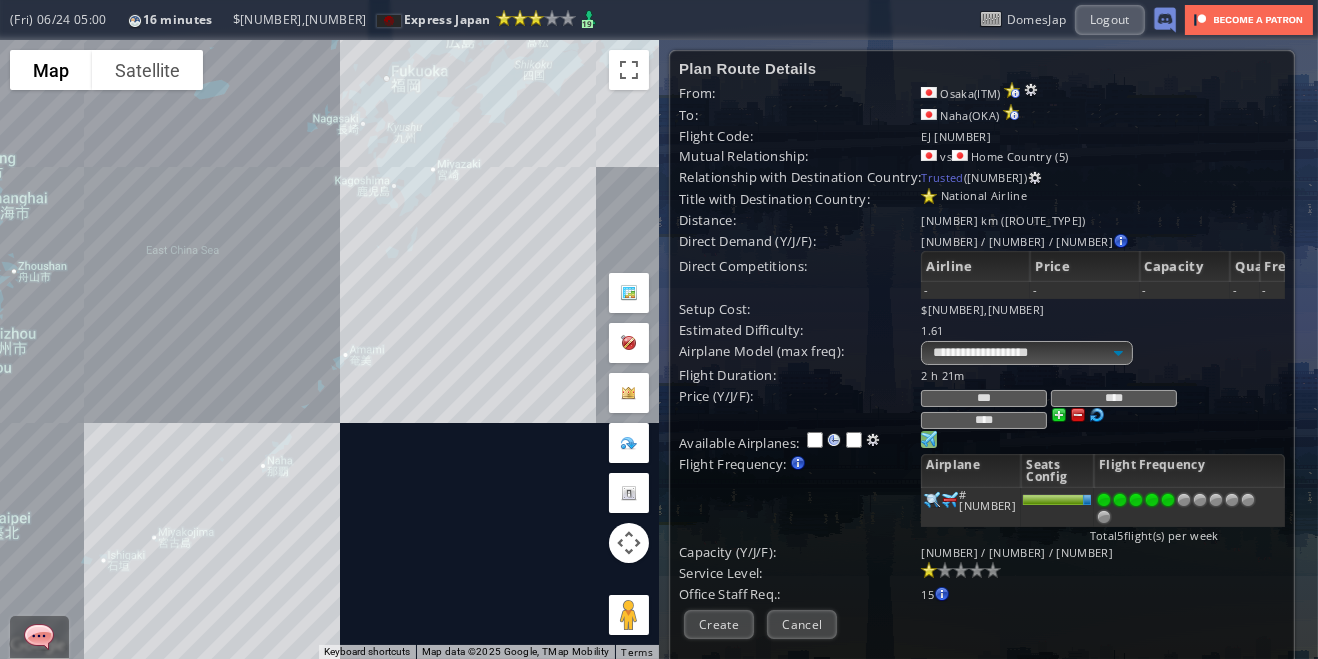 click at bounding box center (1184, 500) 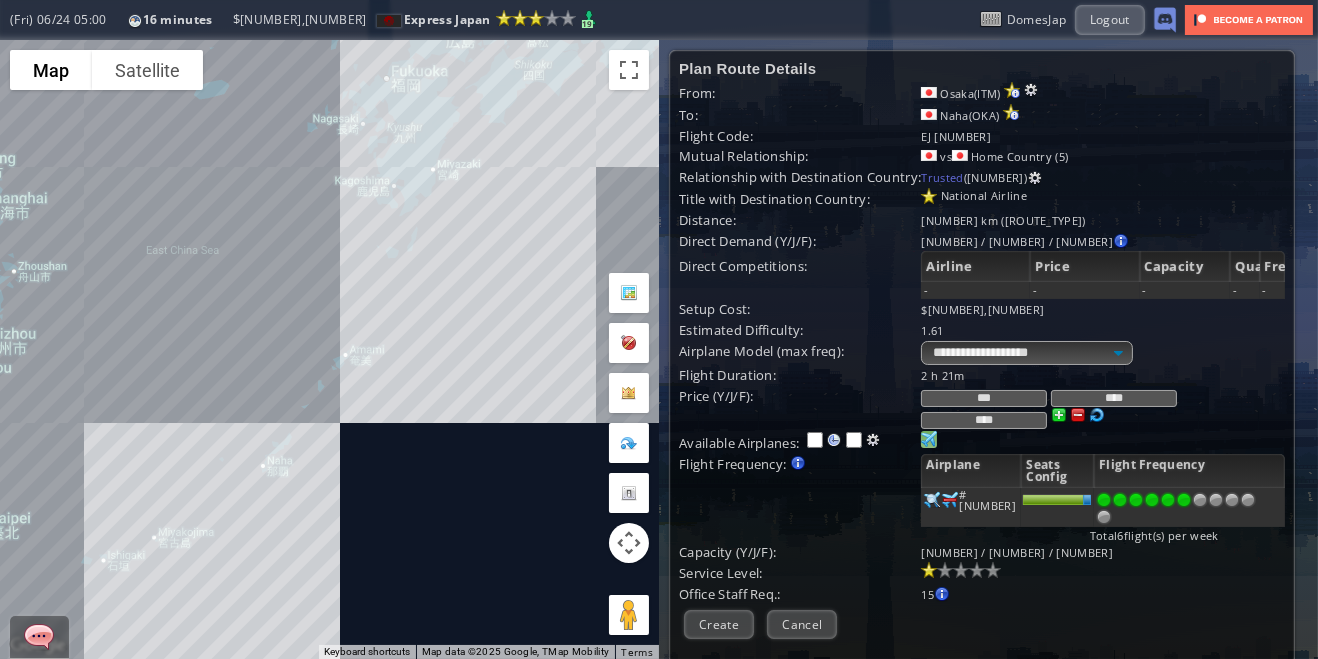 click at bounding box center [1200, 500] 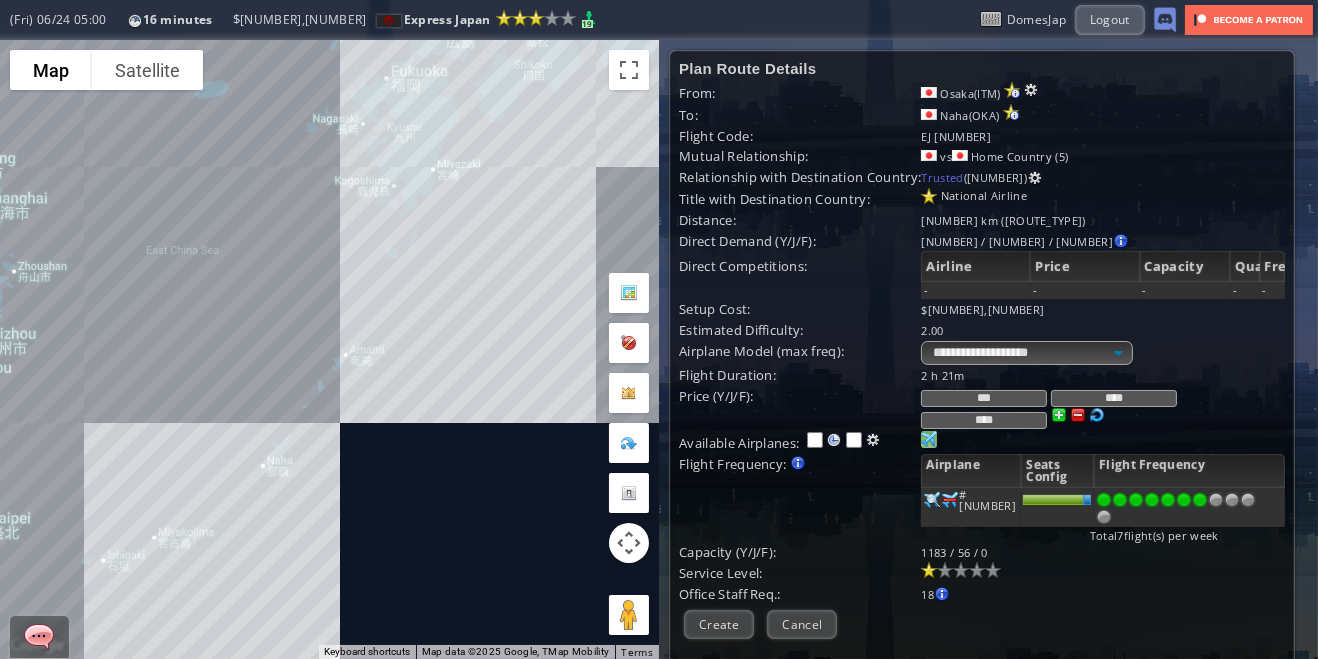 click at bounding box center (961, 570) 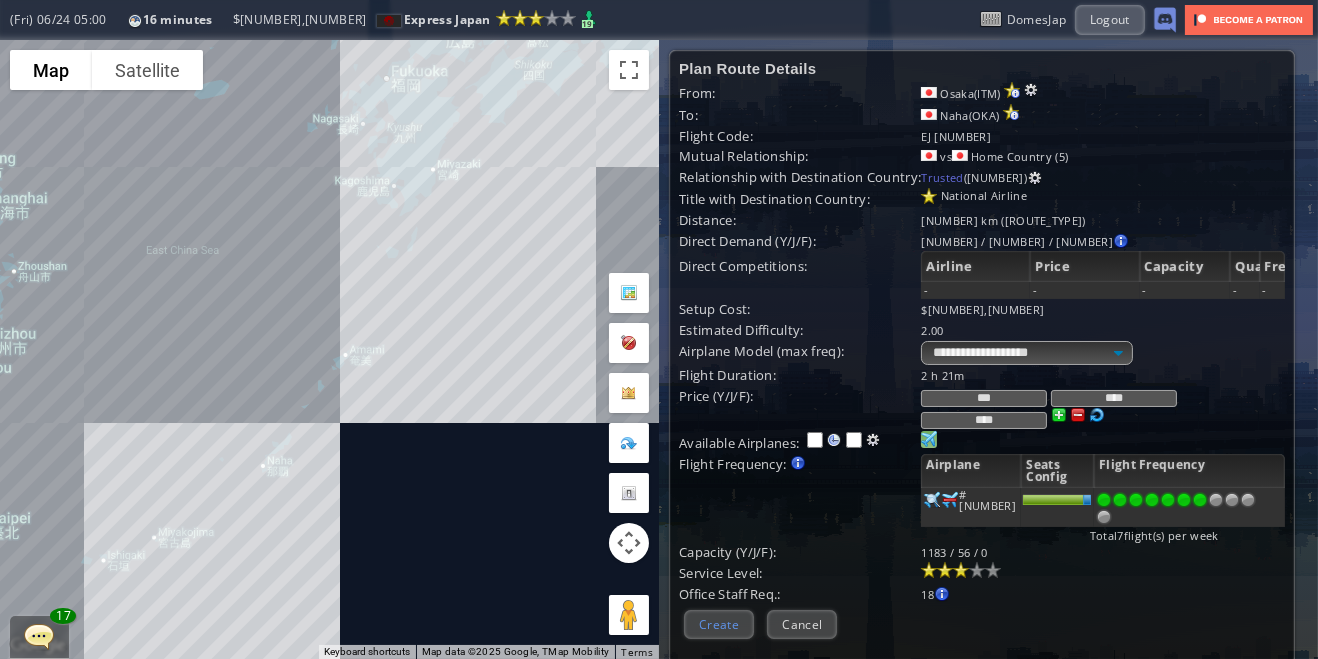 click on "Create" at bounding box center [719, 624] 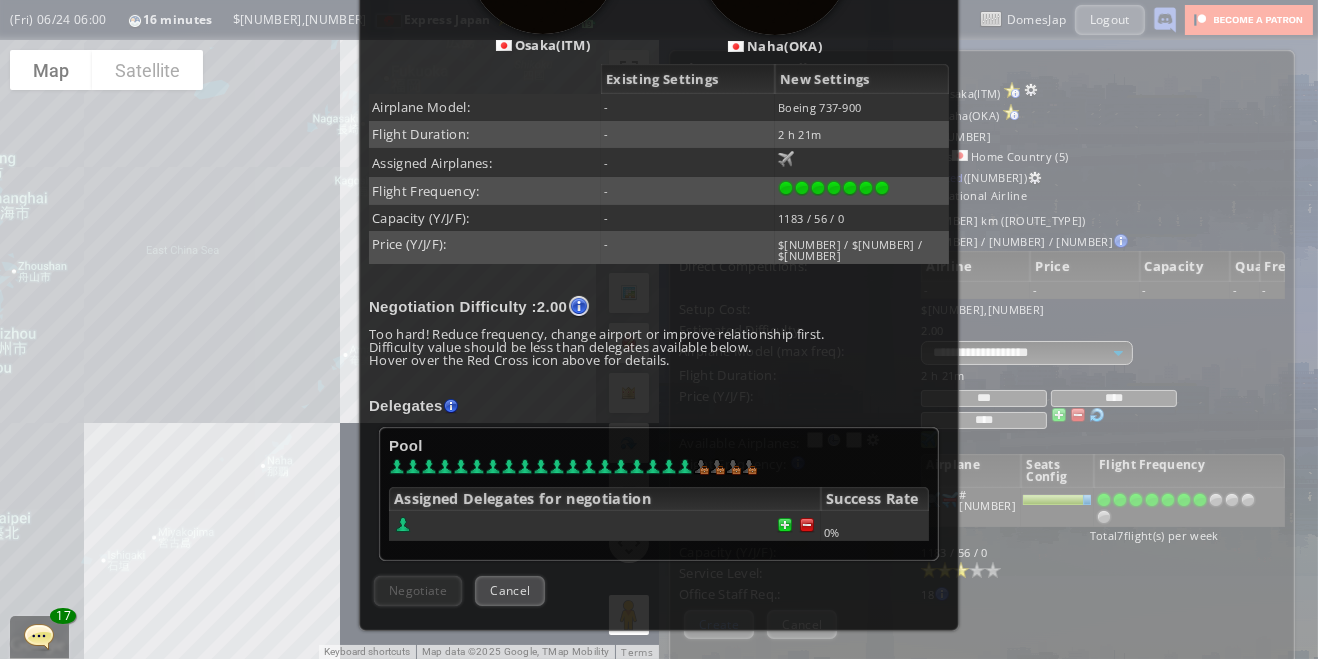 scroll, scrollTop: 350, scrollLeft: 0, axis: vertical 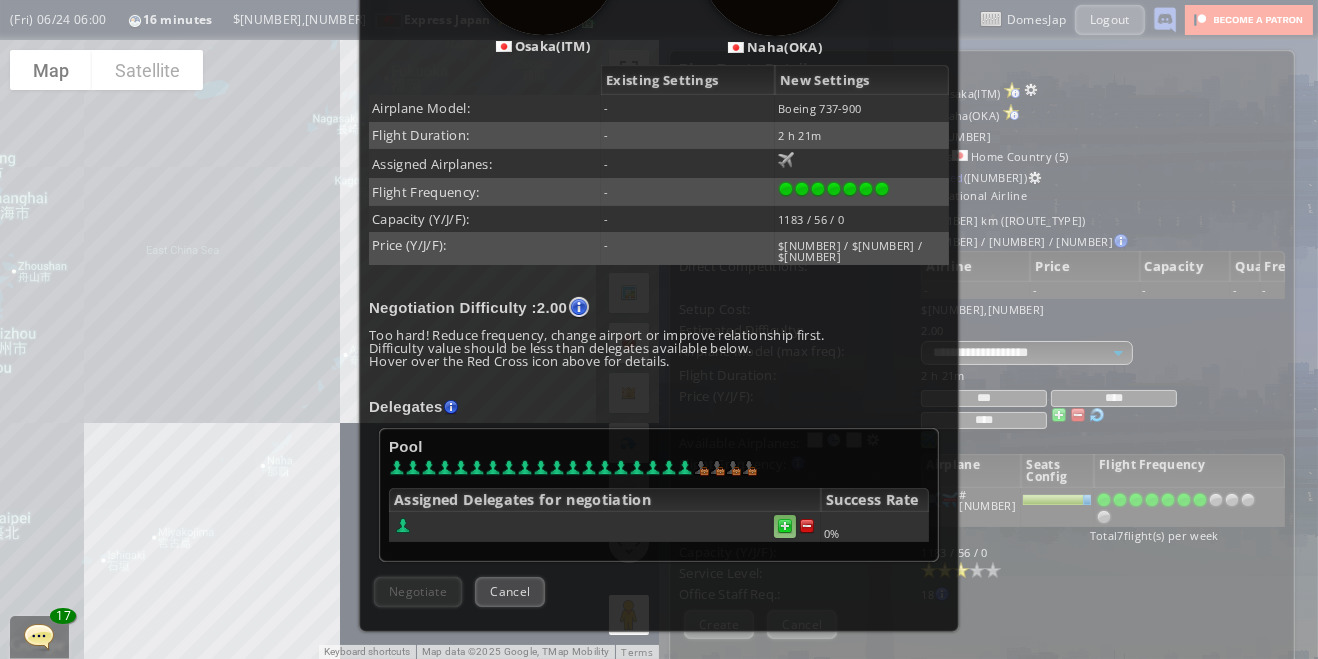 click at bounding box center (785, 526) 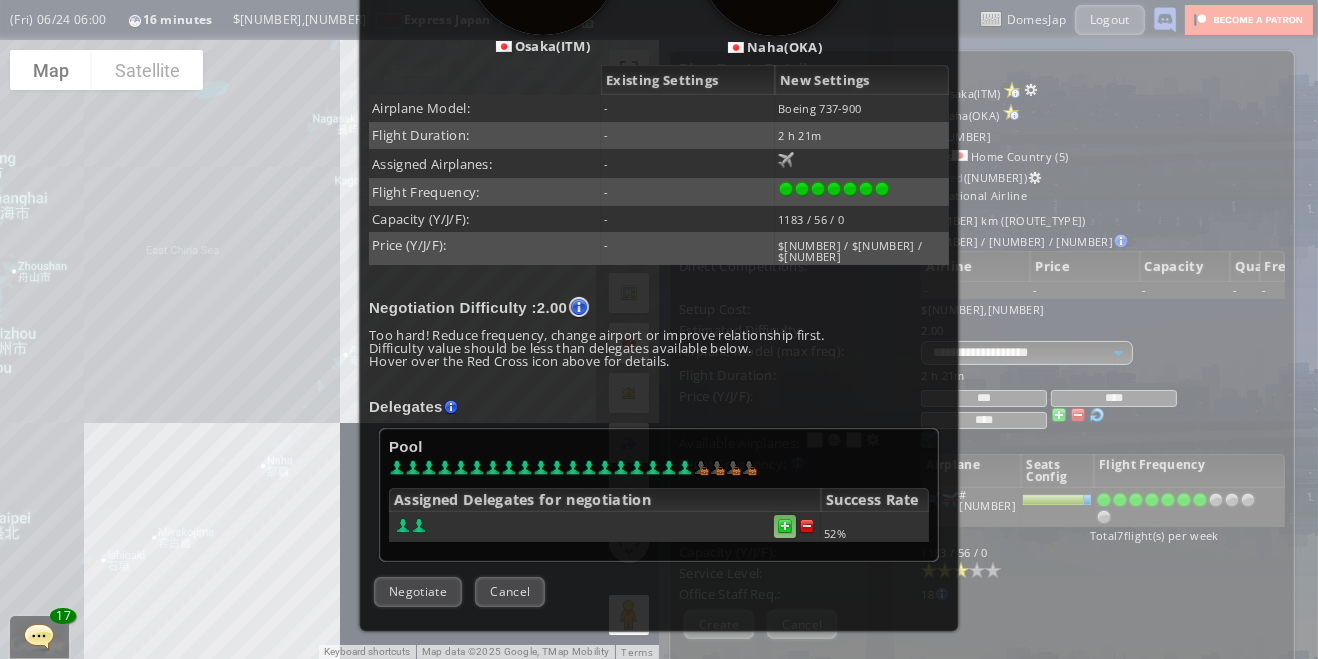 click at bounding box center (785, 526) 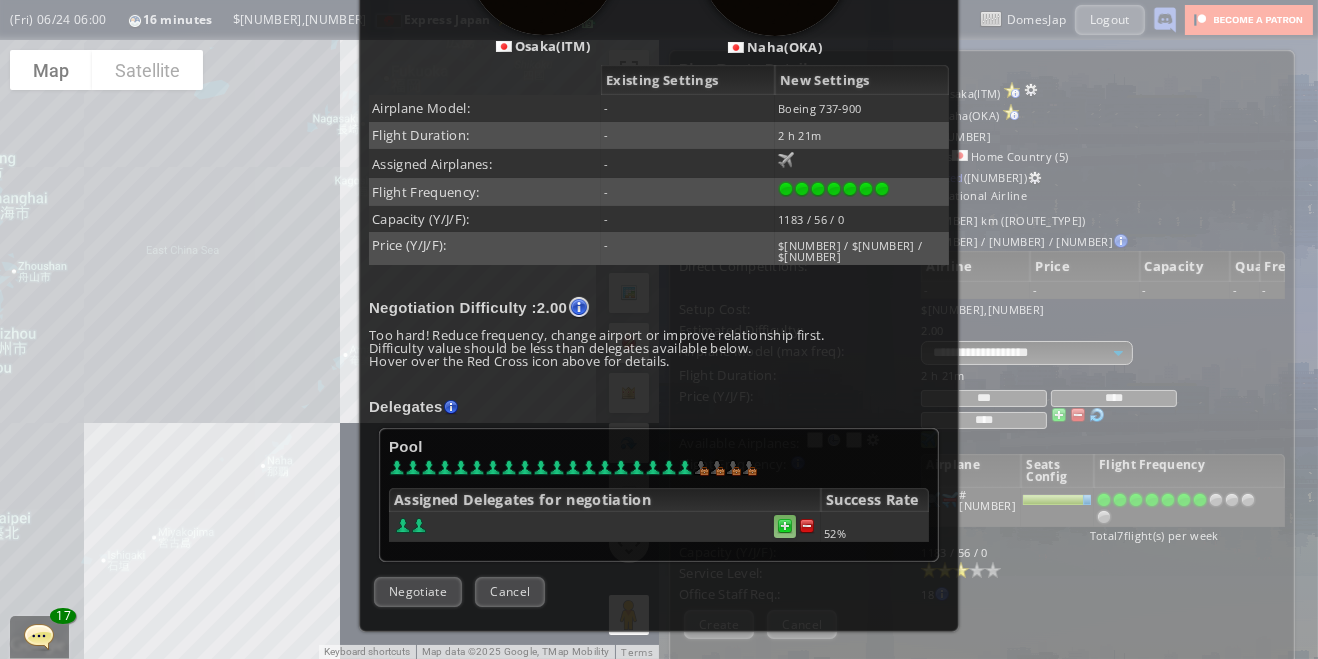 click at bounding box center [785, 526] 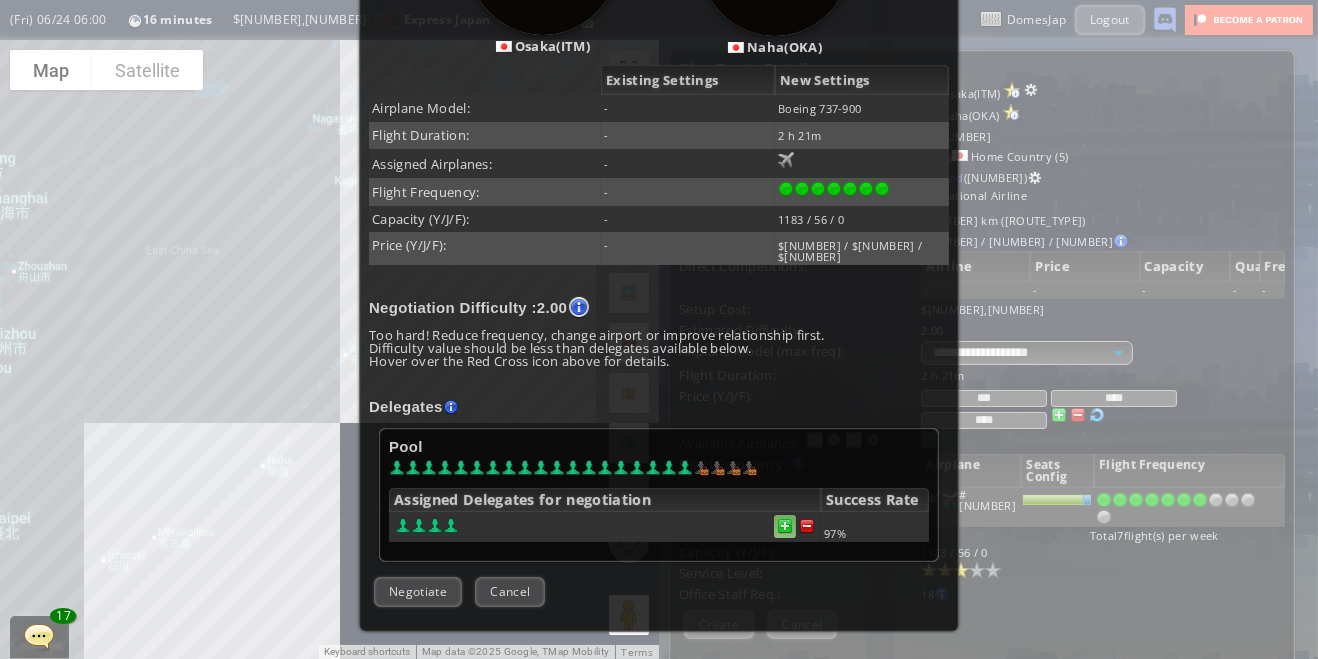click at bounding box center [785, 526] 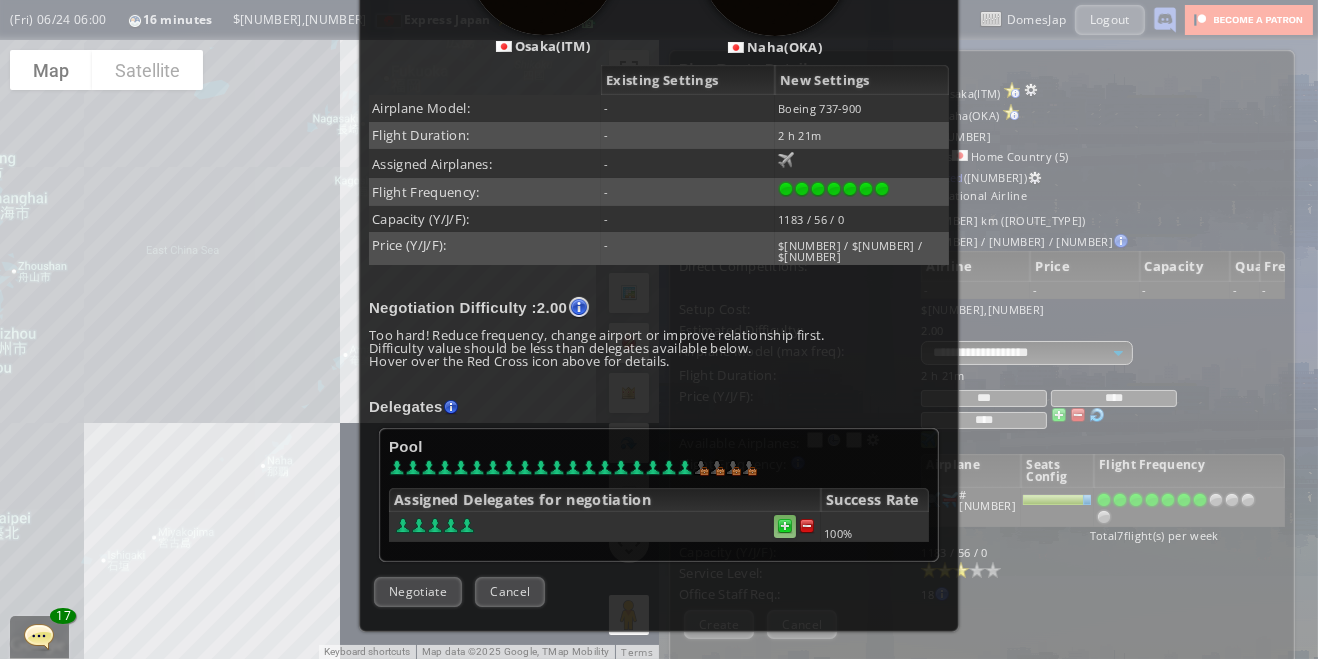 click at bounding box center [785, 526] 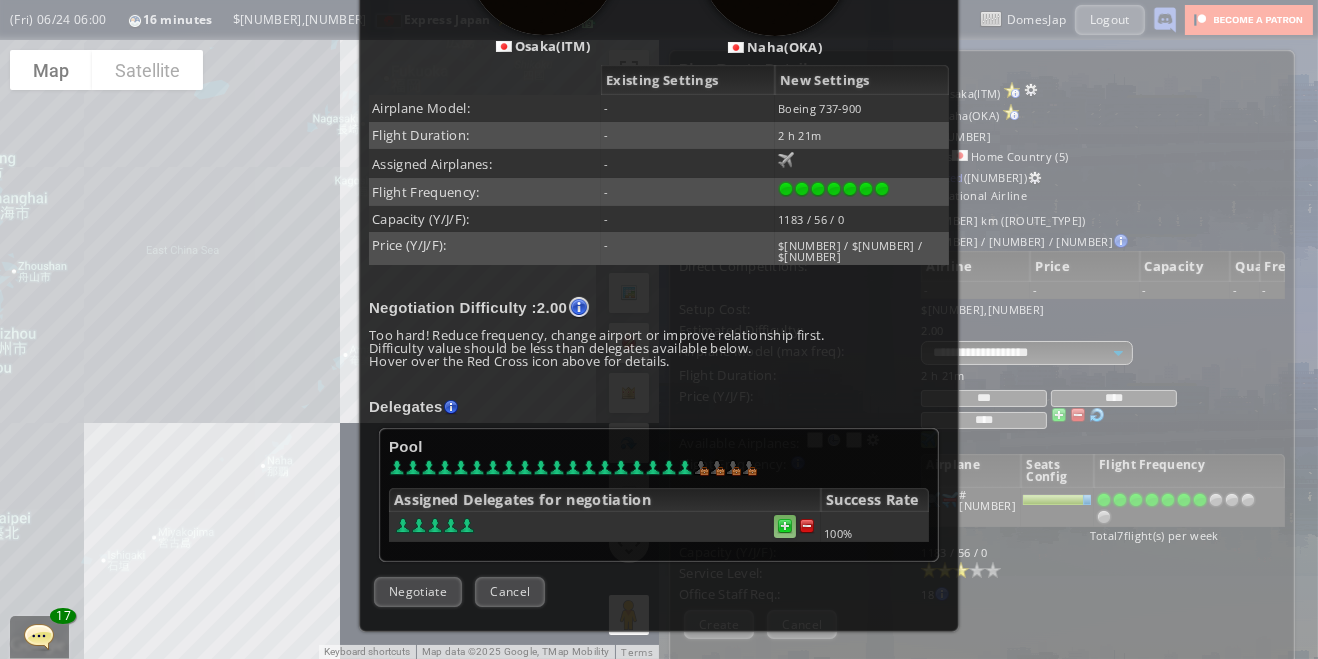 click at bounding box center (807, 526) 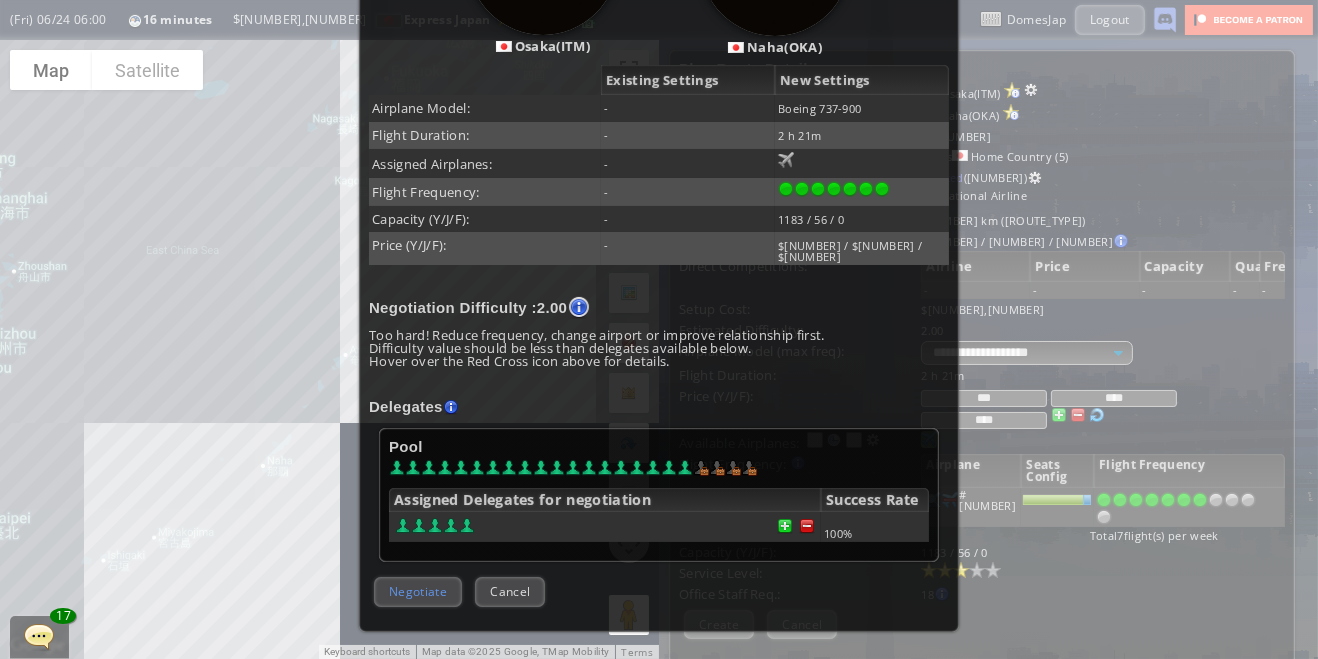 click on "Negotiate" at bounding box center (418, 591) 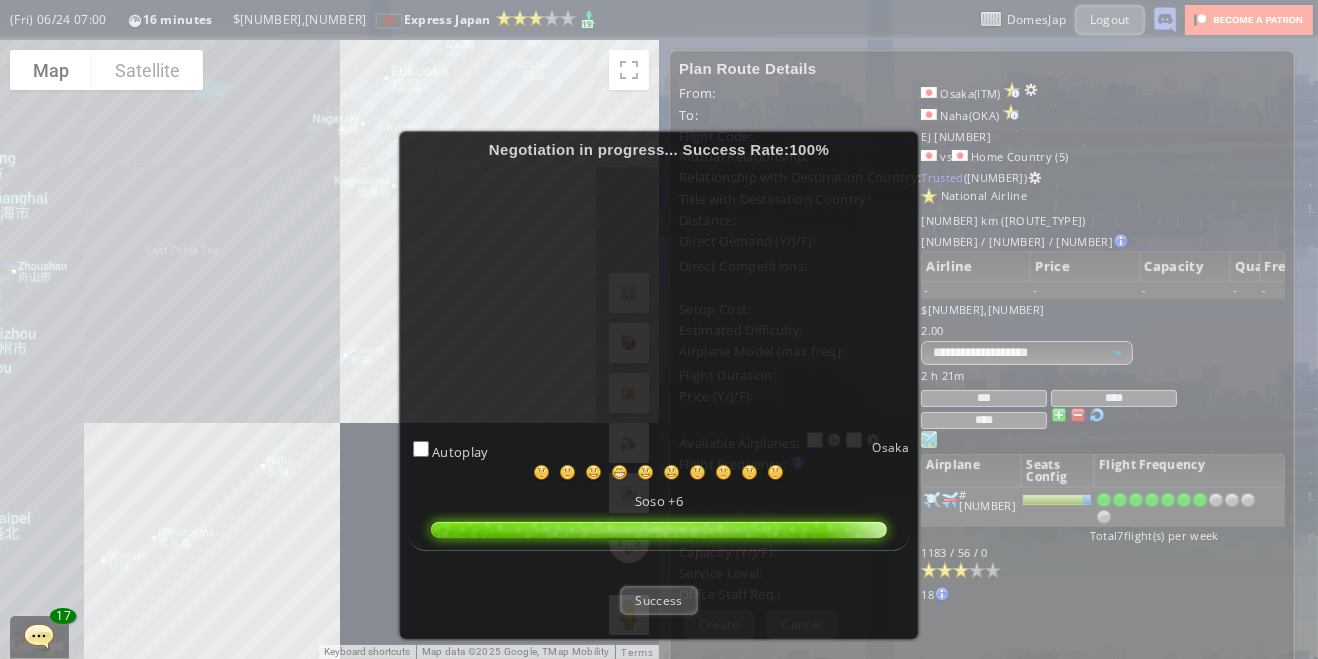 scroll, scrollTop: 87, scrollLeft: 0, axis: vertical 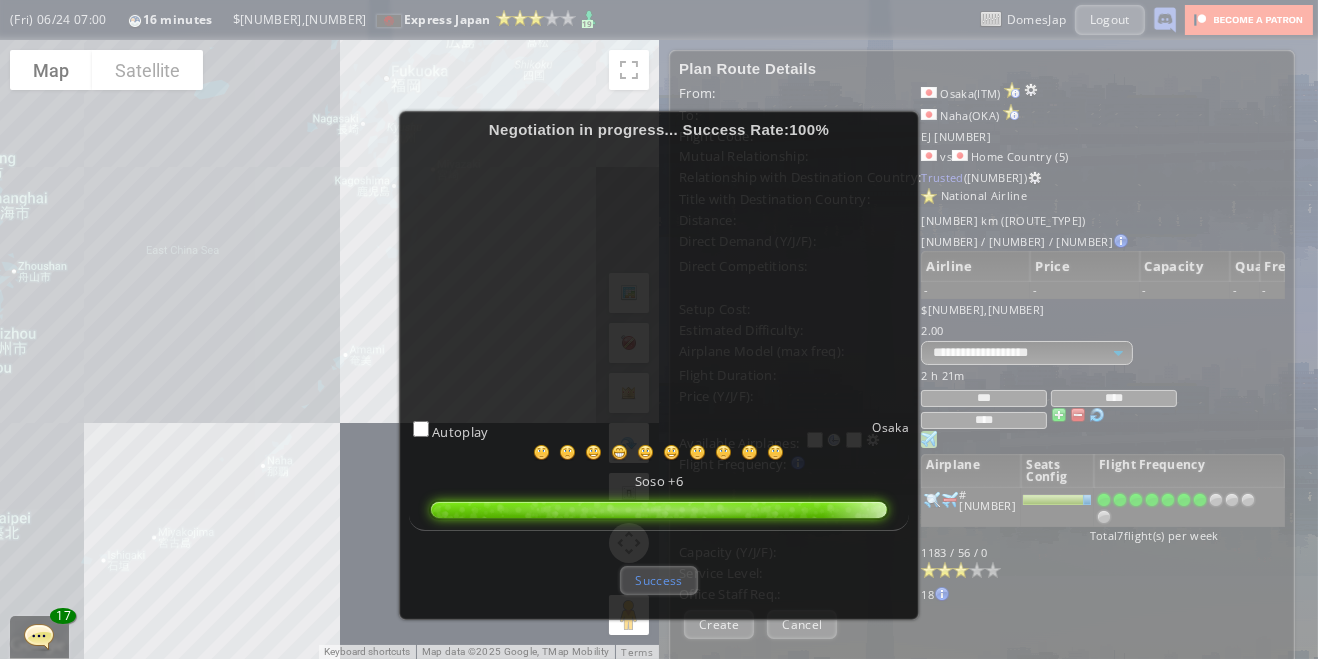 click on "Success" at bounding box center [658, 580] 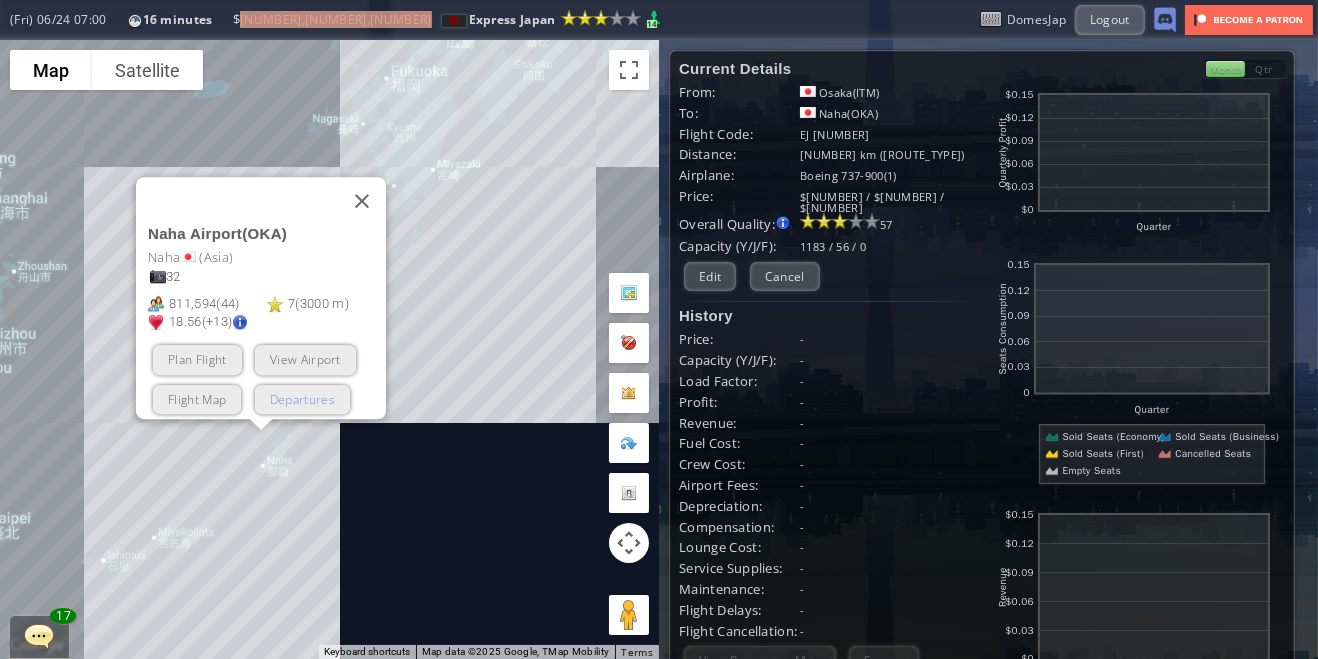 click on "Departures" at bounding box center [301, 398] 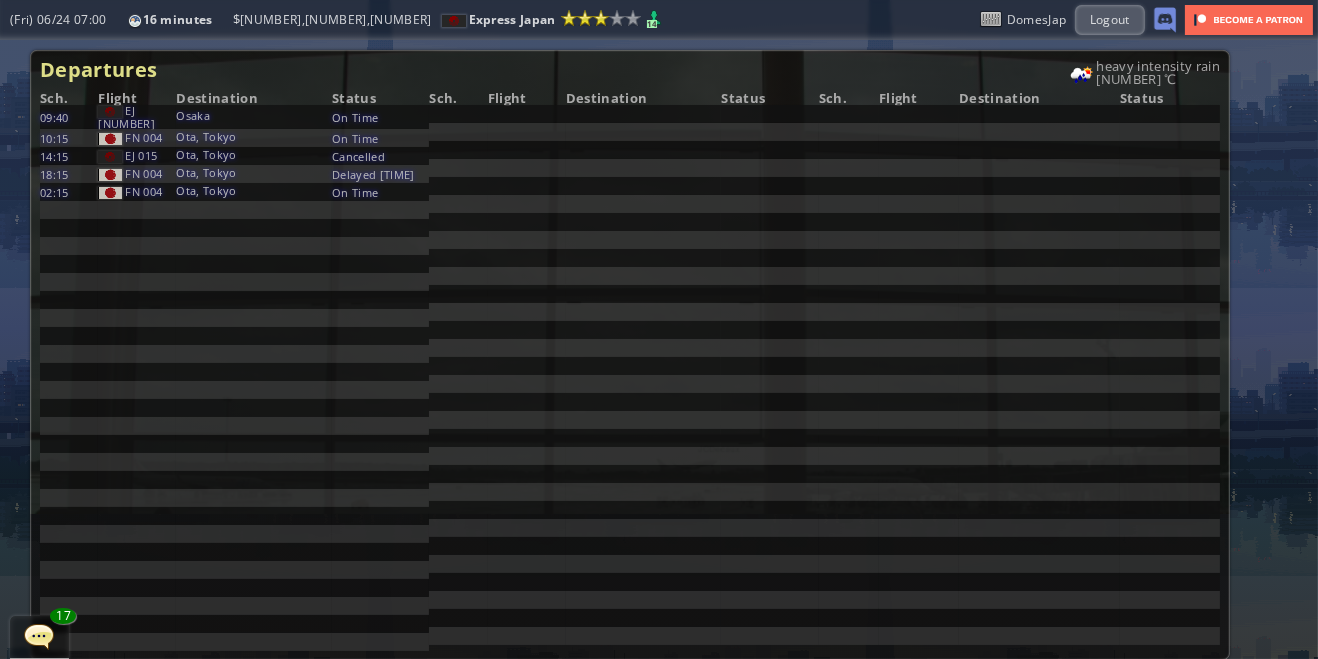click at bounding box center (7, 329) 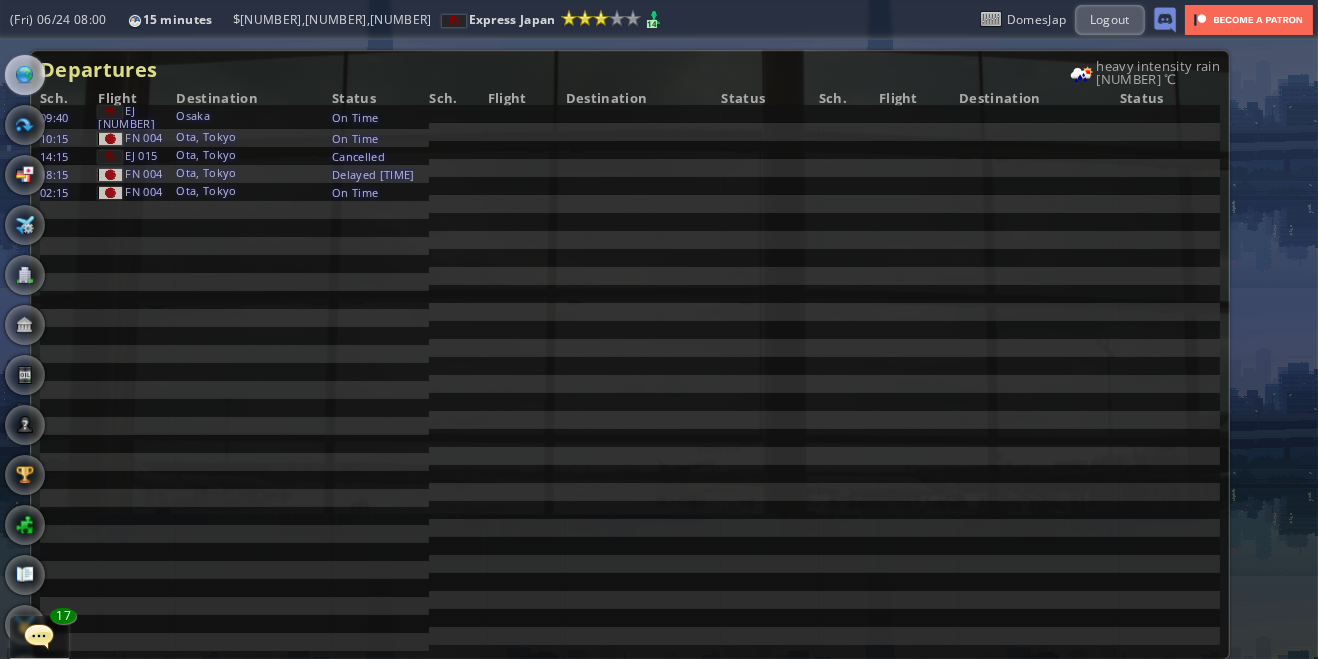 click at bounding box center (25, 75) 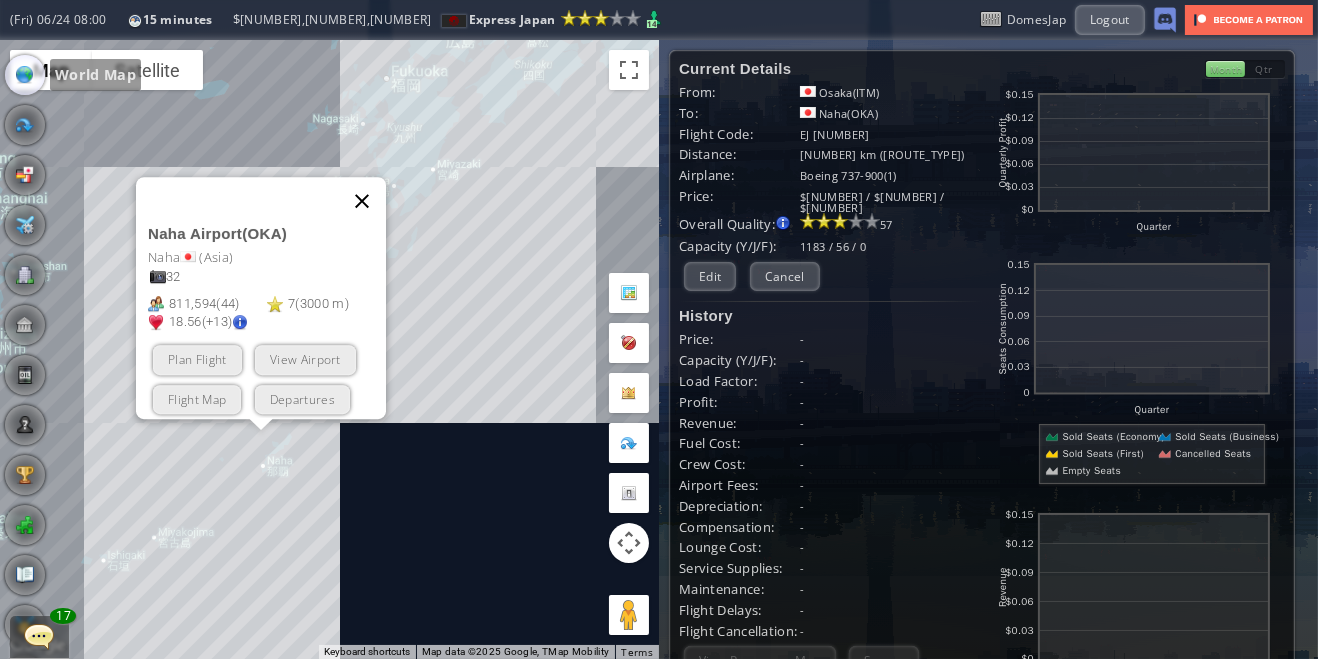click at bounding box center (362, 201) 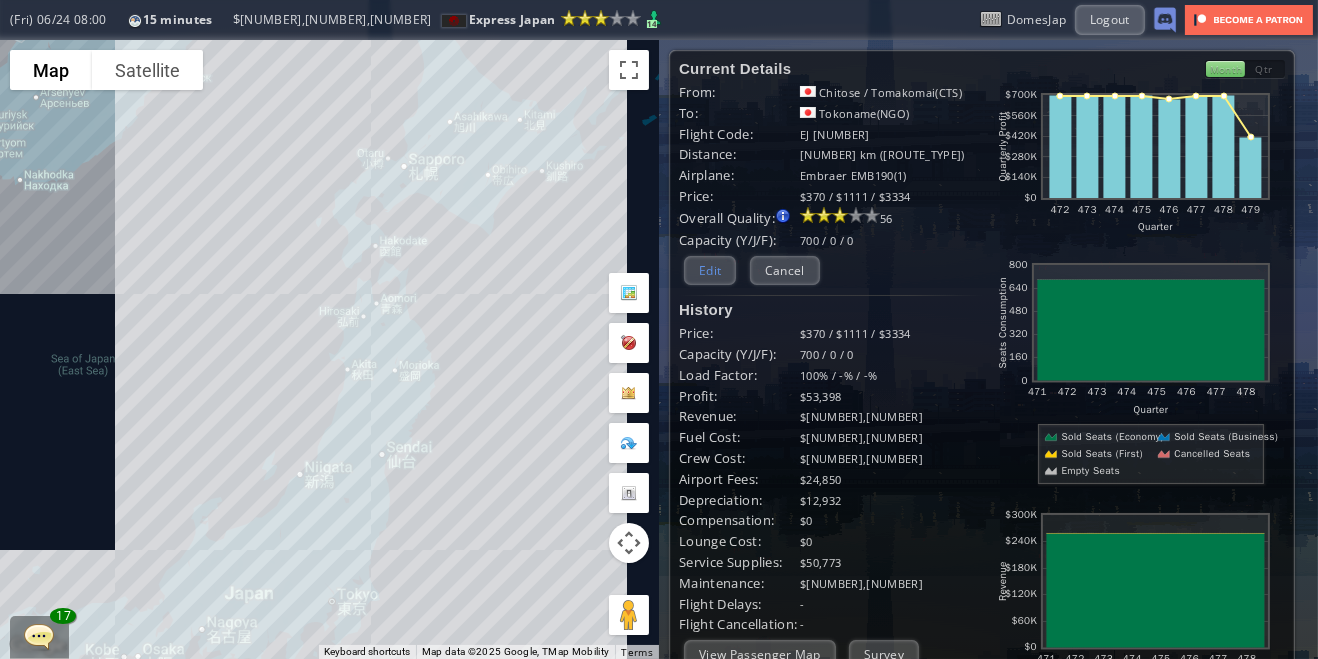 click on "Edit" at bounding box center (710, 270) 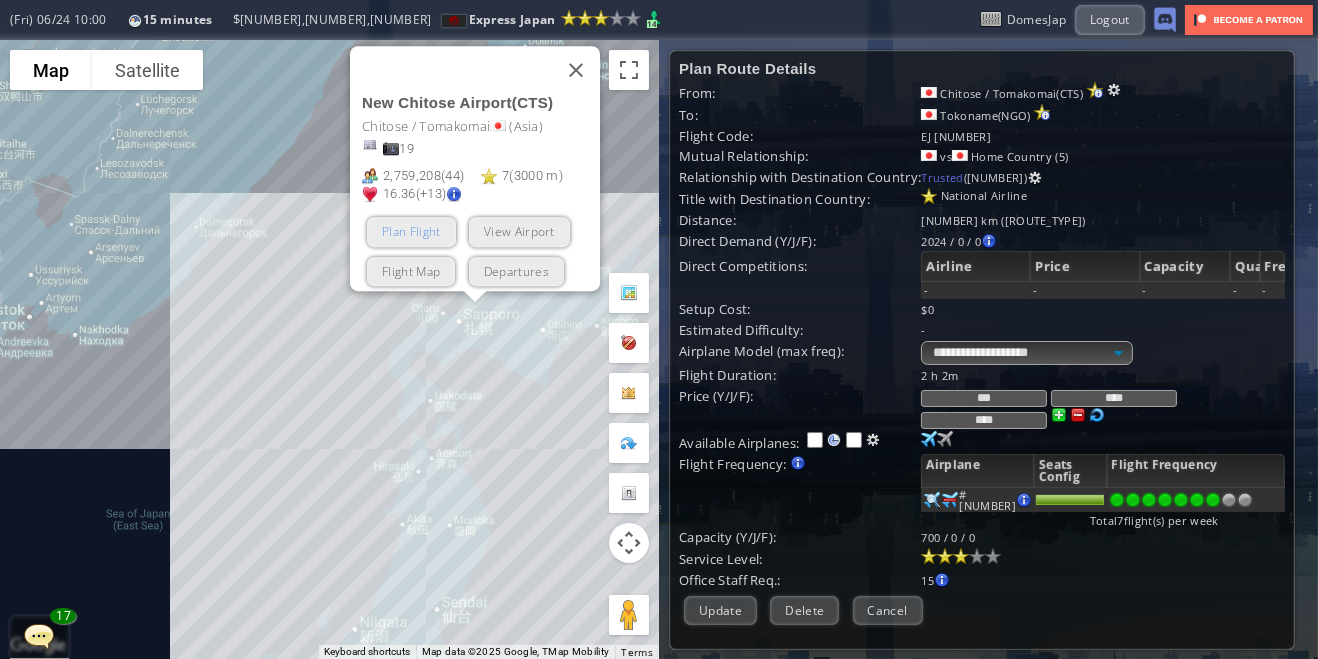 click on "Plan Flight" at bounding box center [411, 231] 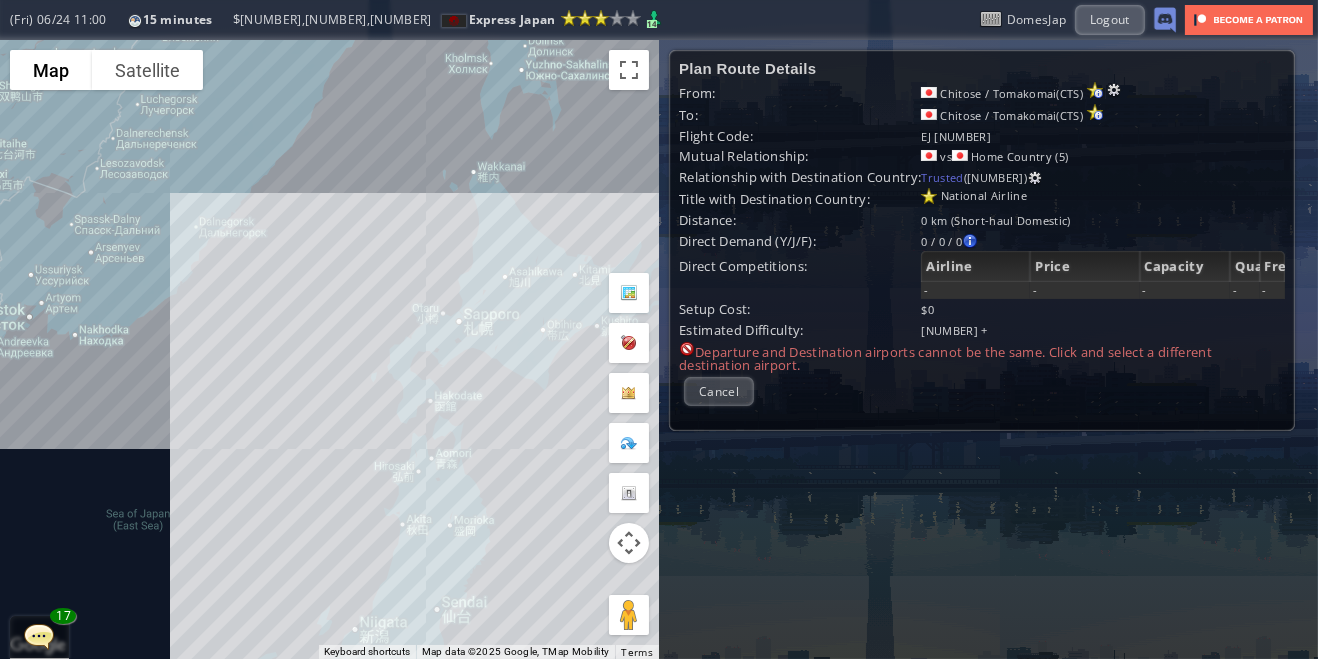 click on "**********" at bounding box center [1103, 93] 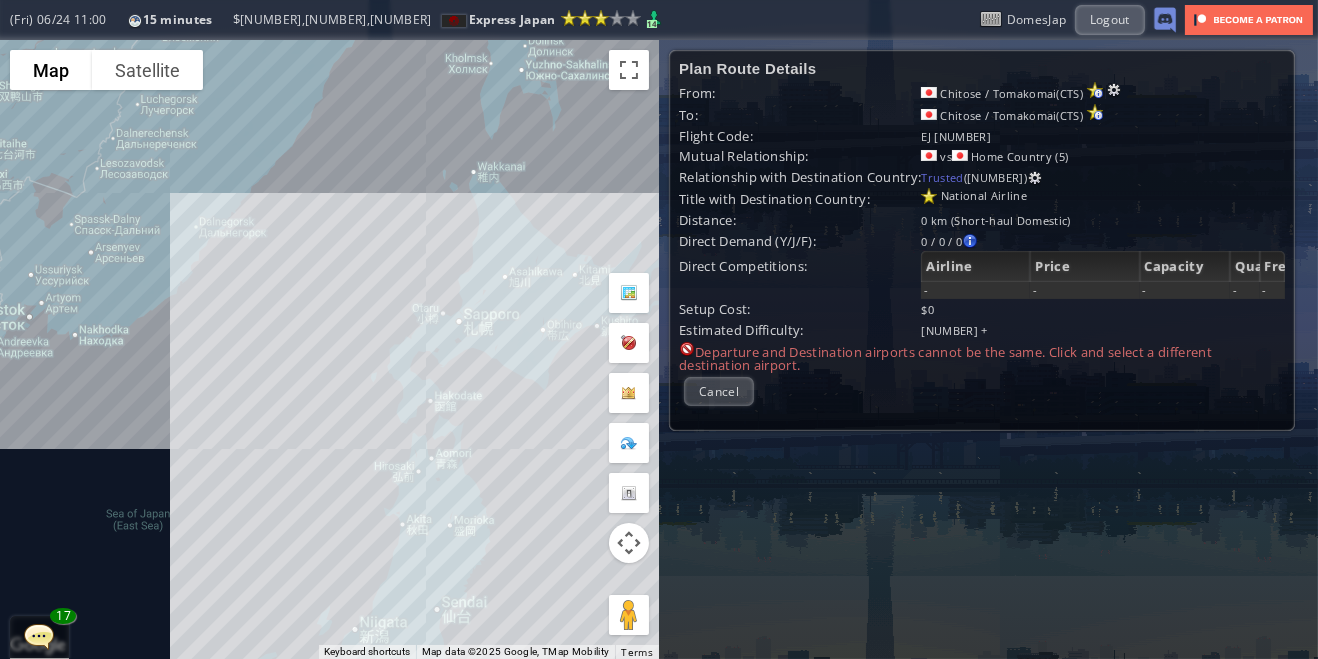 click at bounding box center (1114, 90) 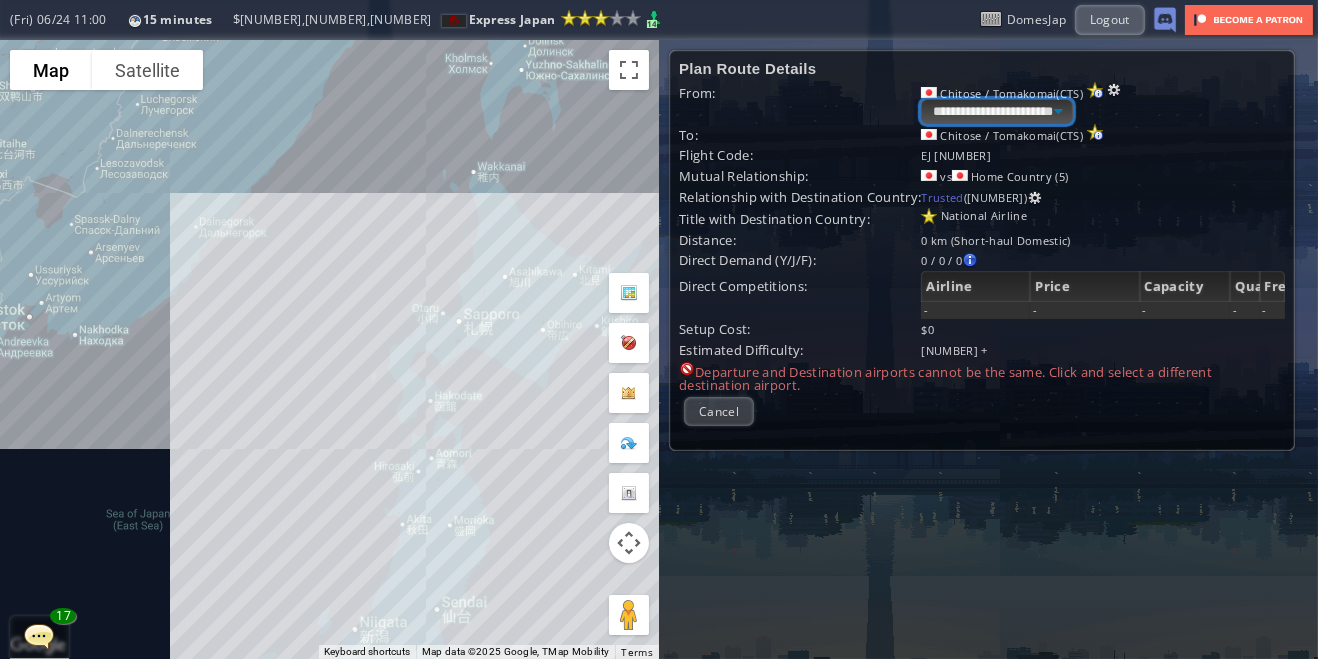 click on "**********" at bounding box center (996, 111) 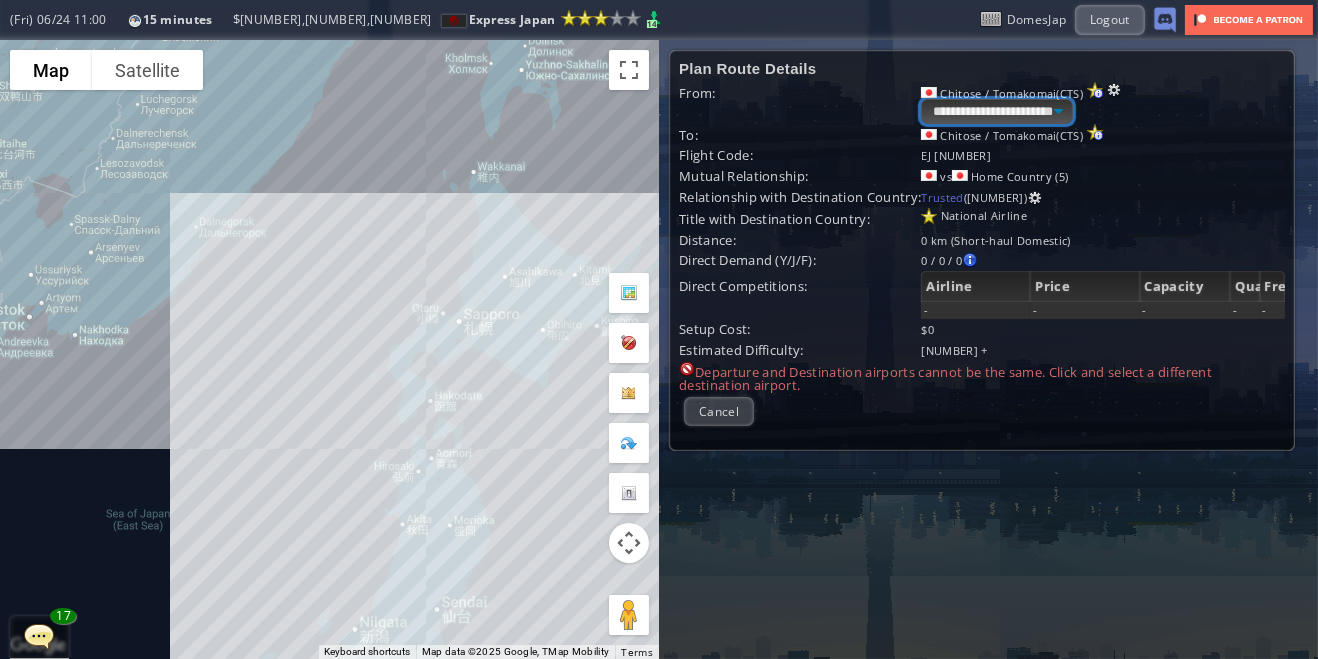 select on "****" 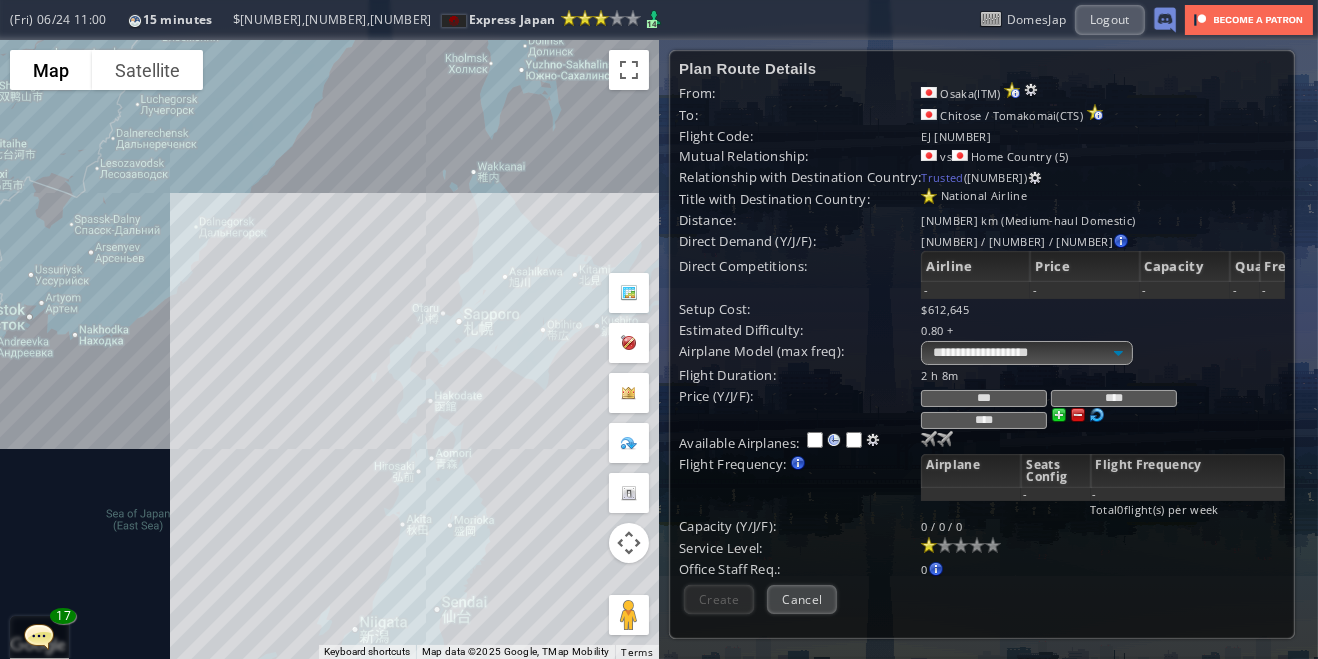 click at bounding box center [929, 439] 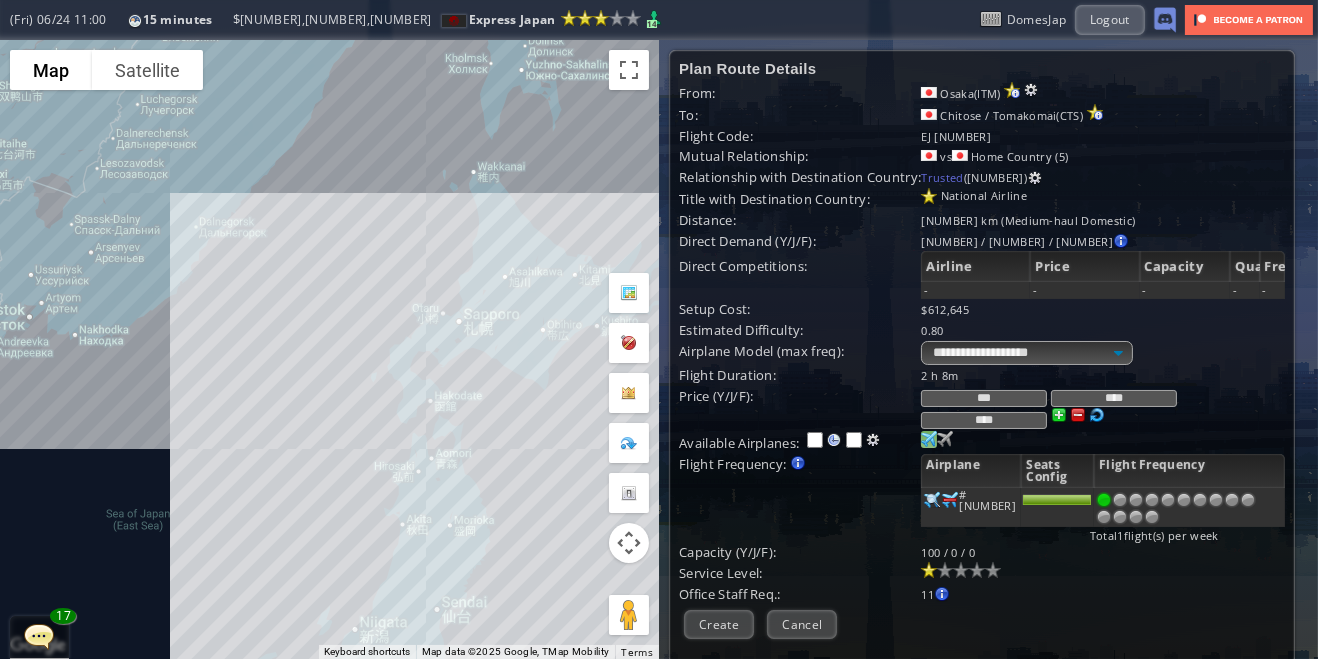 click at bounding box center (929, 439) 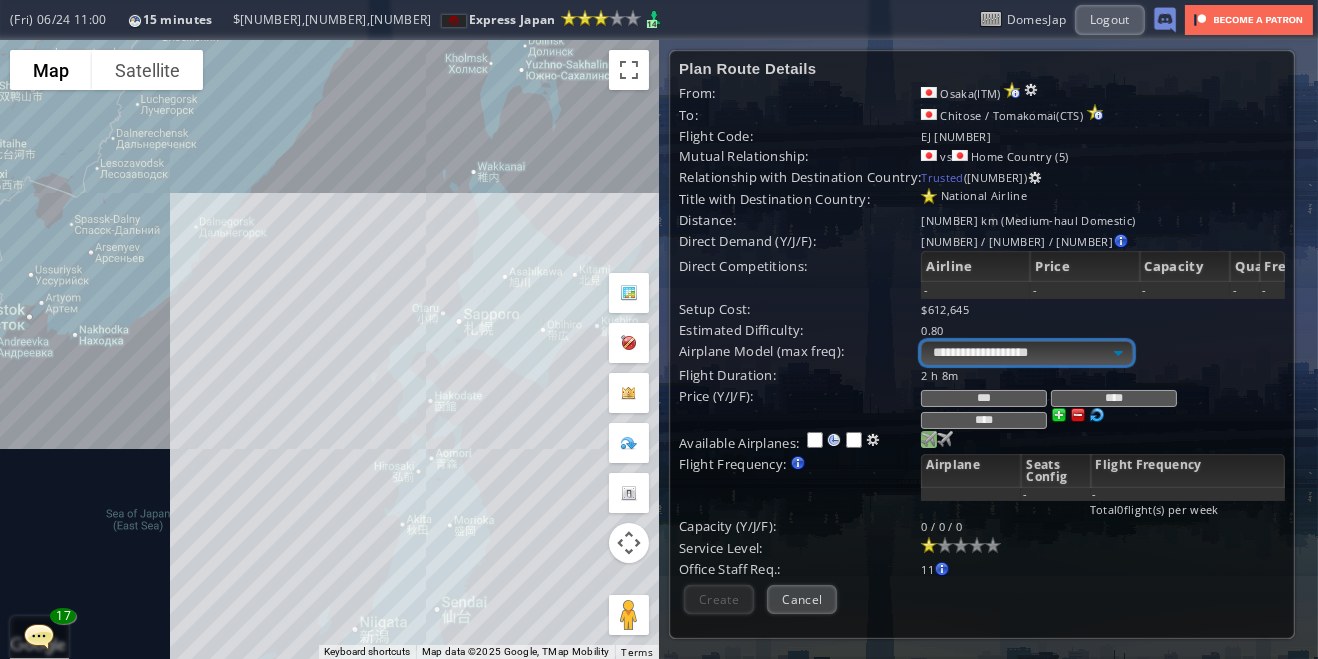 click on "**********" at bounding box center (1026, 353) 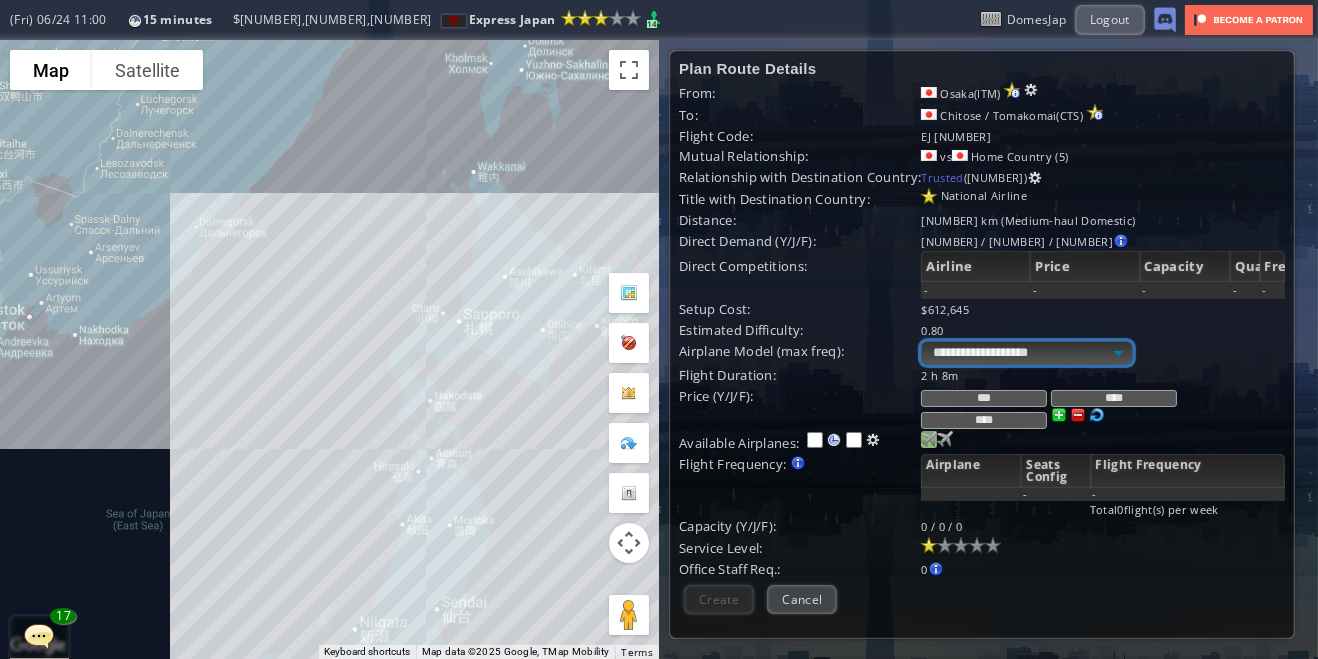 select on "**" 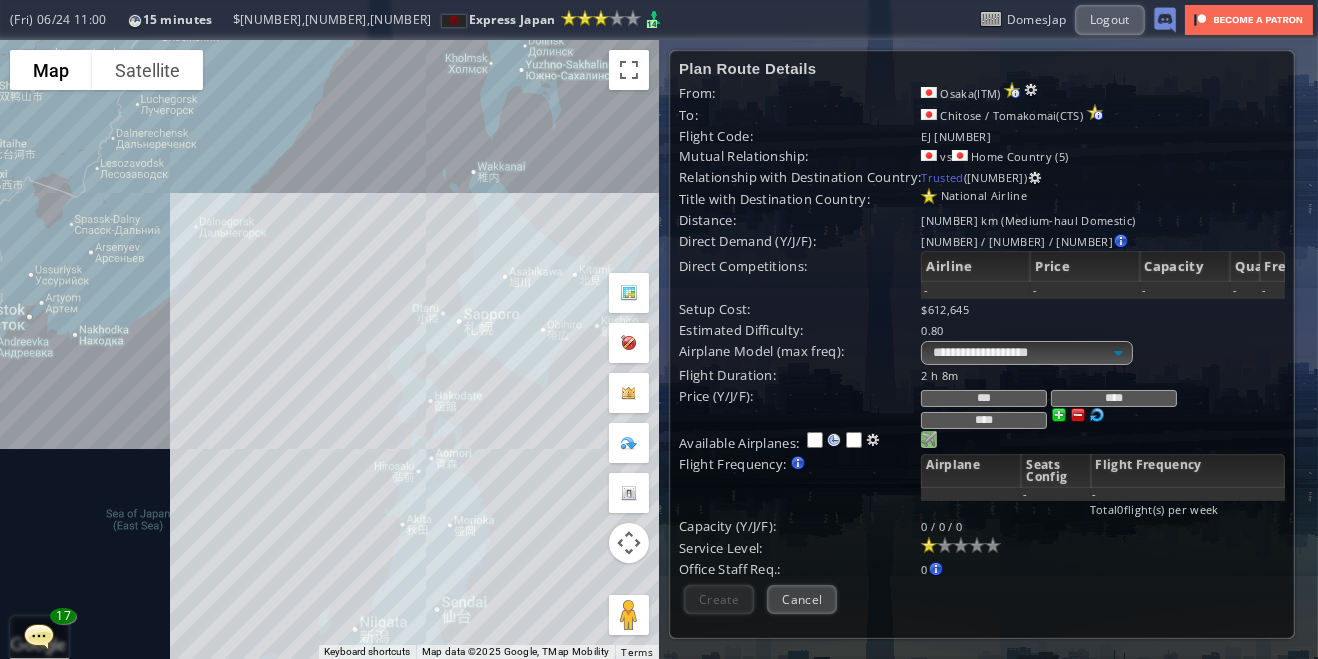 click at bounding box center [929, 439] 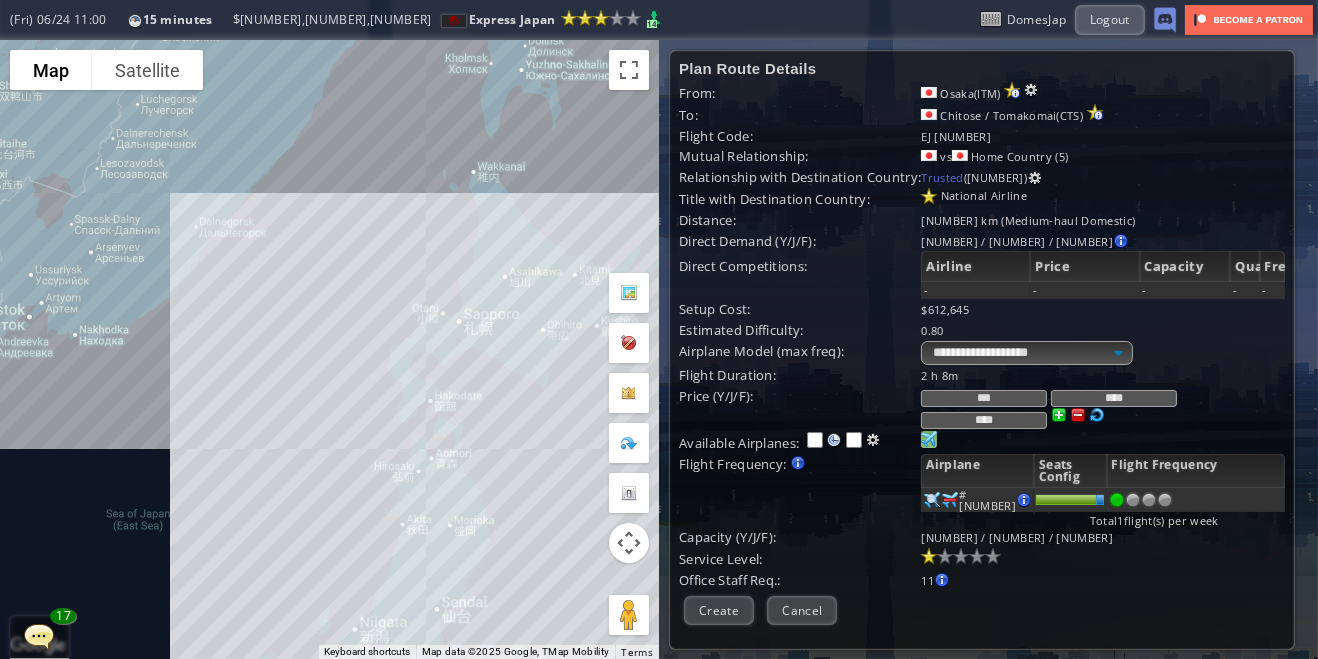 click at bounding box center (1165, 500) 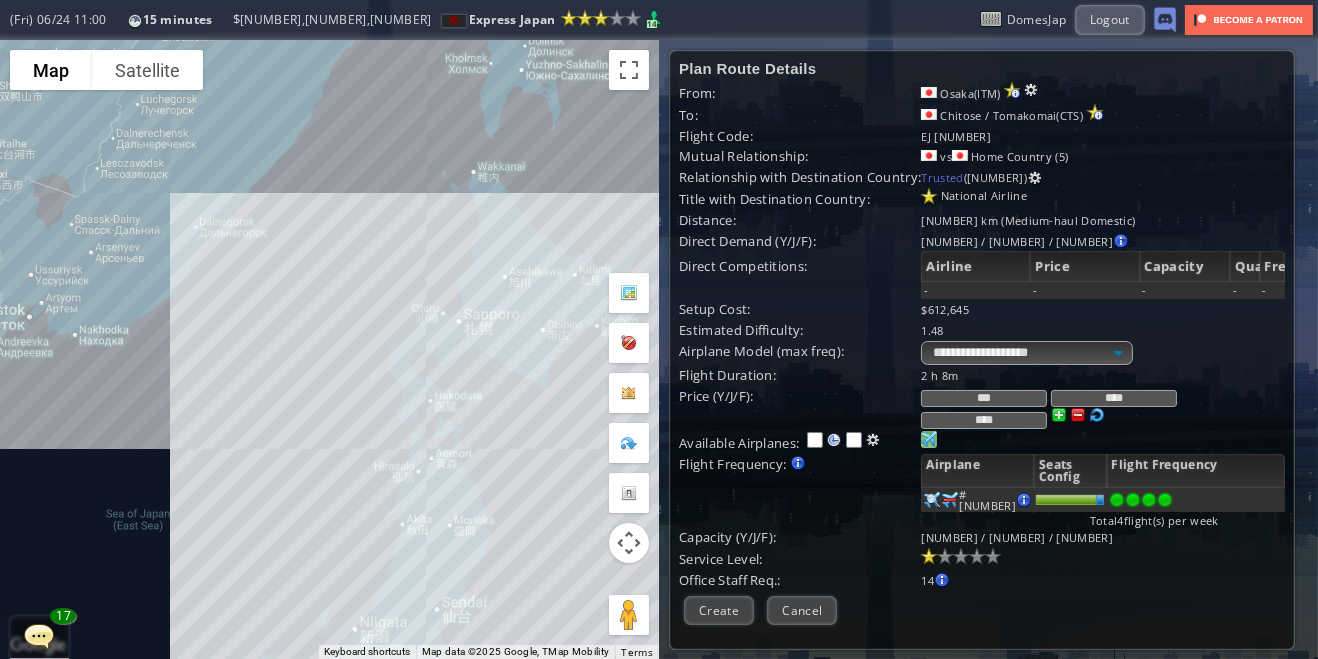 click at bounding box center (961, 556) 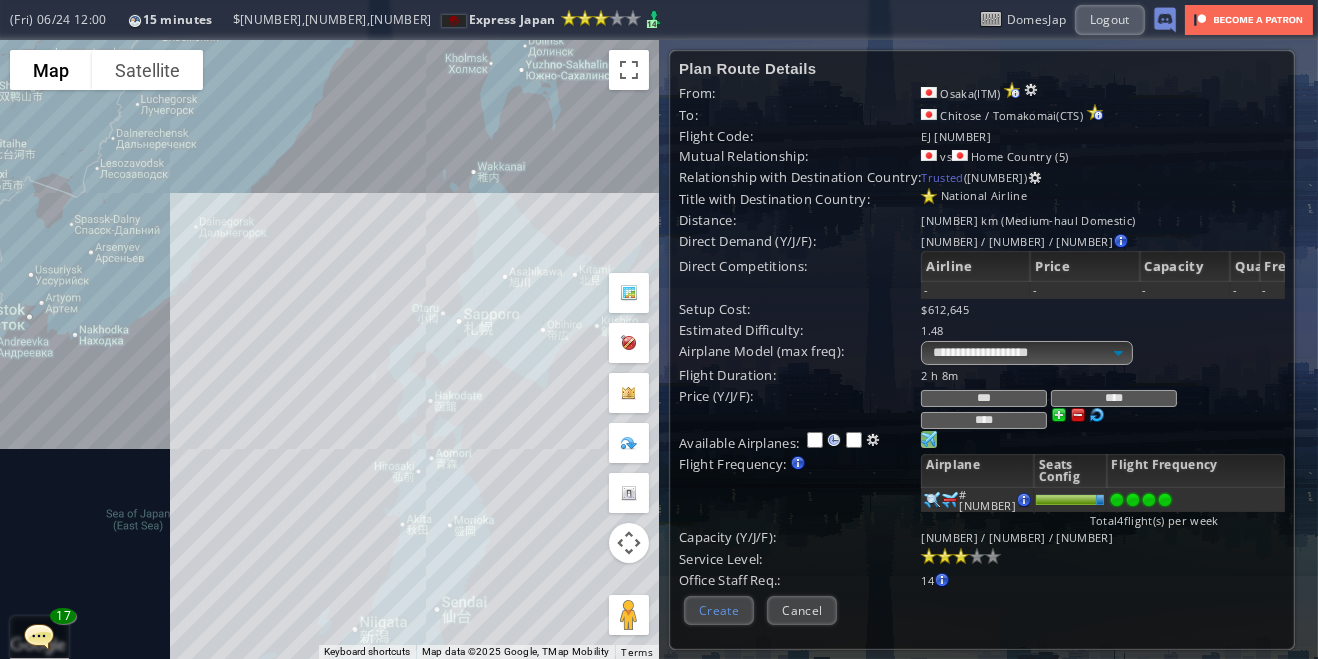 click on "Create" at bounding box center [719, 610] 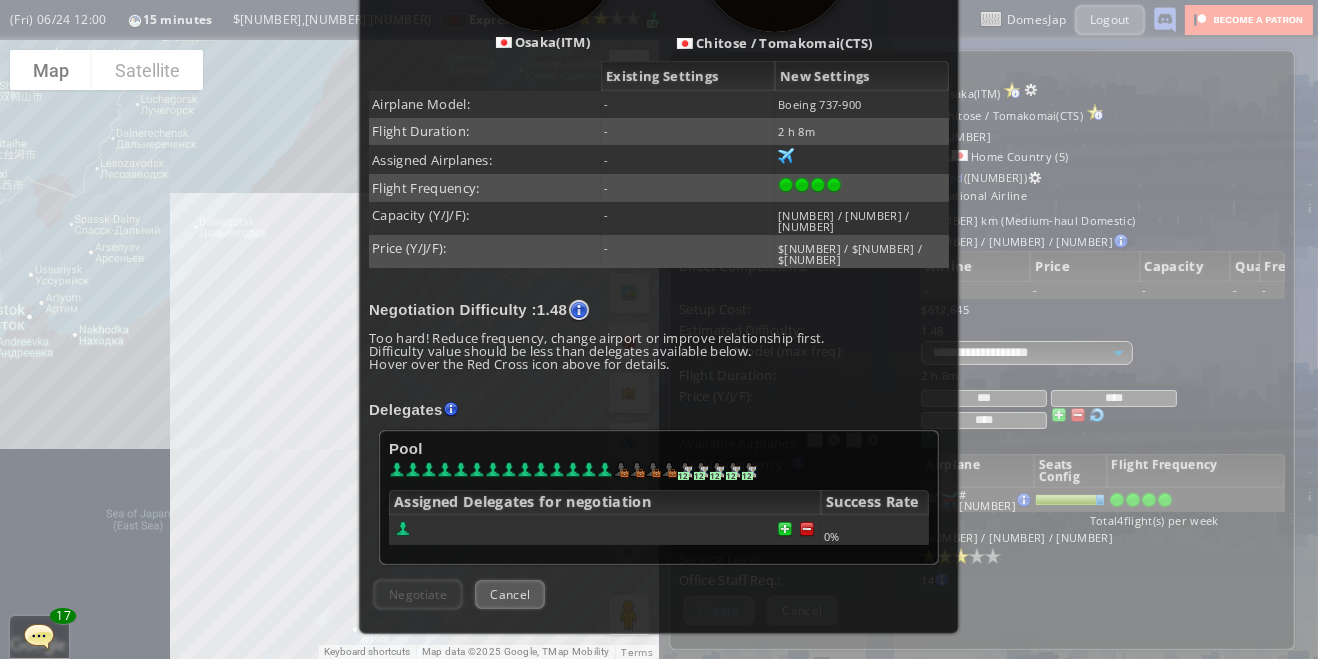 scroll, scrollTop: 494, scrollLeft: 0, axis: vertical 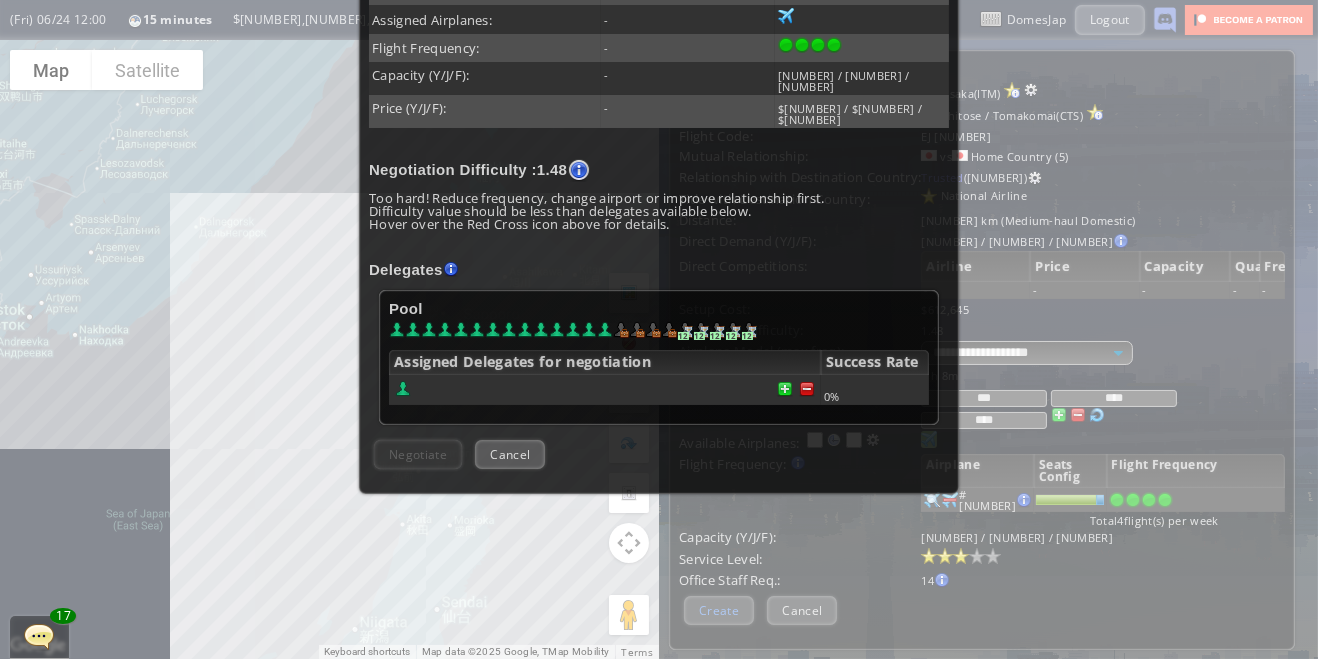 click at bounding box center (807, 389) 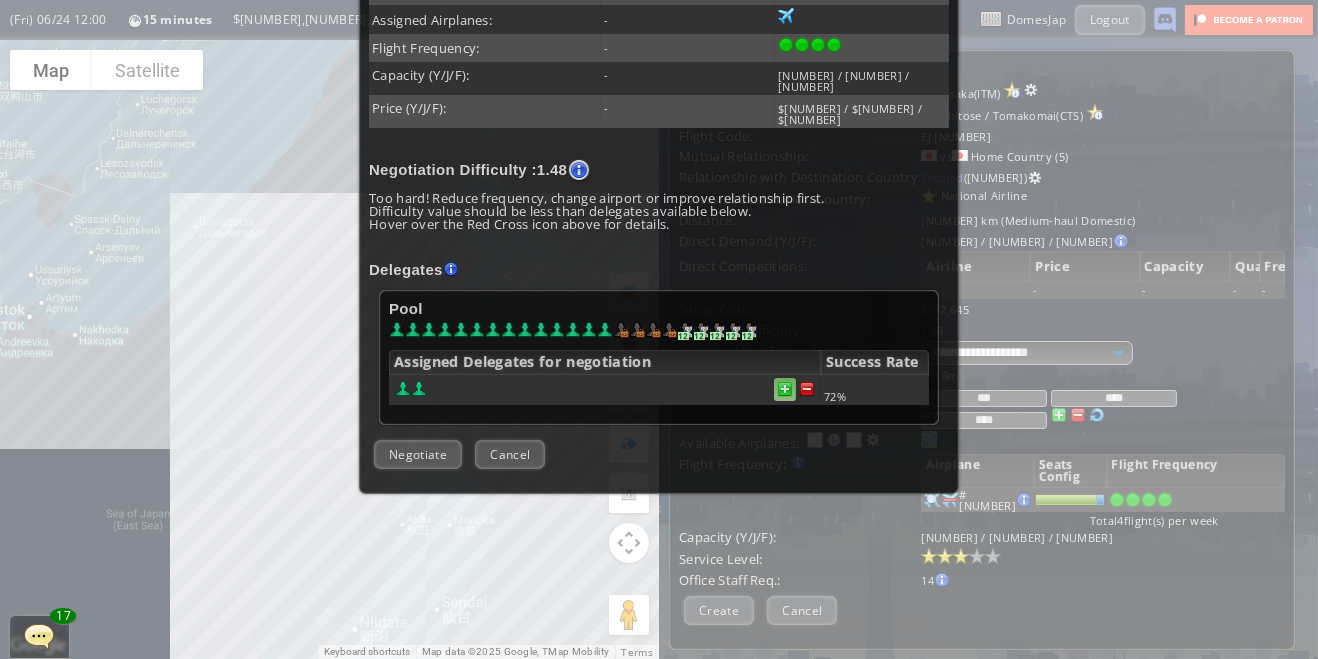 click at bounding box center [807, 389] 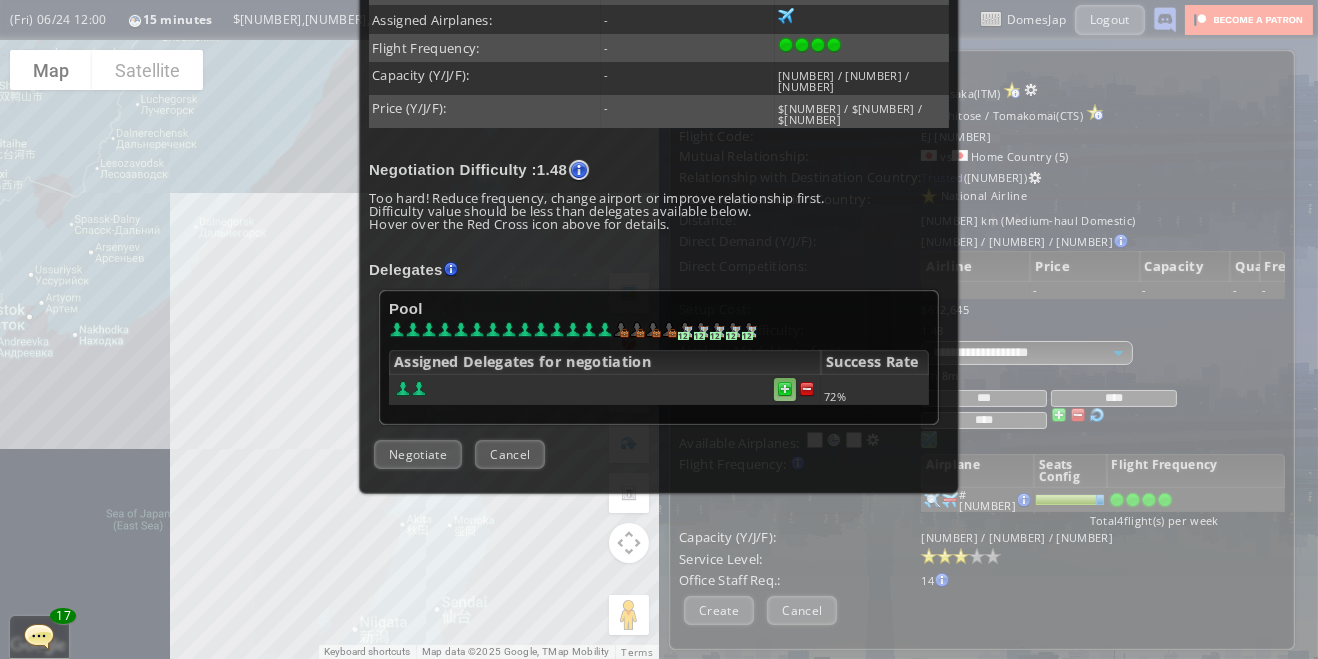 click at bounding box center (785, 389) 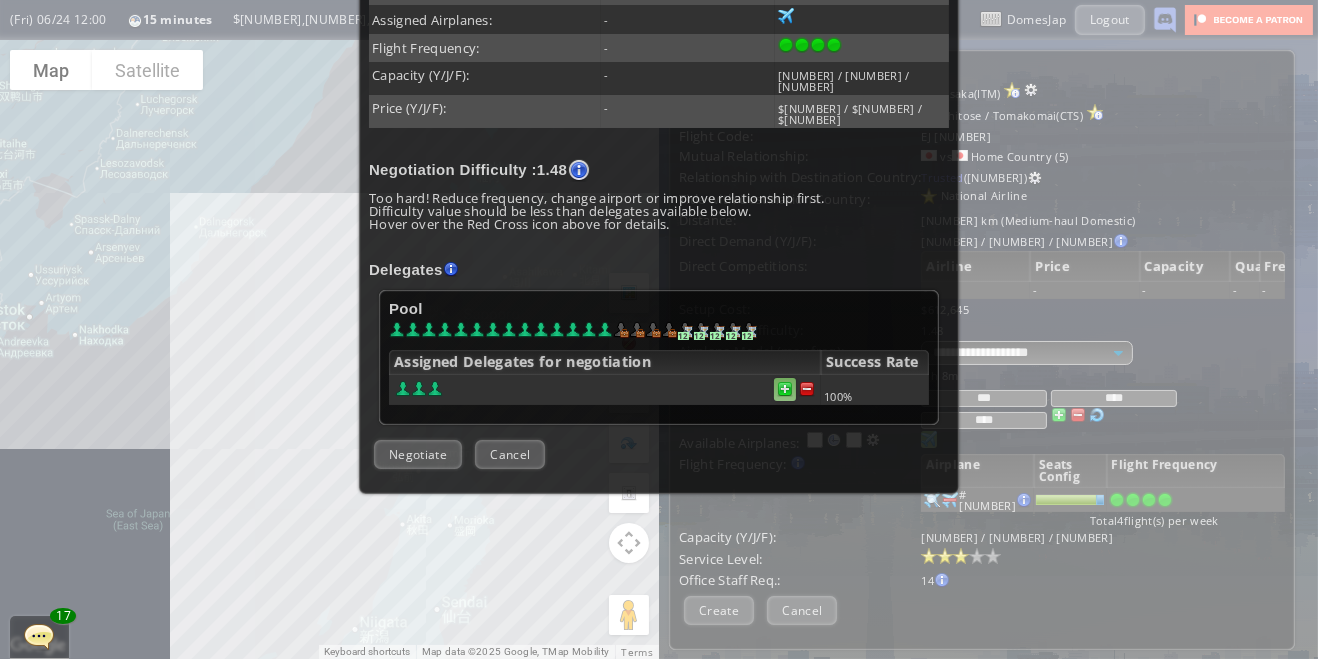 click at bounding box center (605, 390) 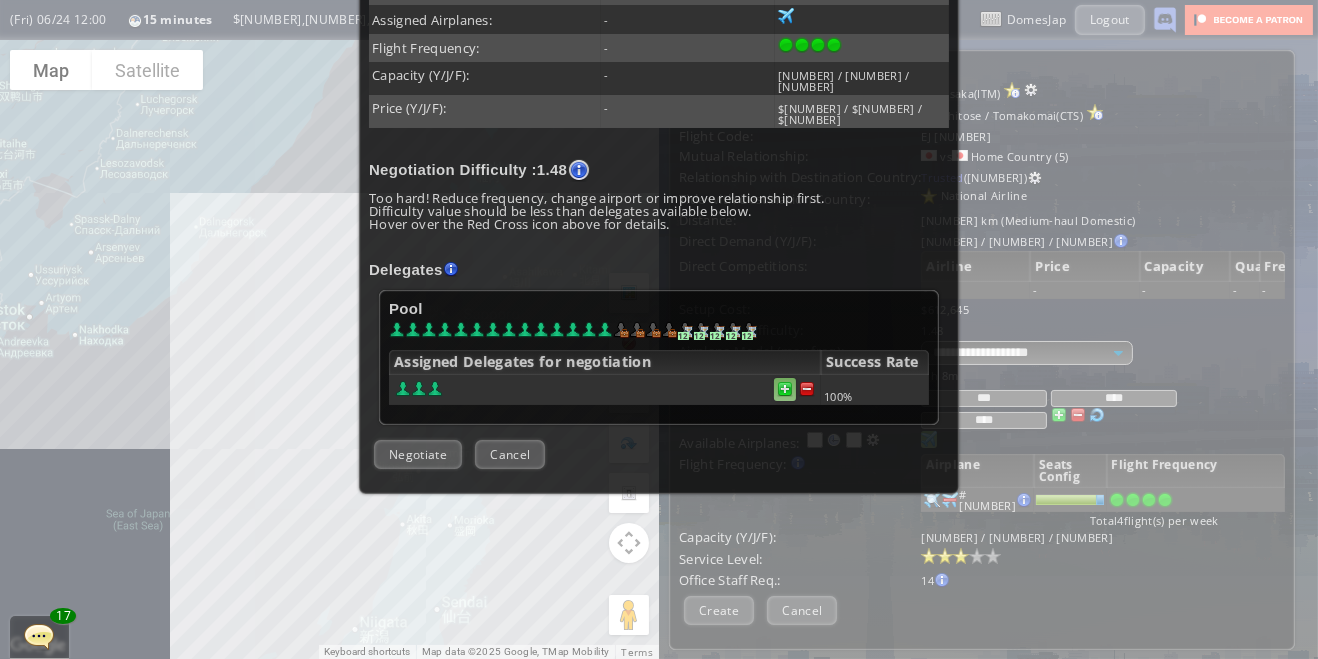 click at bounding box center [785, 389] 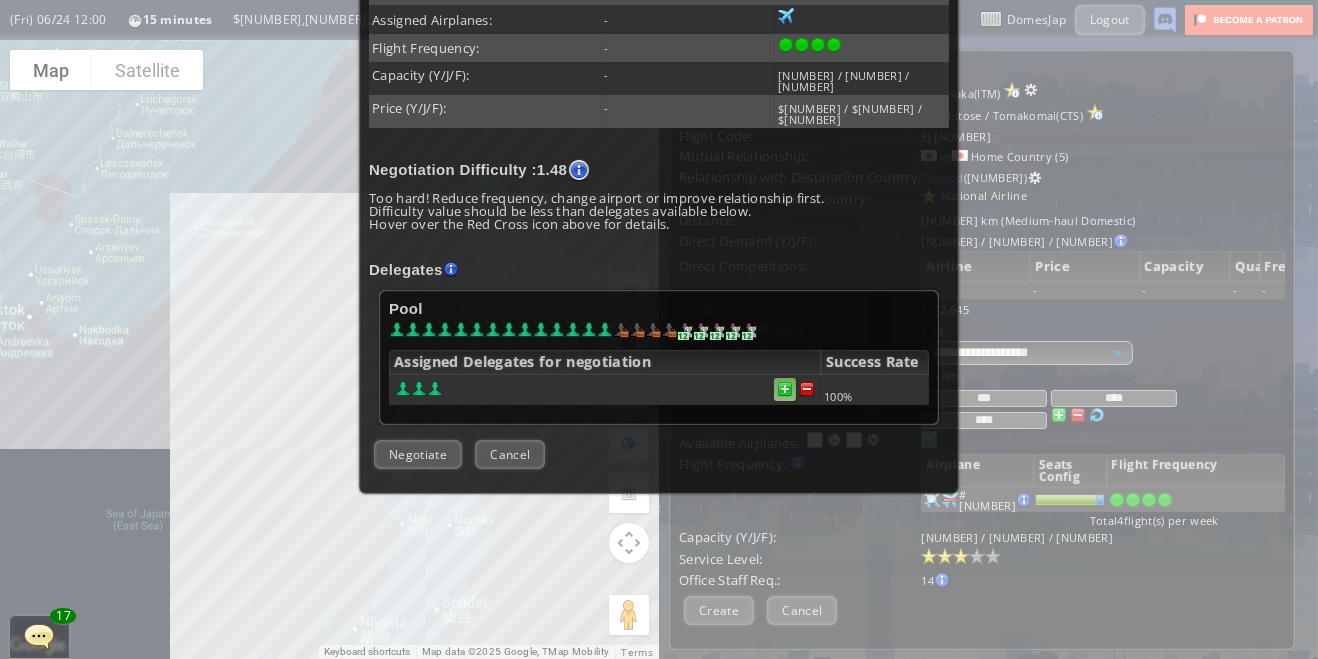 click on "Negotiate" at bounding box center (418, 454) 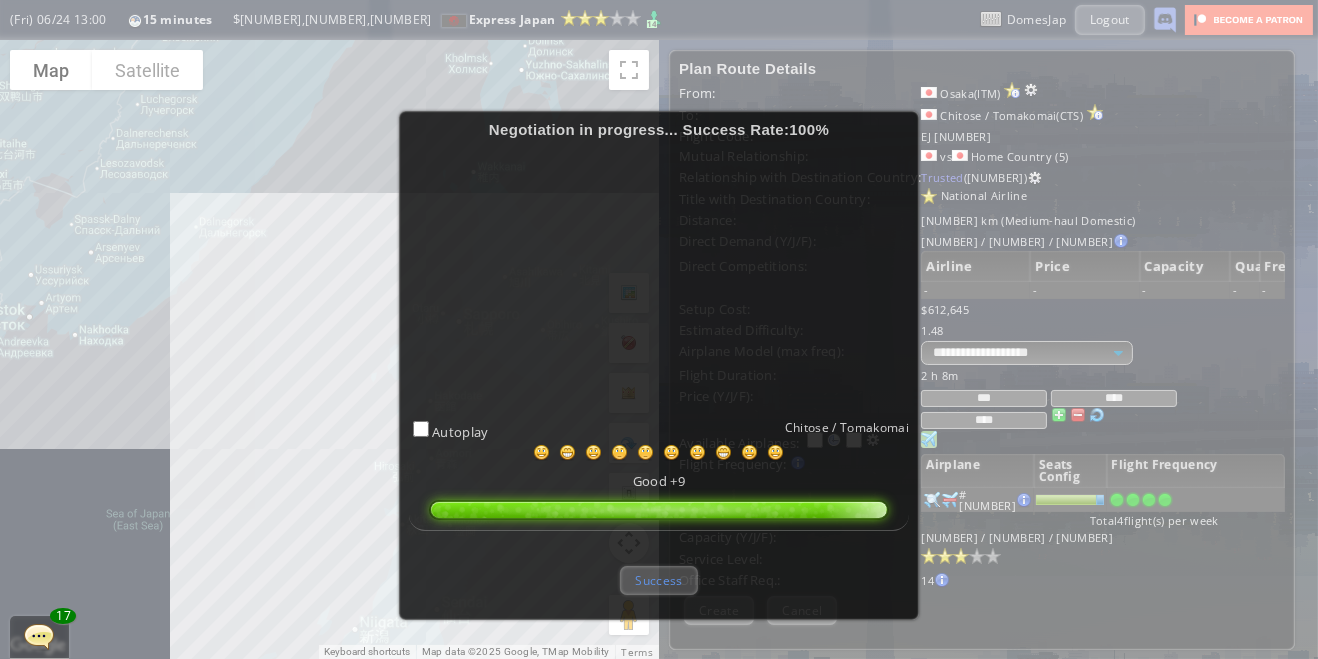 click on "Success" at bounding box center [658, 580] 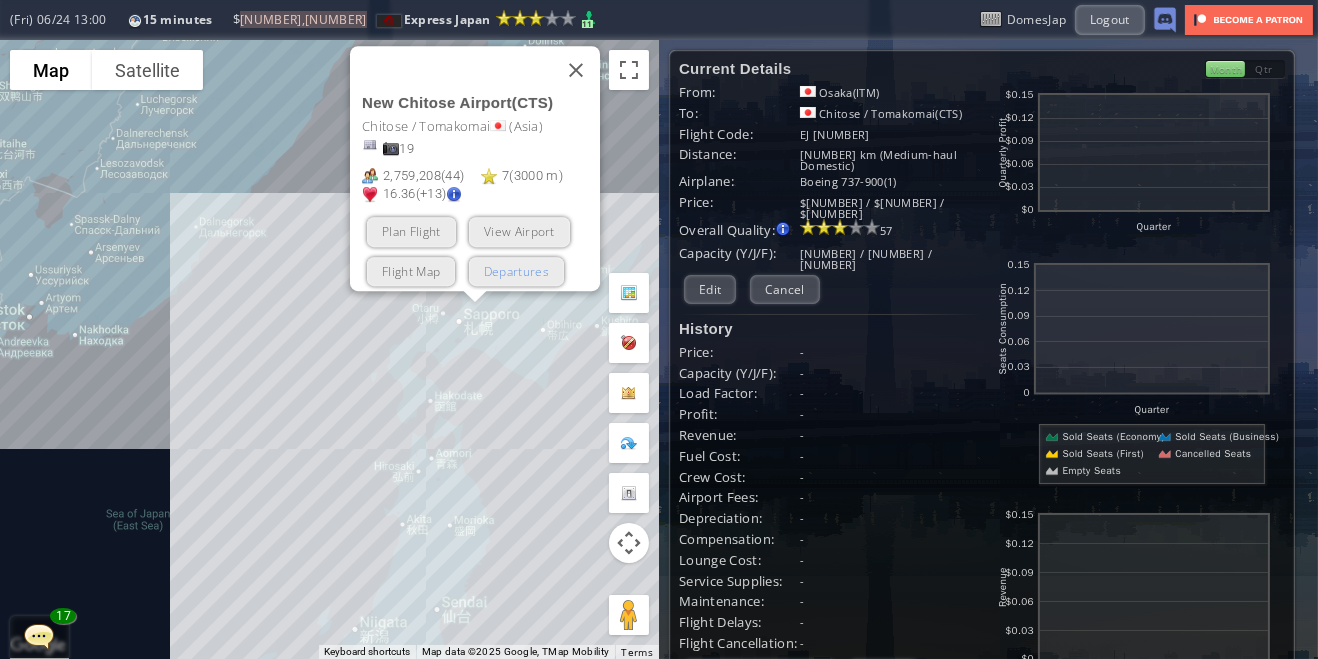 click on "Departures" at bounding box center [515, 270] 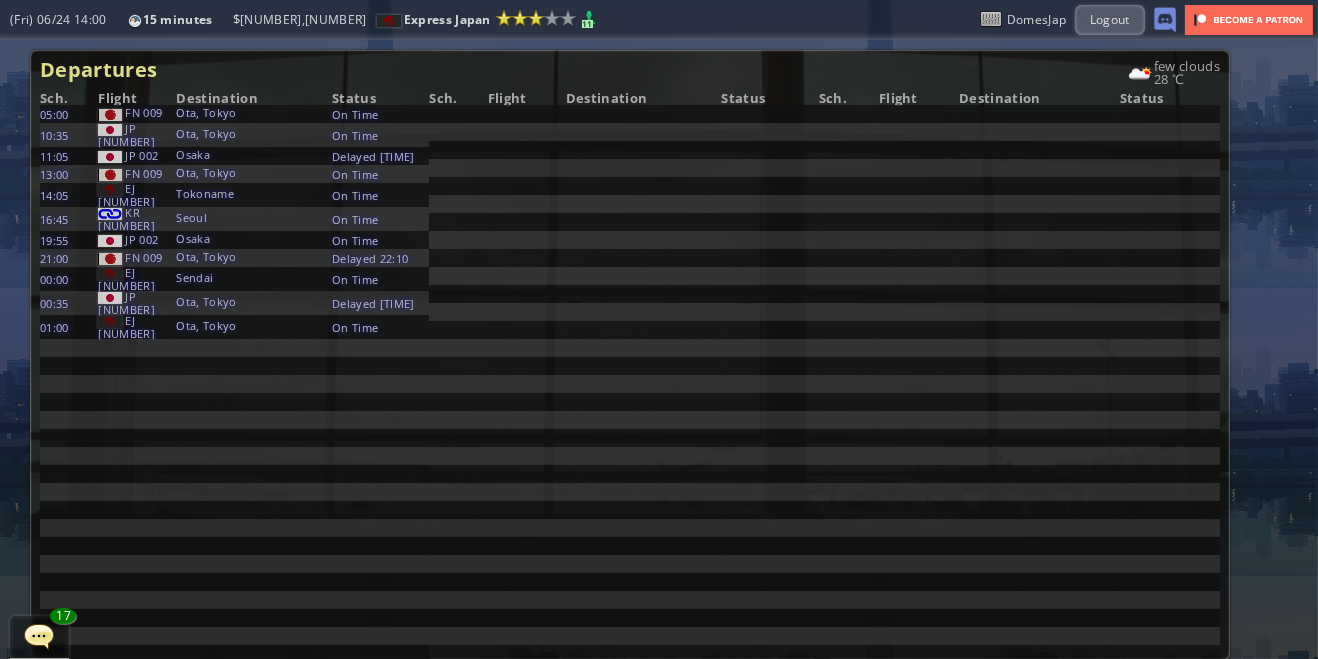 click at bounding box center (7, 329) 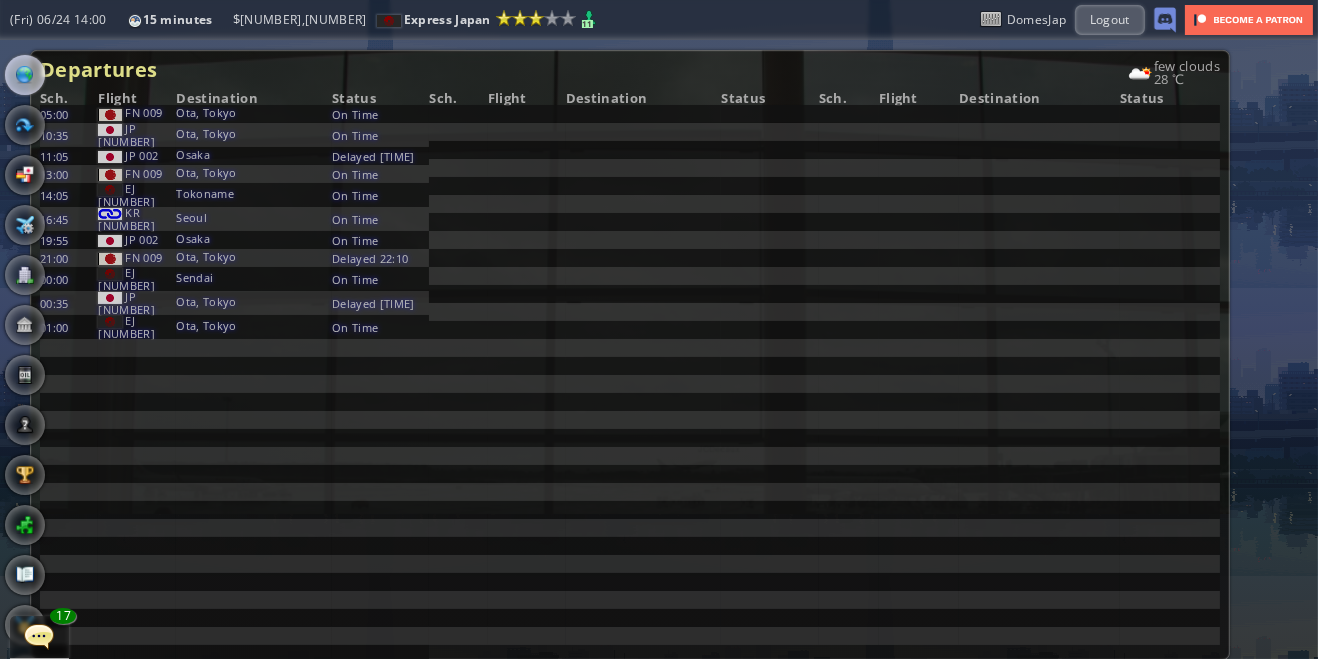 click at bounding box center [7, 329] 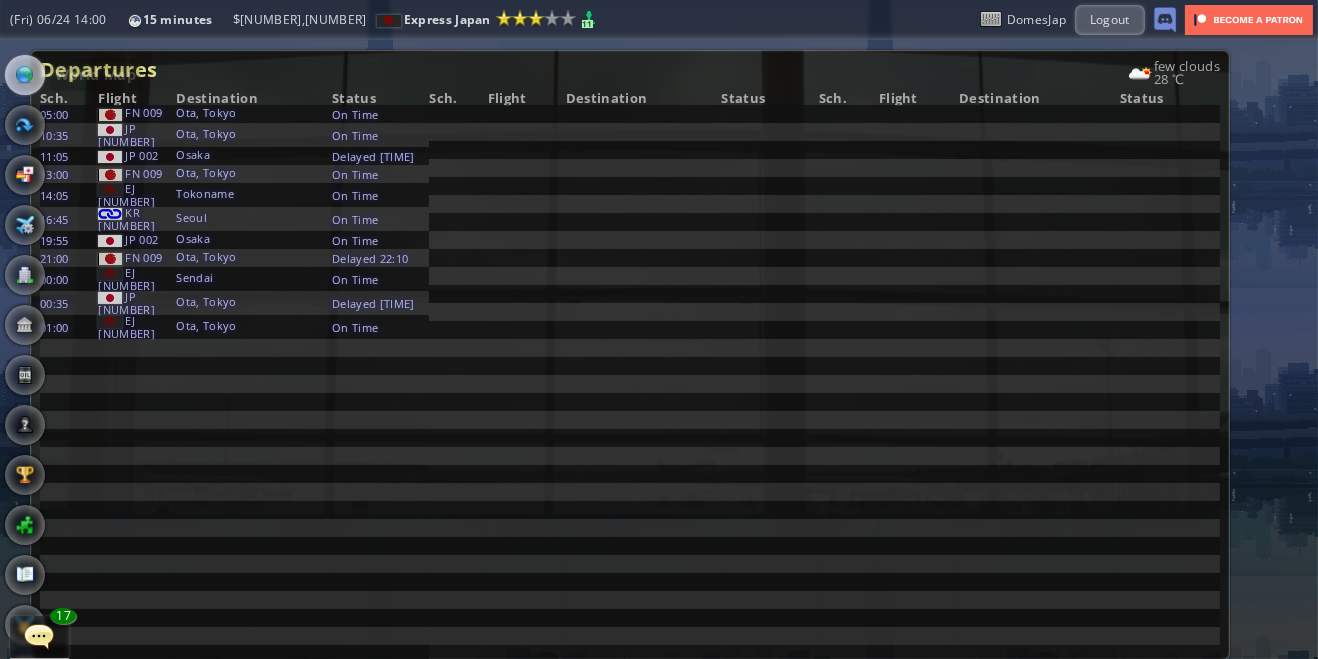 click at bounding box center (25, 75) 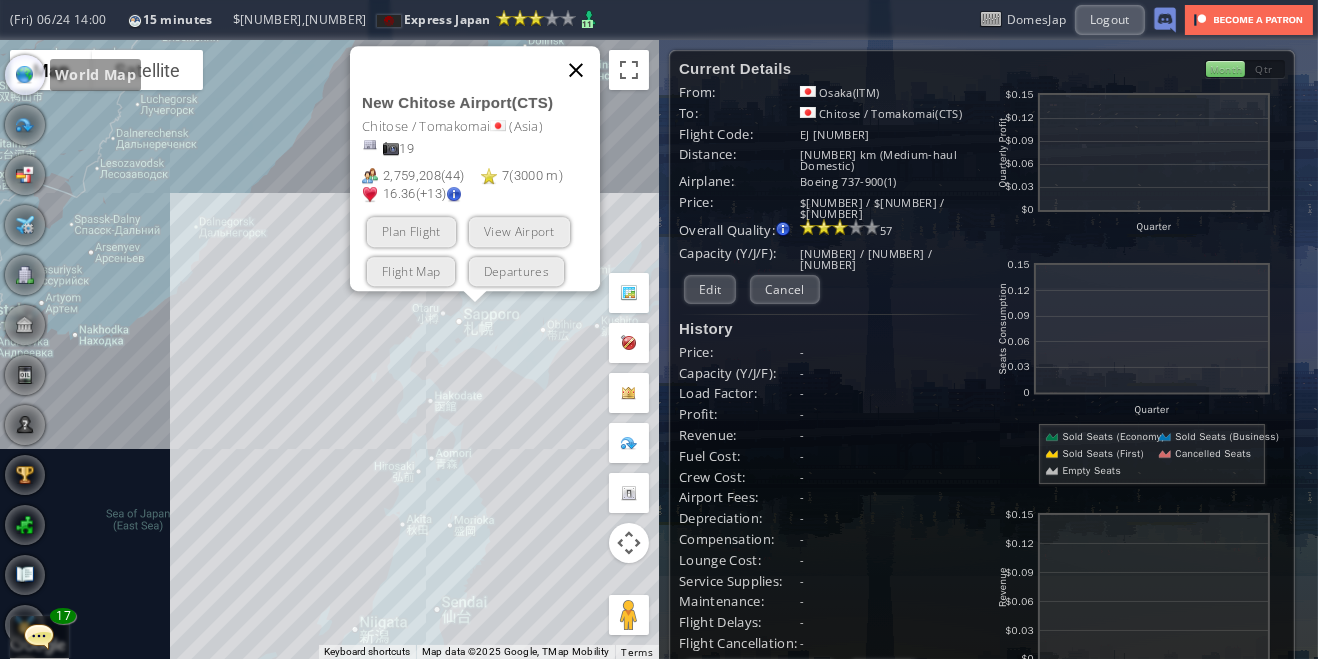 click at bounding box center [576, 70] 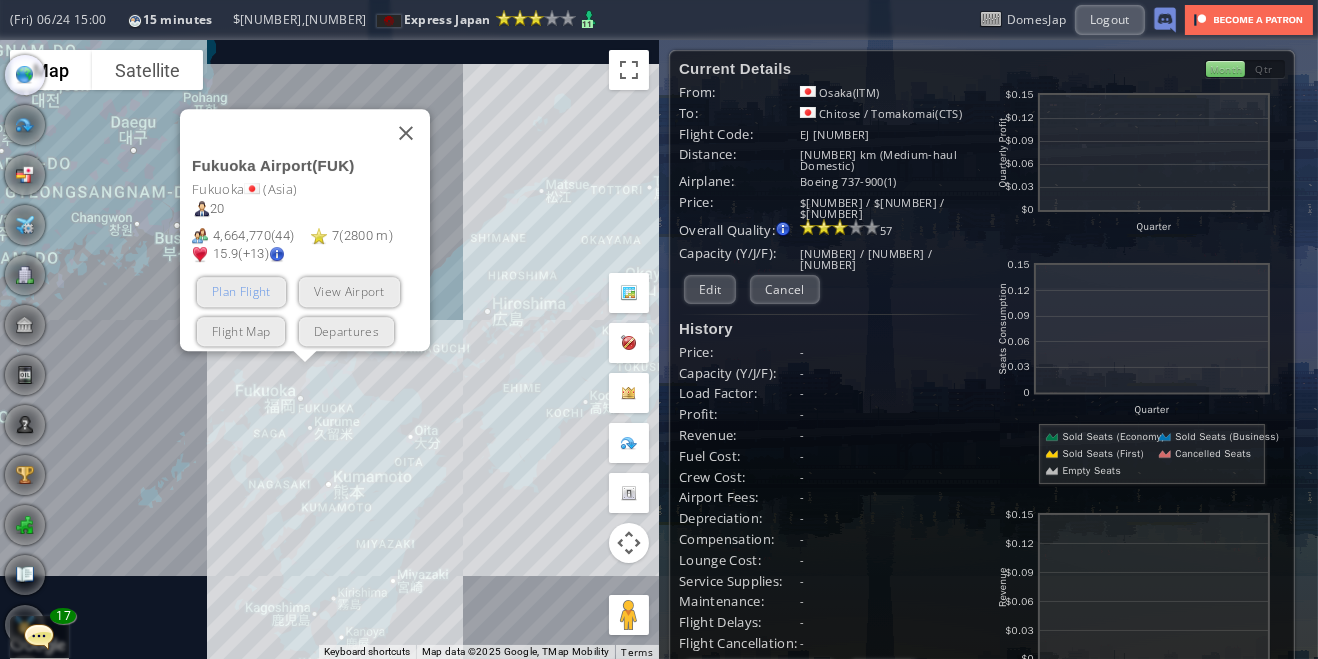 click on "Plan Flight" at bounding box center [241, 291] 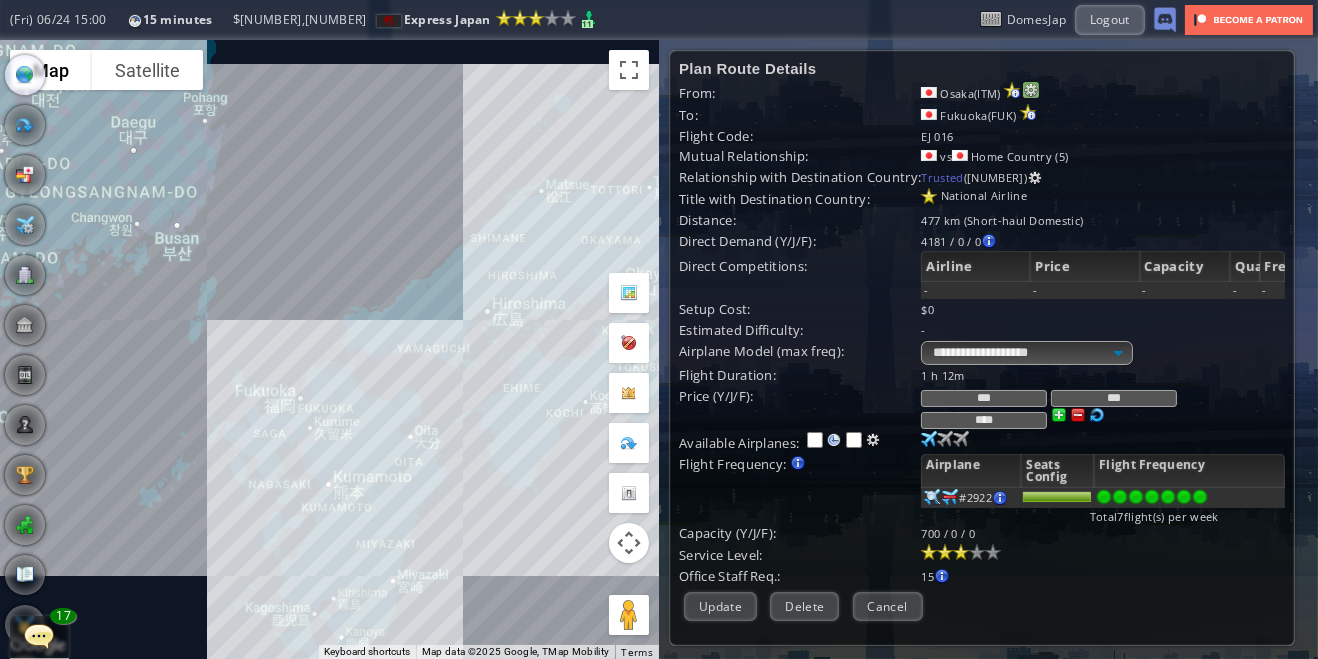 click at bounding box center [1031, 90] 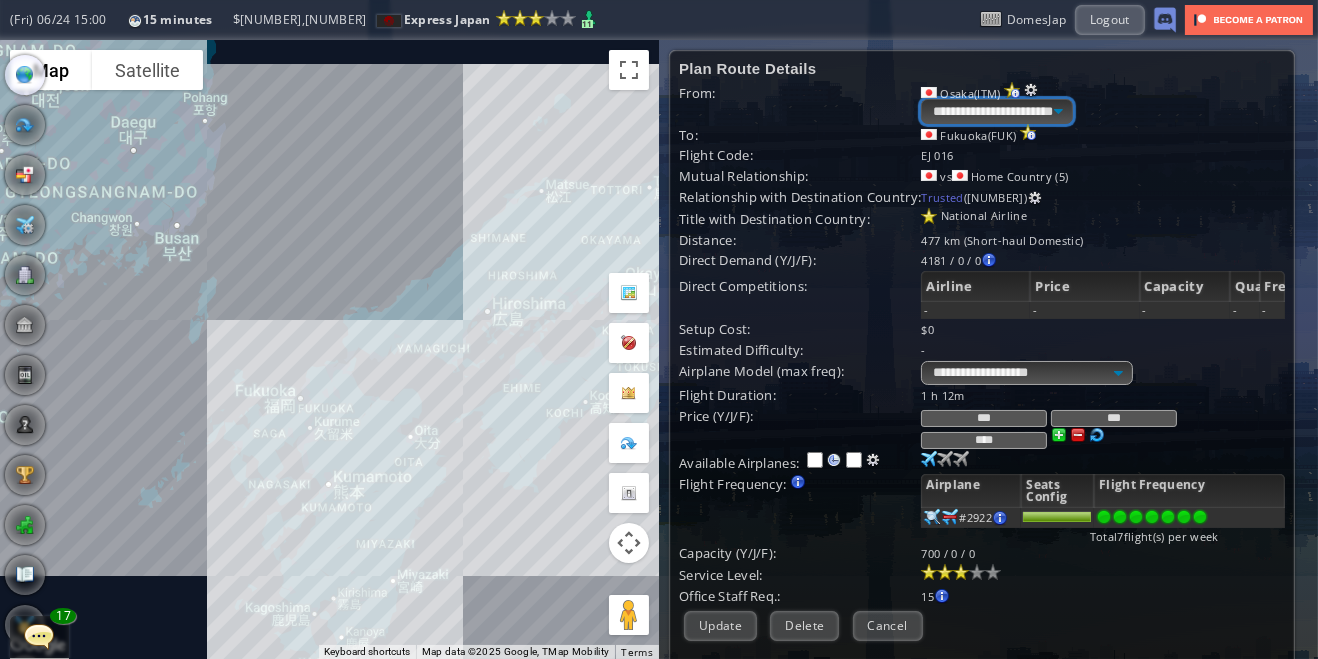 click on "**********" at bounding box center [996, 111] 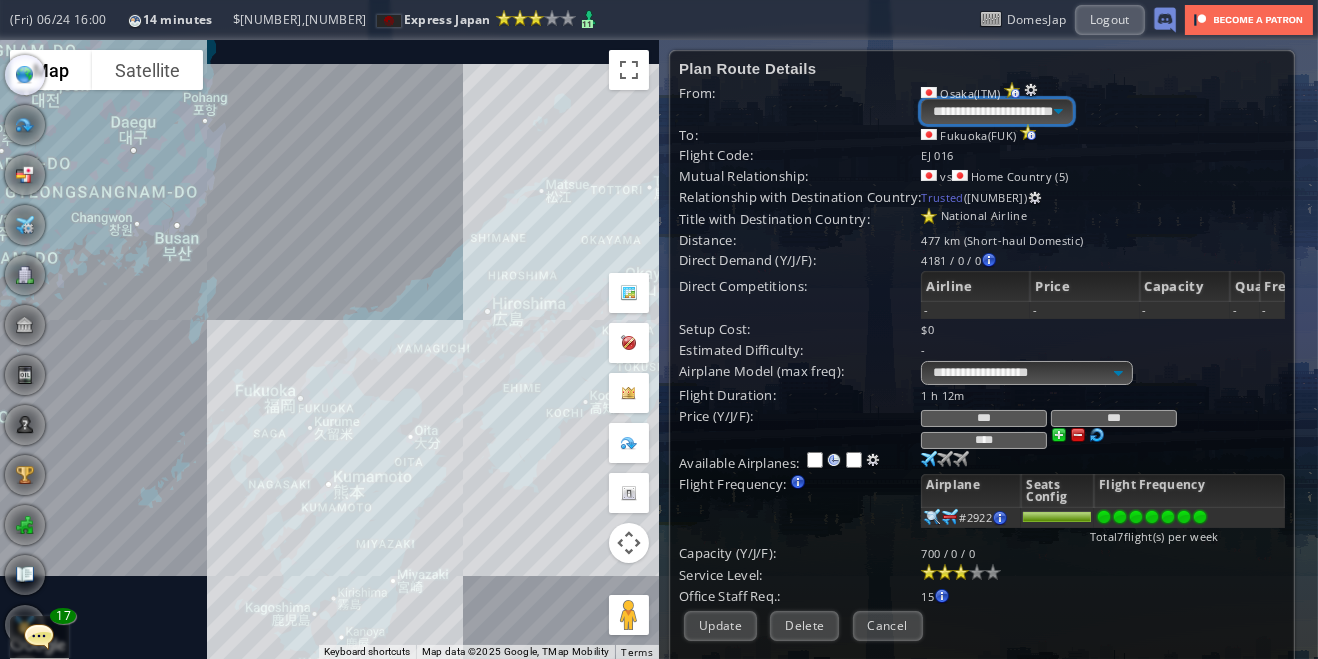 select on "****" 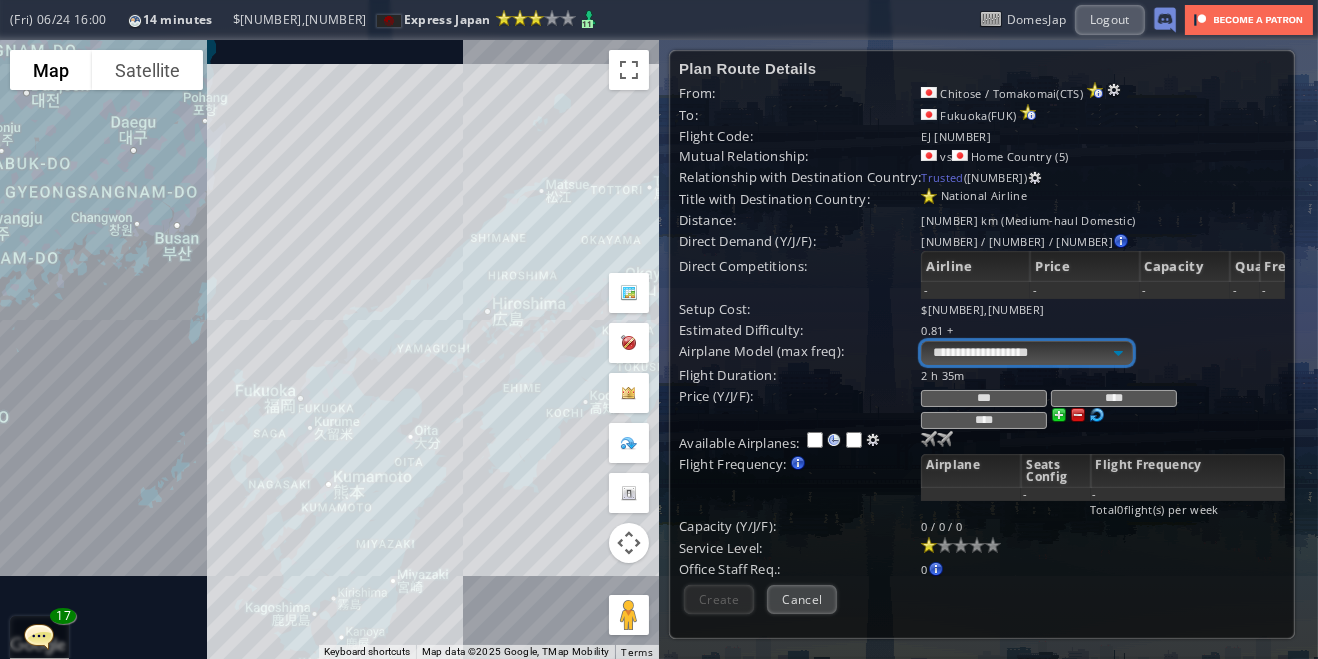 click on "**********" at bounding box center (1026, 353) 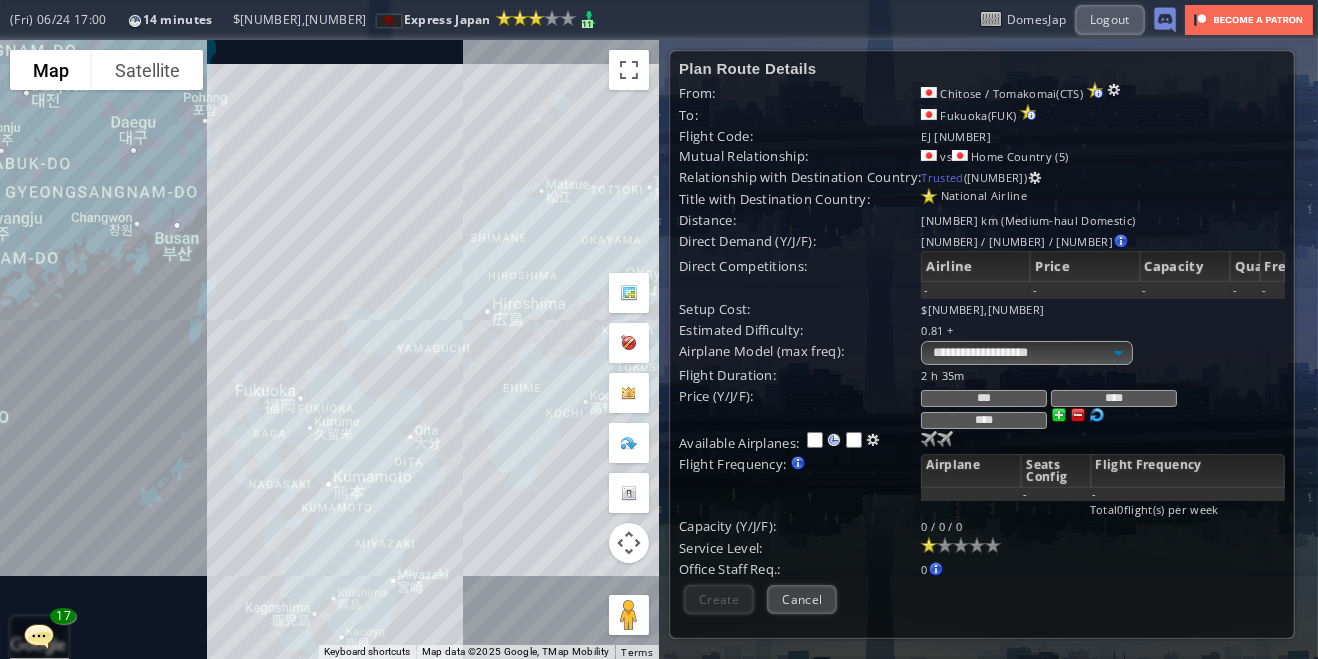 click on "Airplane Model (max freq):" at bounding box center [800, 351] 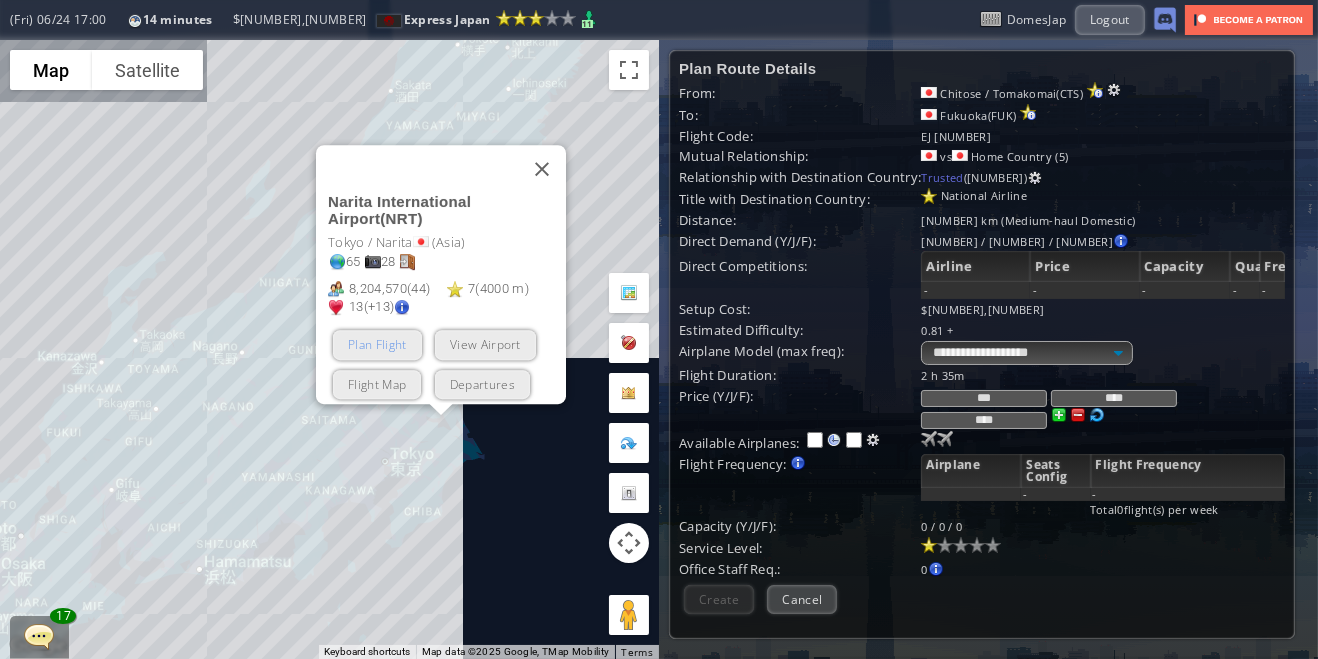 click on "Plan Flight" at bounding box center [377, 344] 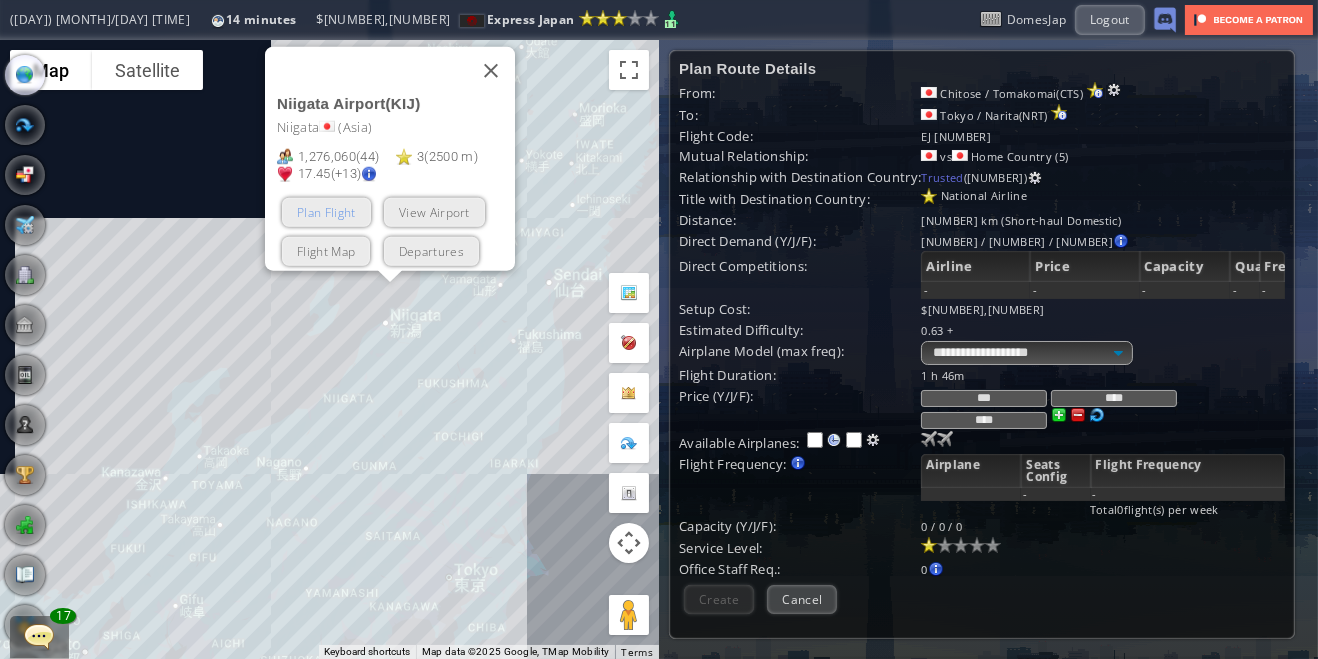 click on "Plan Flight" at bounding box center [326, 211] 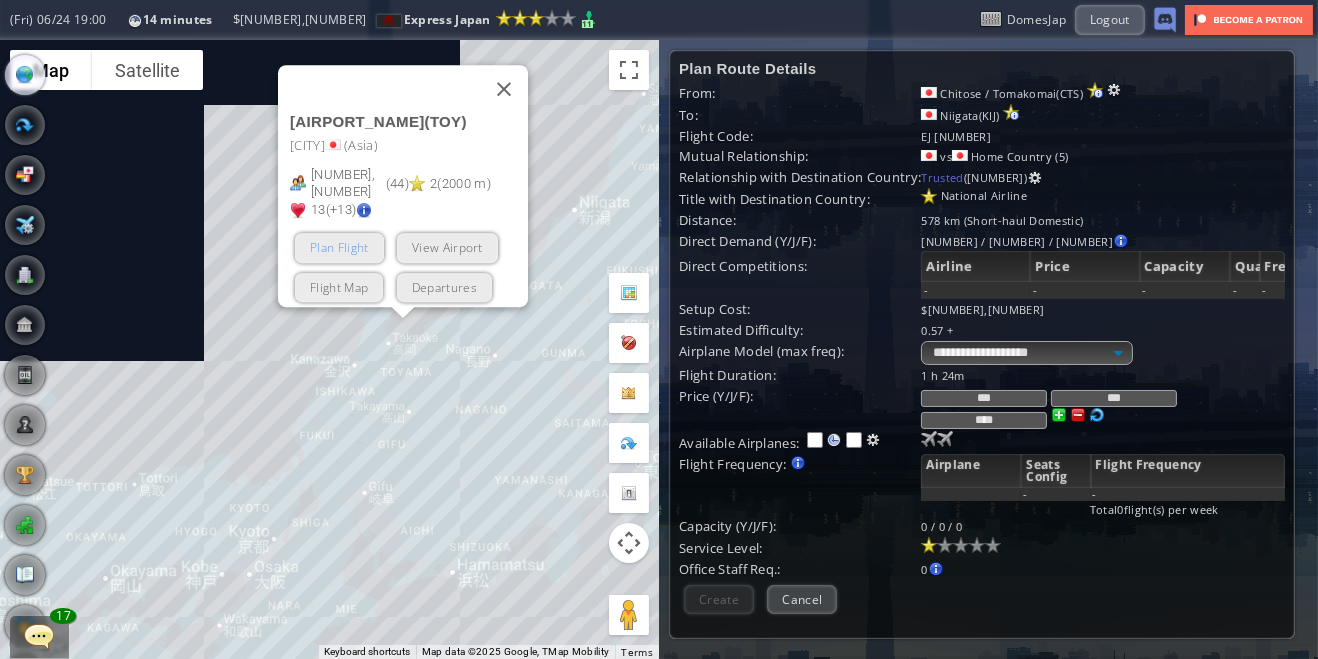 click on "Plan Flight" at bounding box center [339, 247] 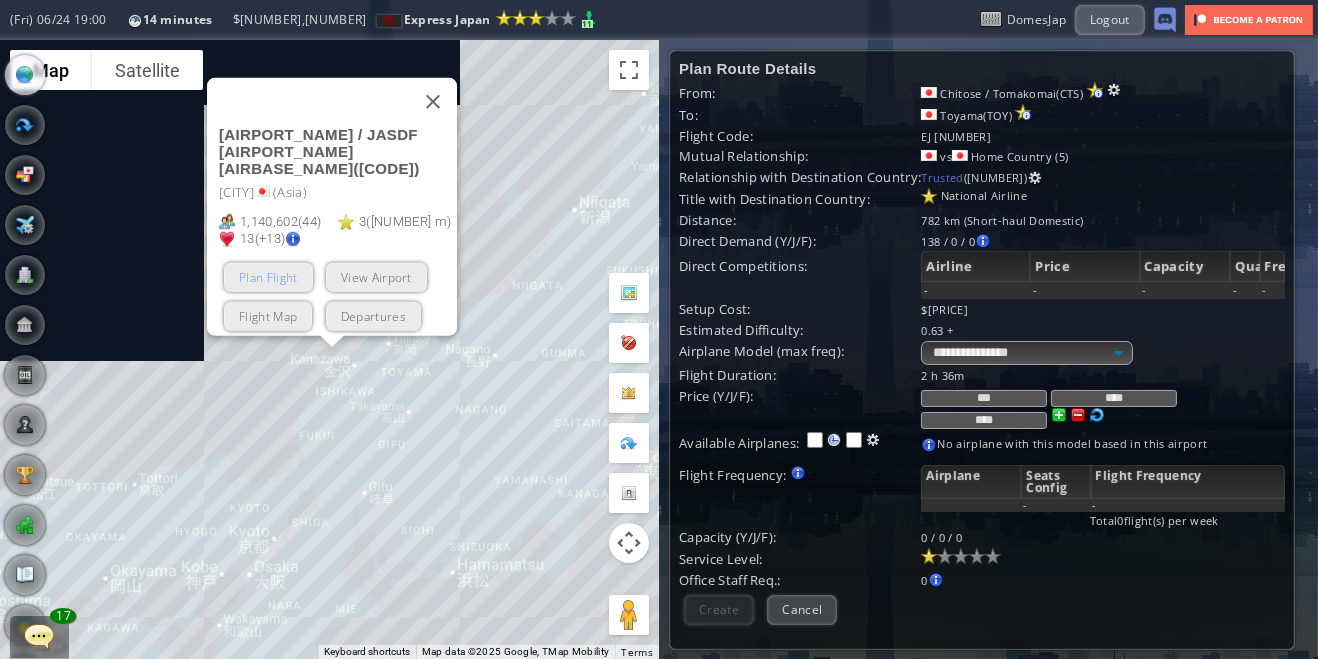 click on "Plan Flight" at bounding box center [268, 276] 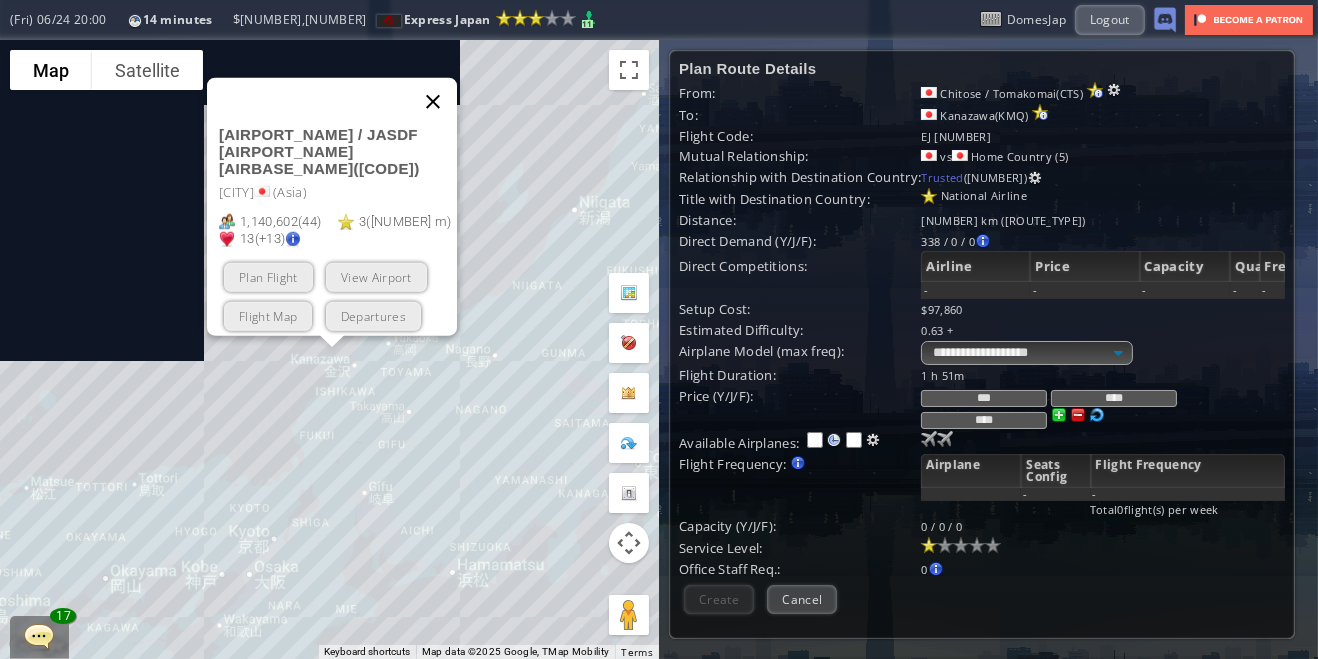 click at bounding box center [433, 101] 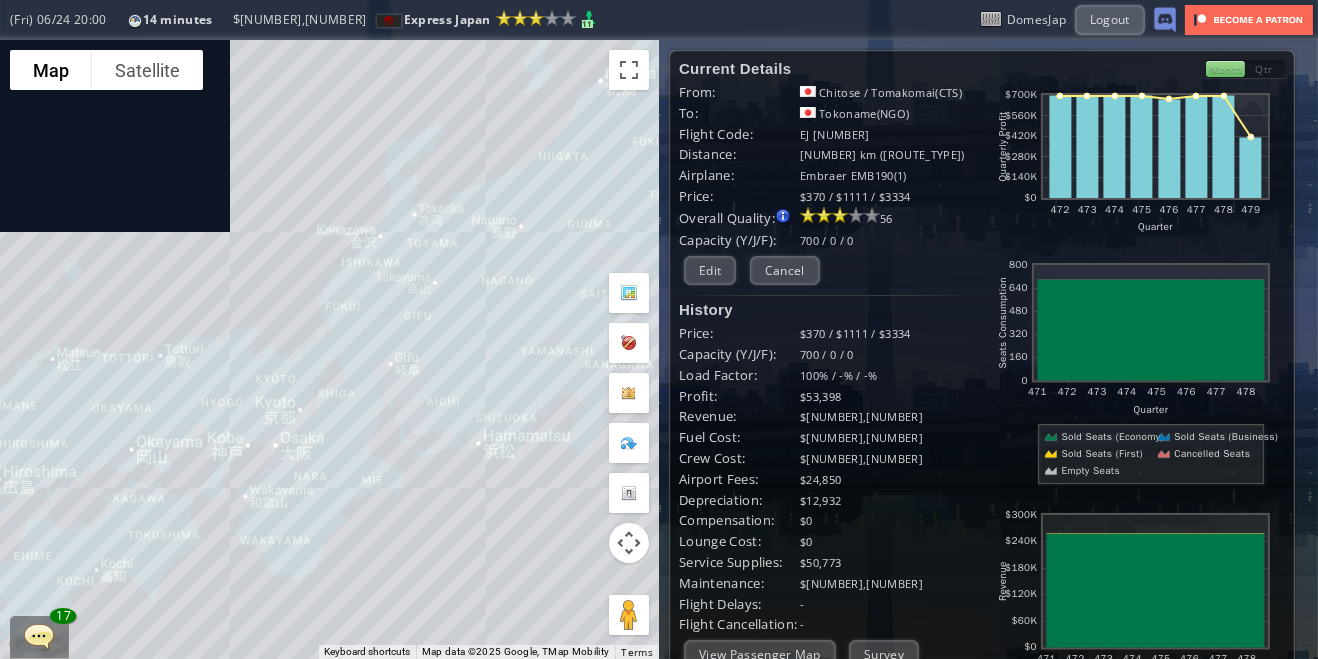 click at bounding box center (7, 329) 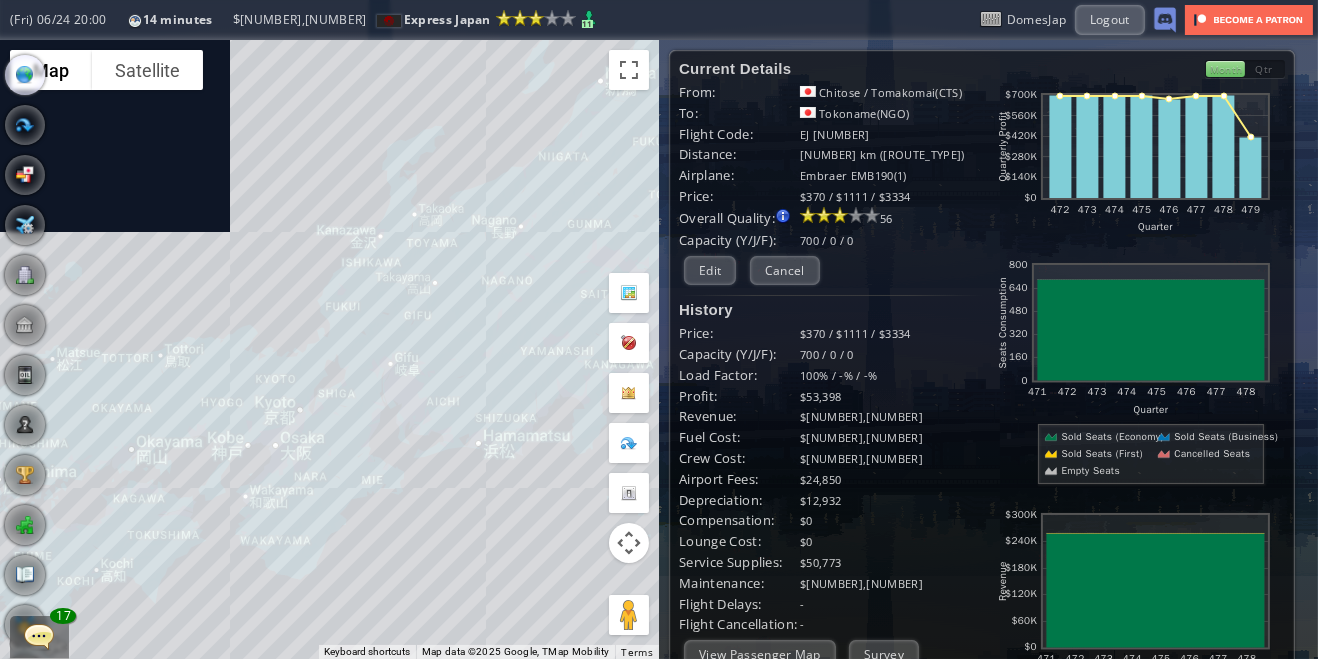 click at bounding box center [25, 225] 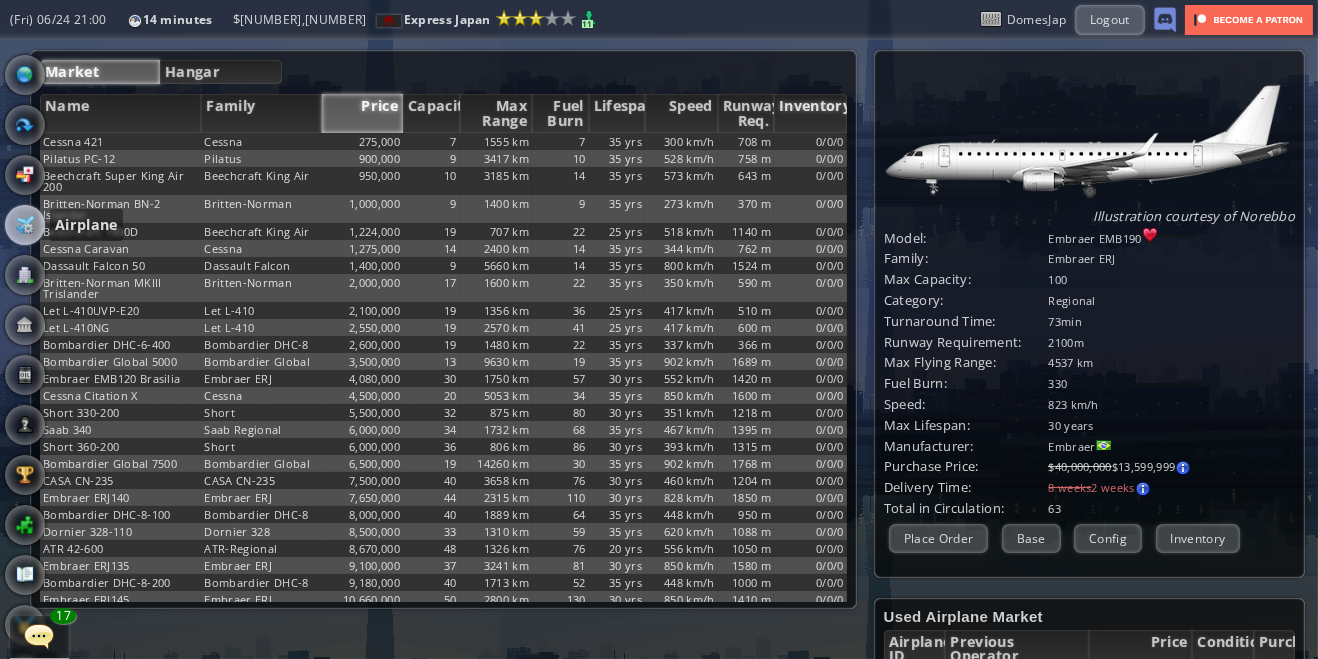 click on "Inventory" at bounding box center [810, 113] 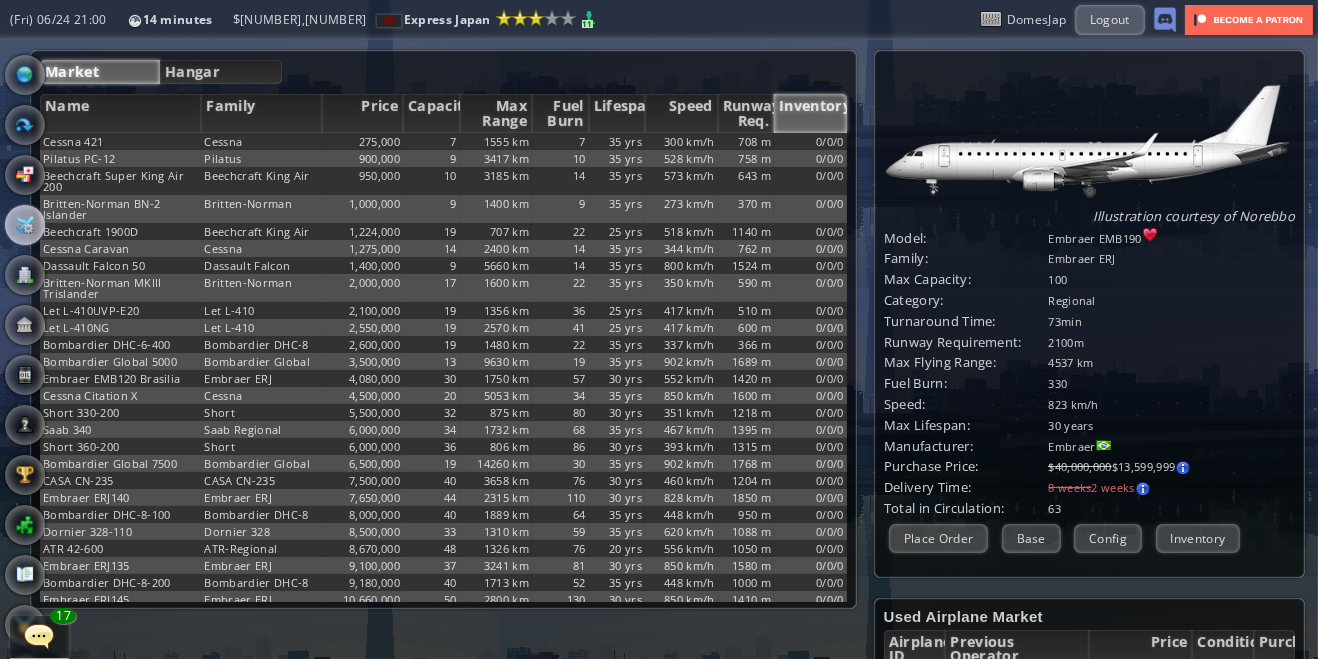 click on "Inventory" at bounding box center [810, 113] 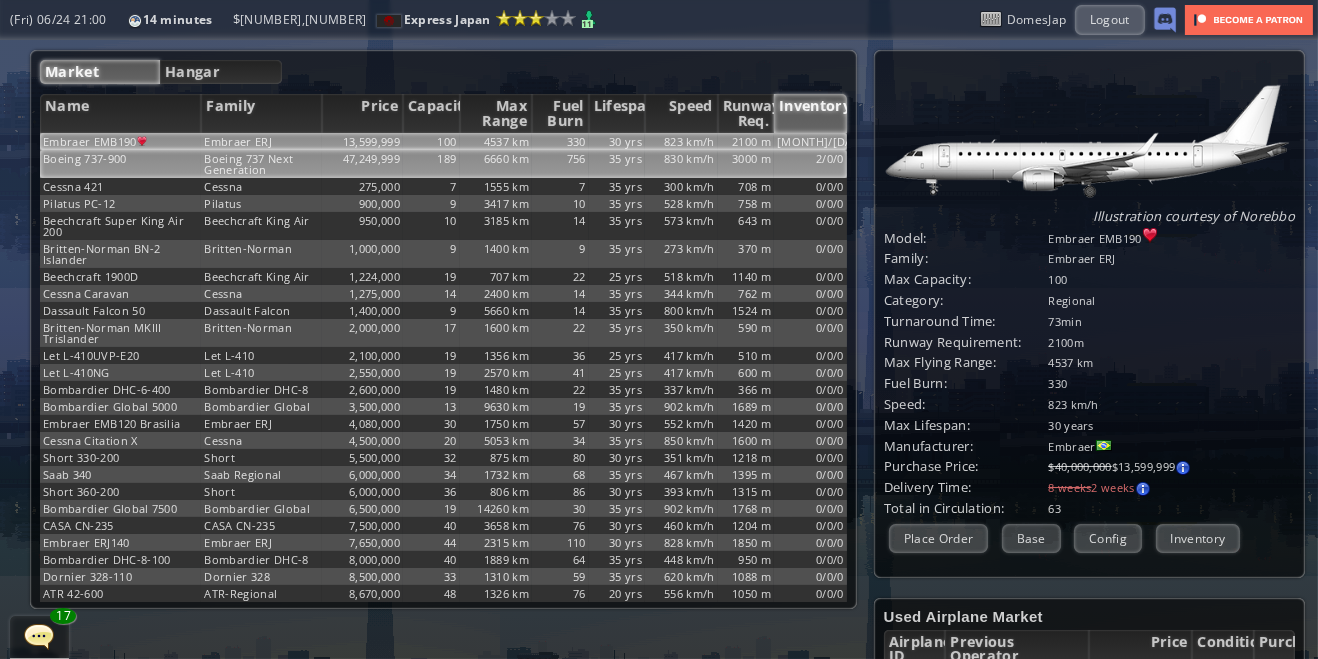 click on "Boeing 737-900" at bounding box center [120, 141] 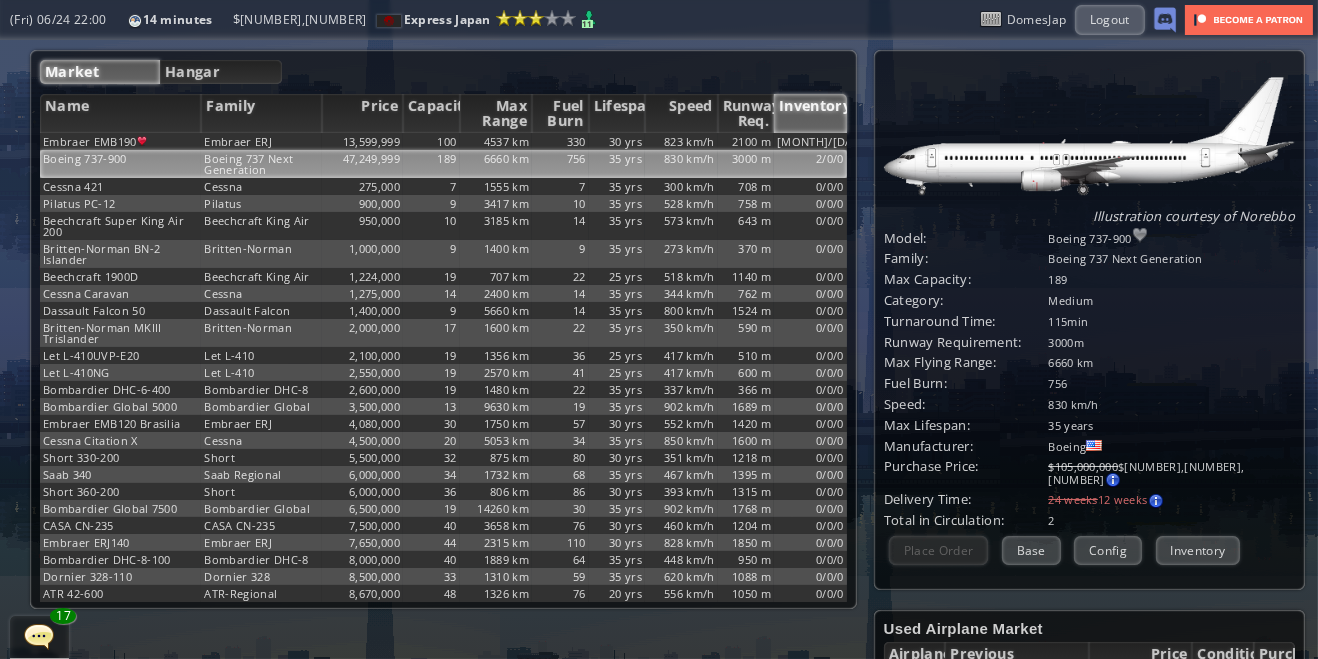 click at bounding box center [7, 329] 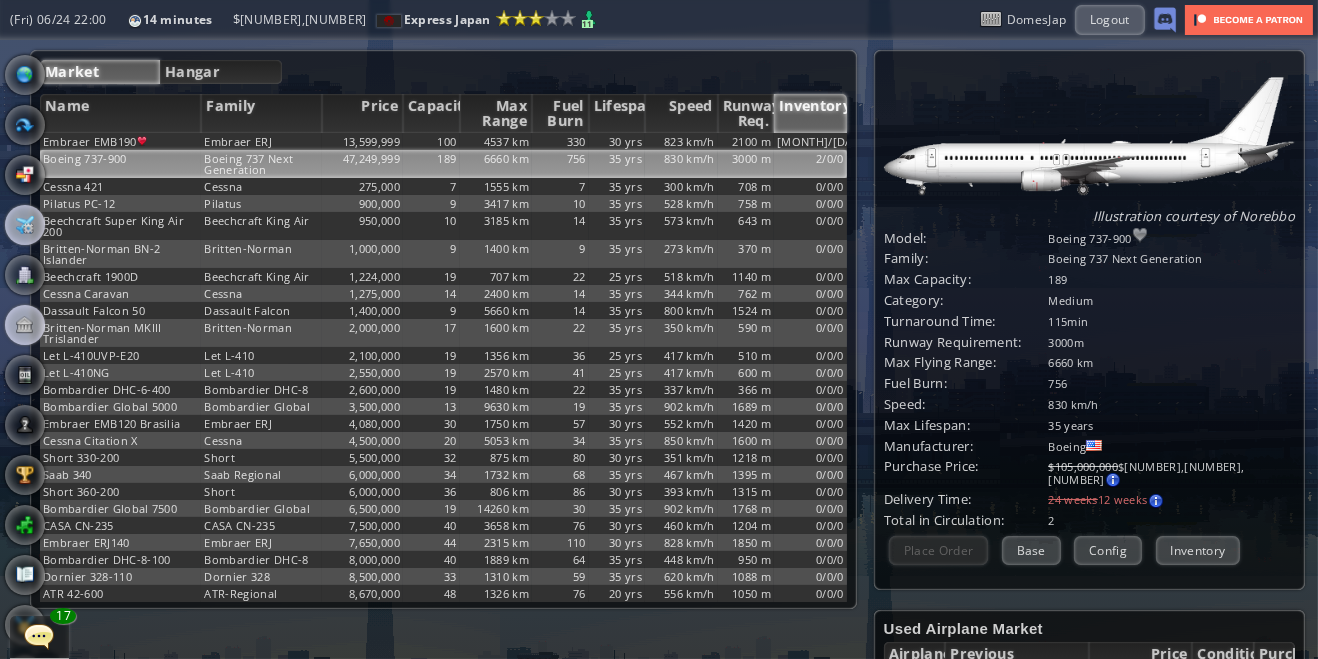 click at bounding box center [25, 325] 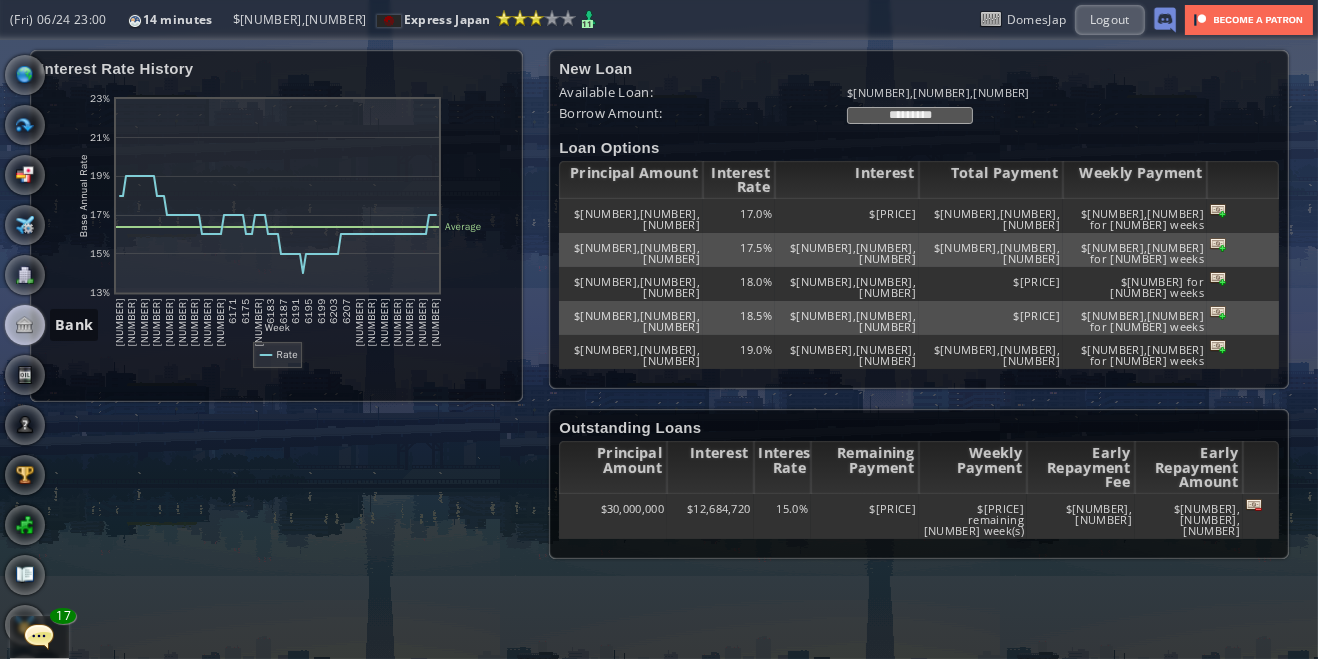 click on "*********" at bounding box center (910, 115) 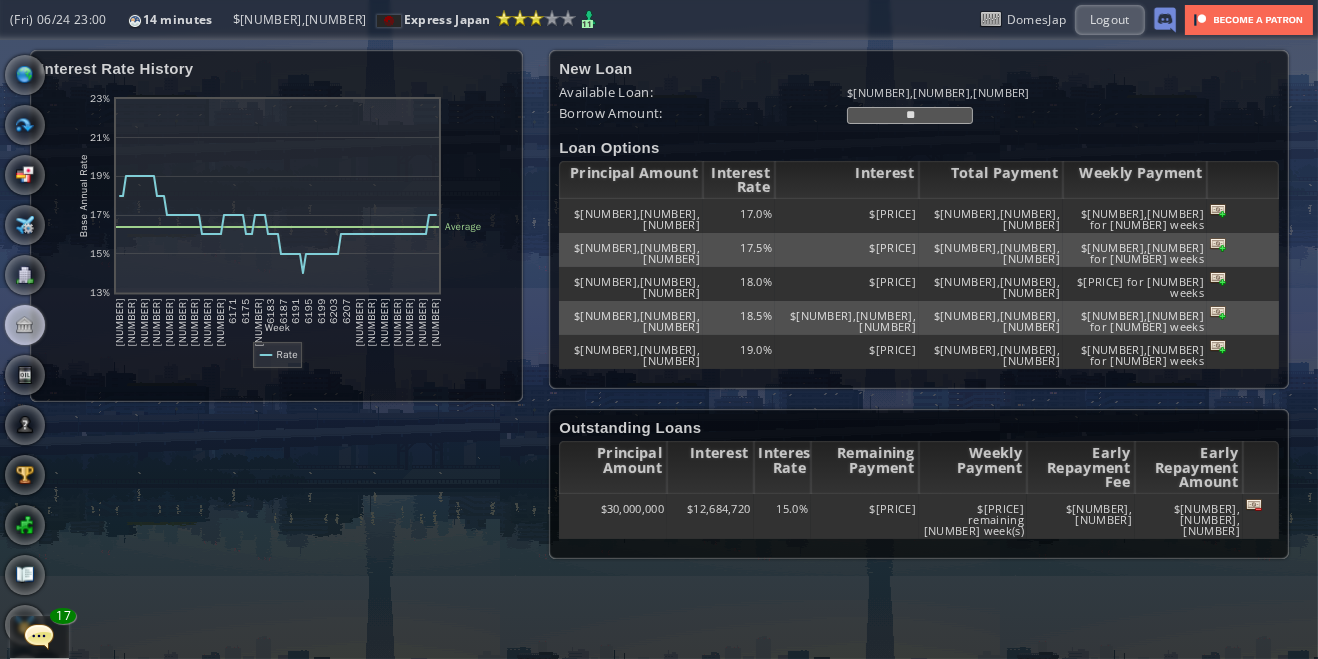 type on "*" 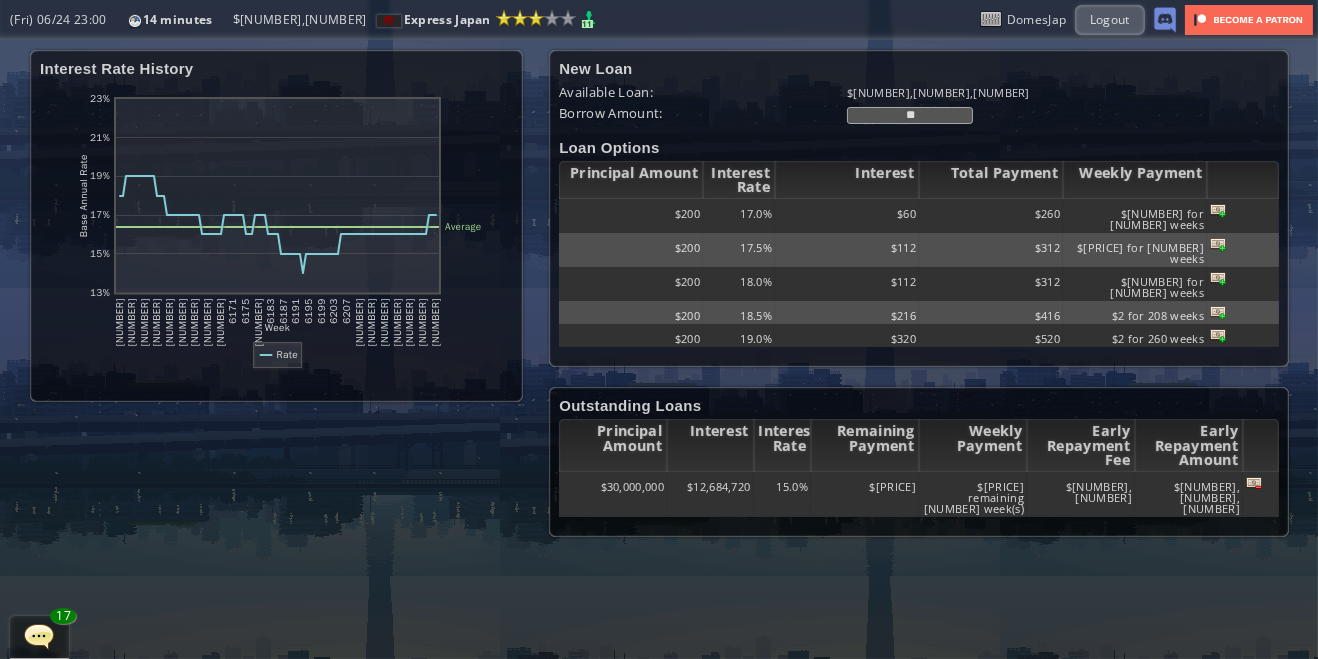 type on "*" 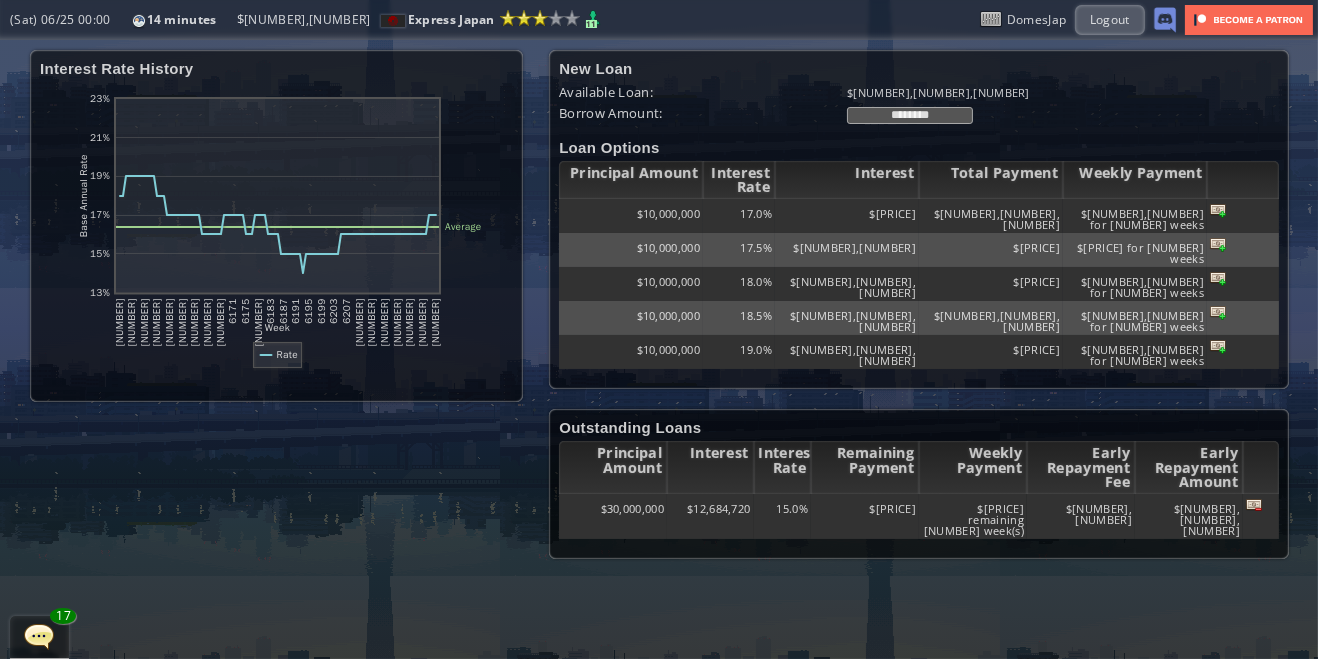 type on "********" 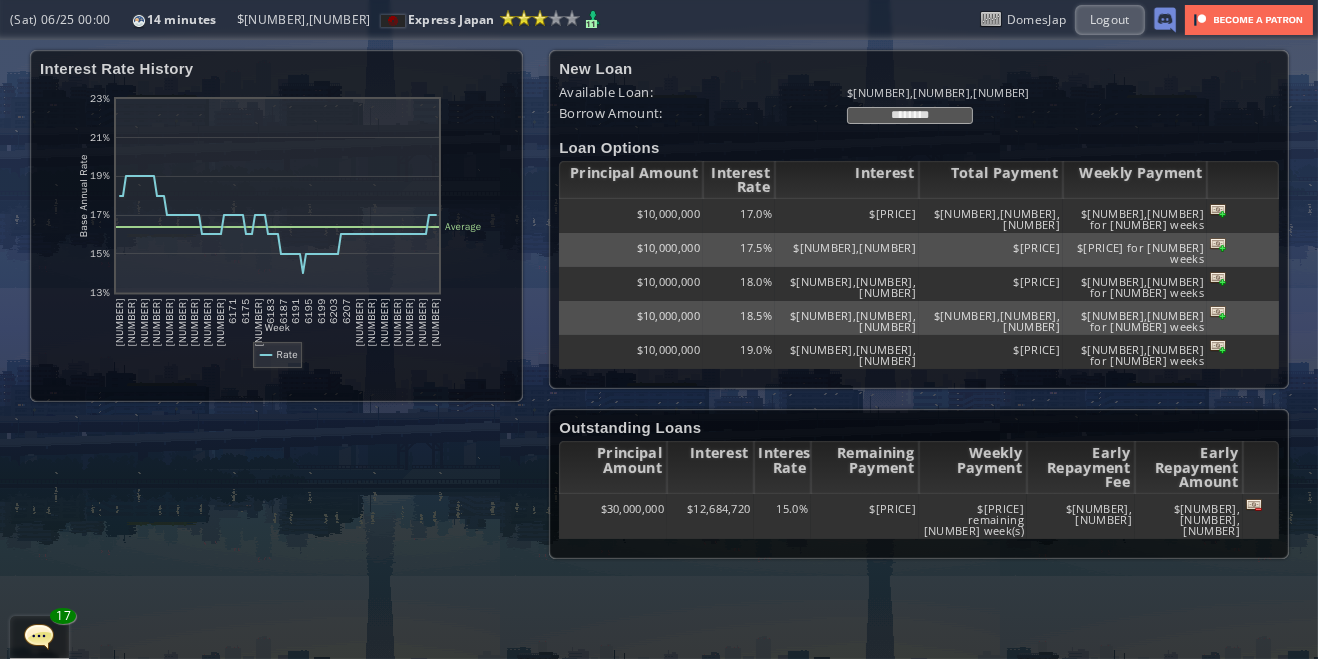 click at bounding box center (1218, 210) 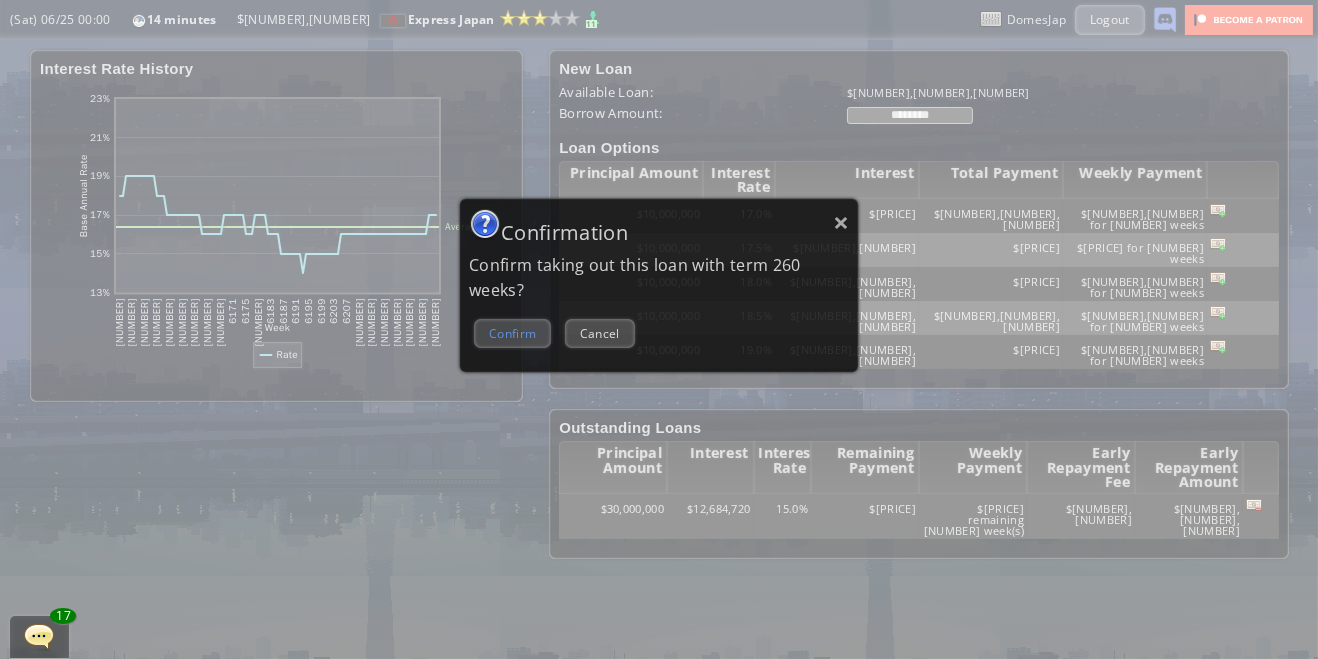 click on "Confirm" at bounding box center [512, 333] 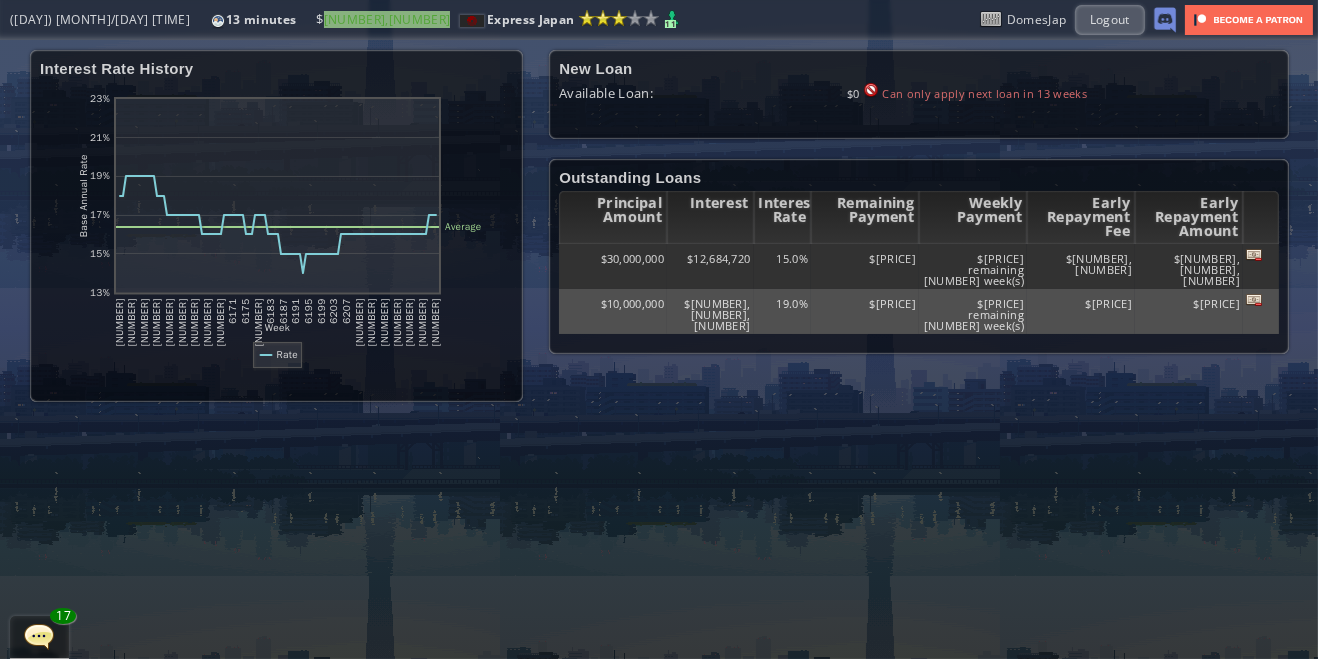 click at bounding box center [7, 329] 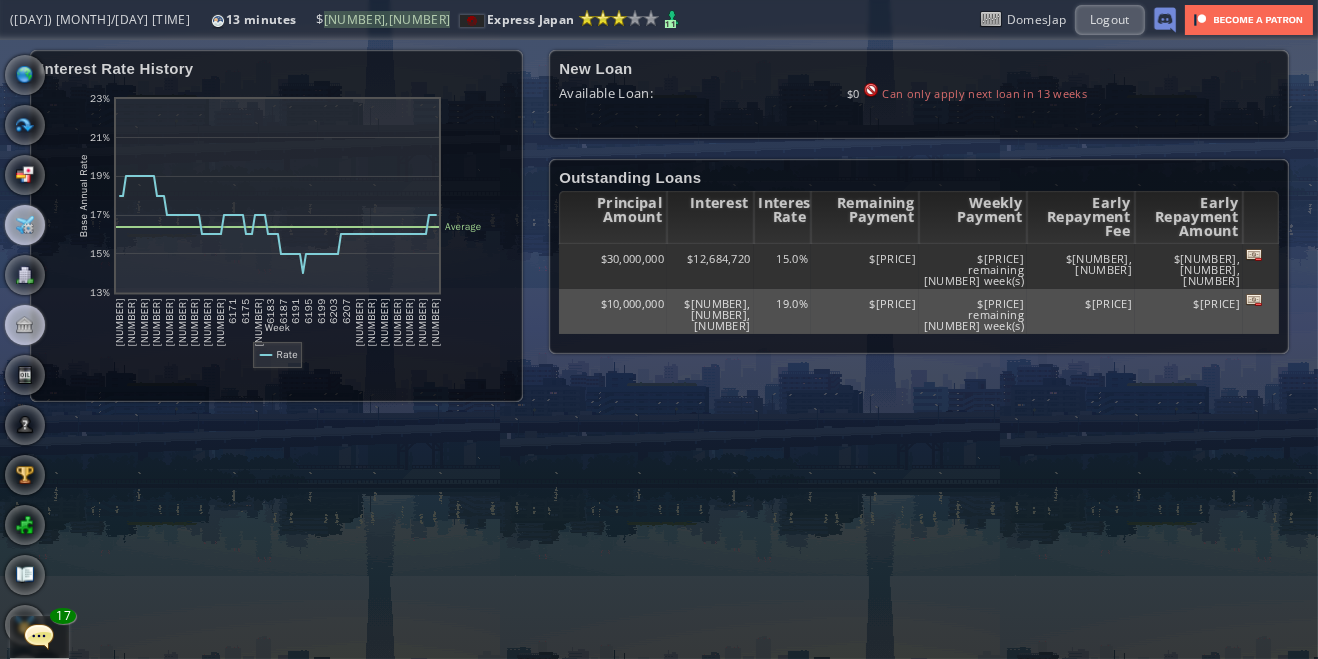 click at bounding box center [25, 225] 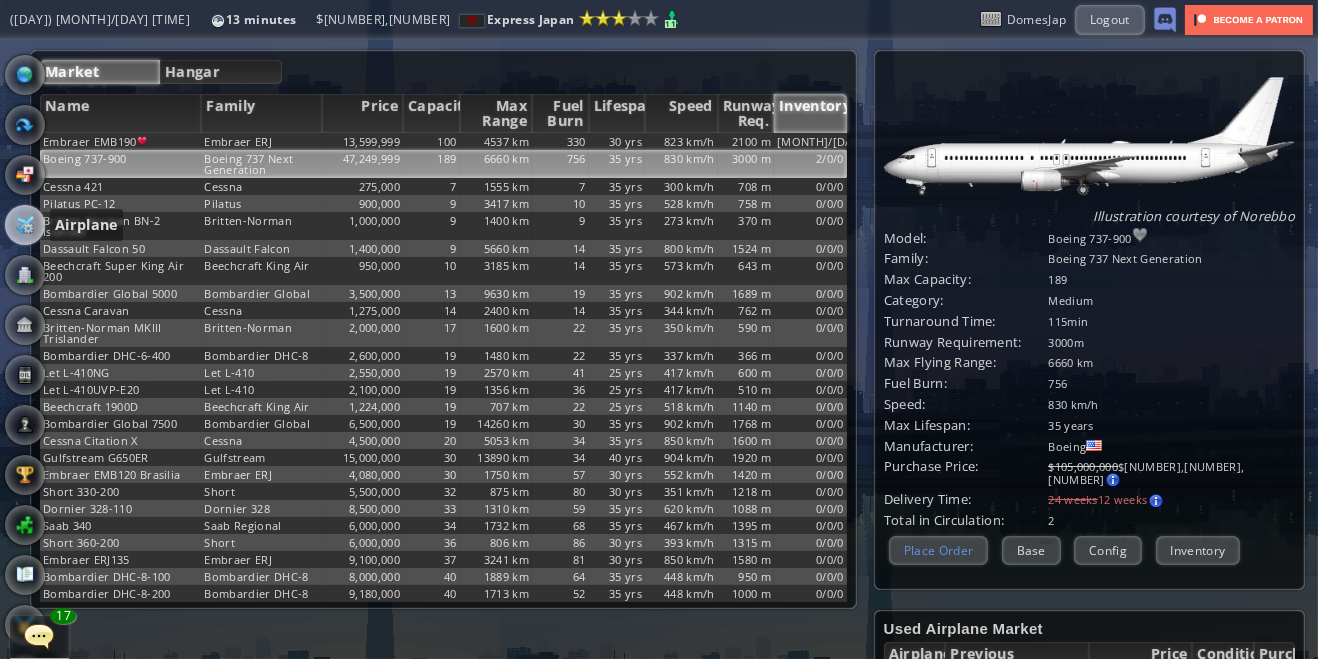 click on "Place Order" at bounding box center (939, 550) 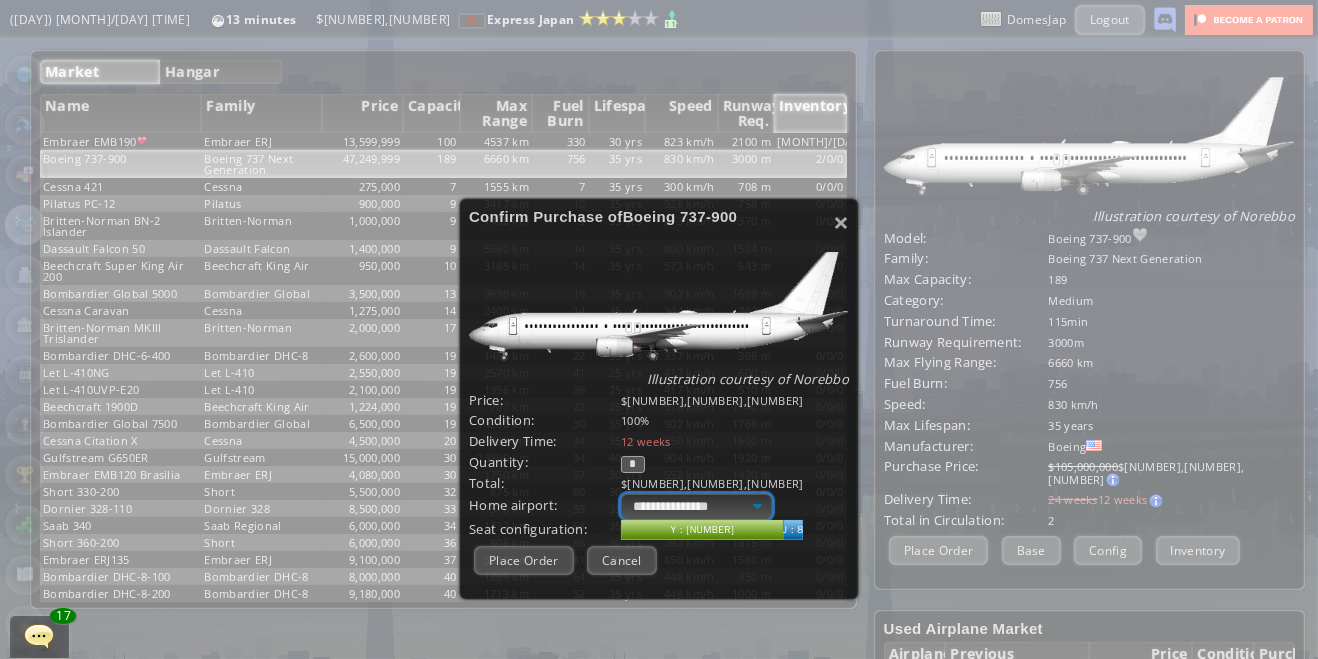 click on "**********" at bounding box center (696, 506) 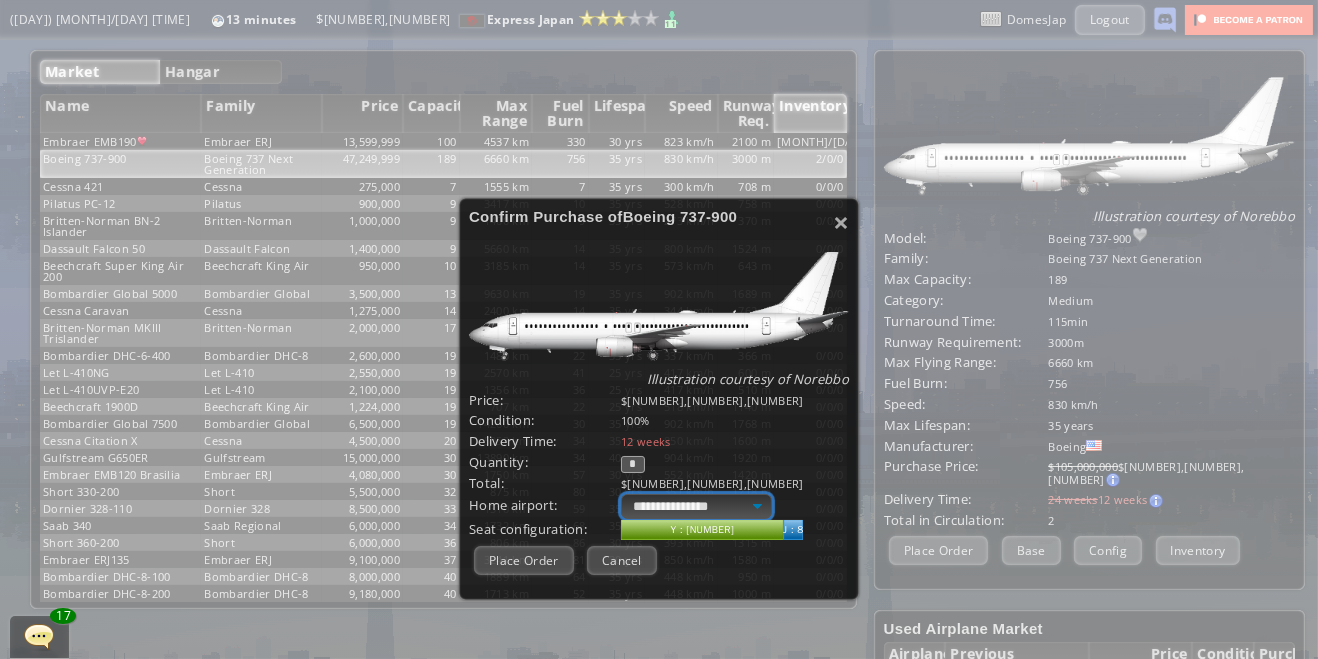 select on "****" 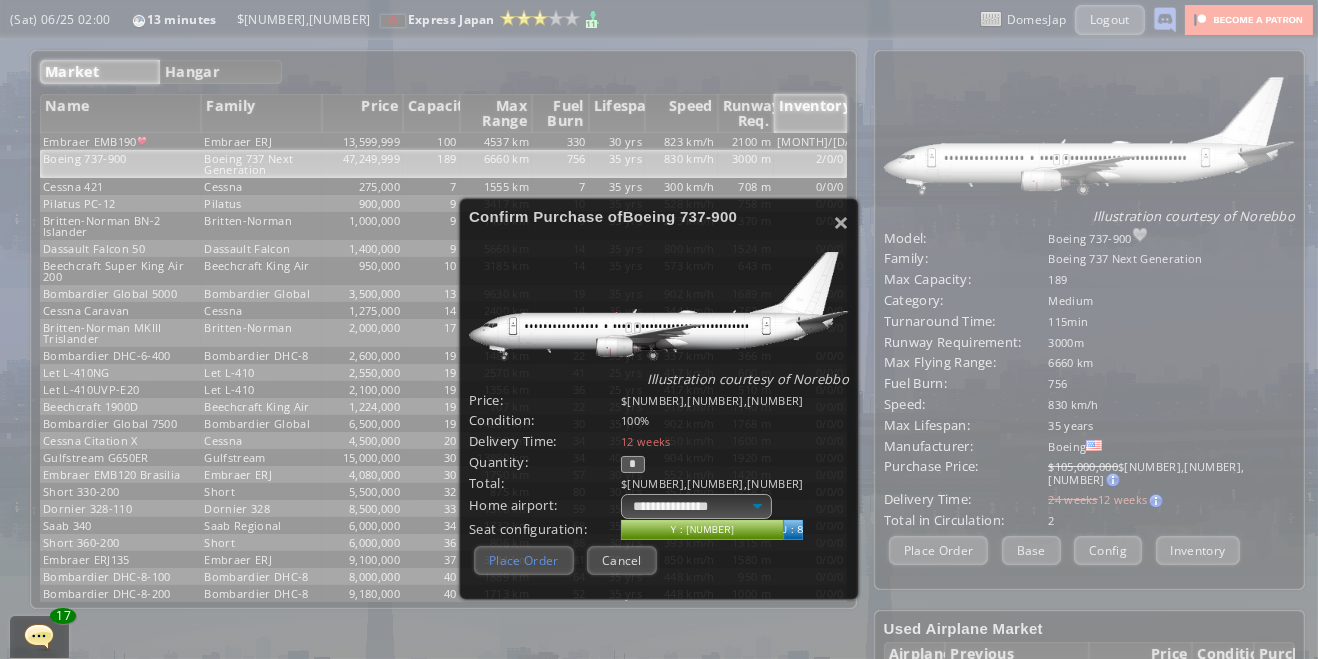 click on "Place Order" at bounding box center (524, 560) 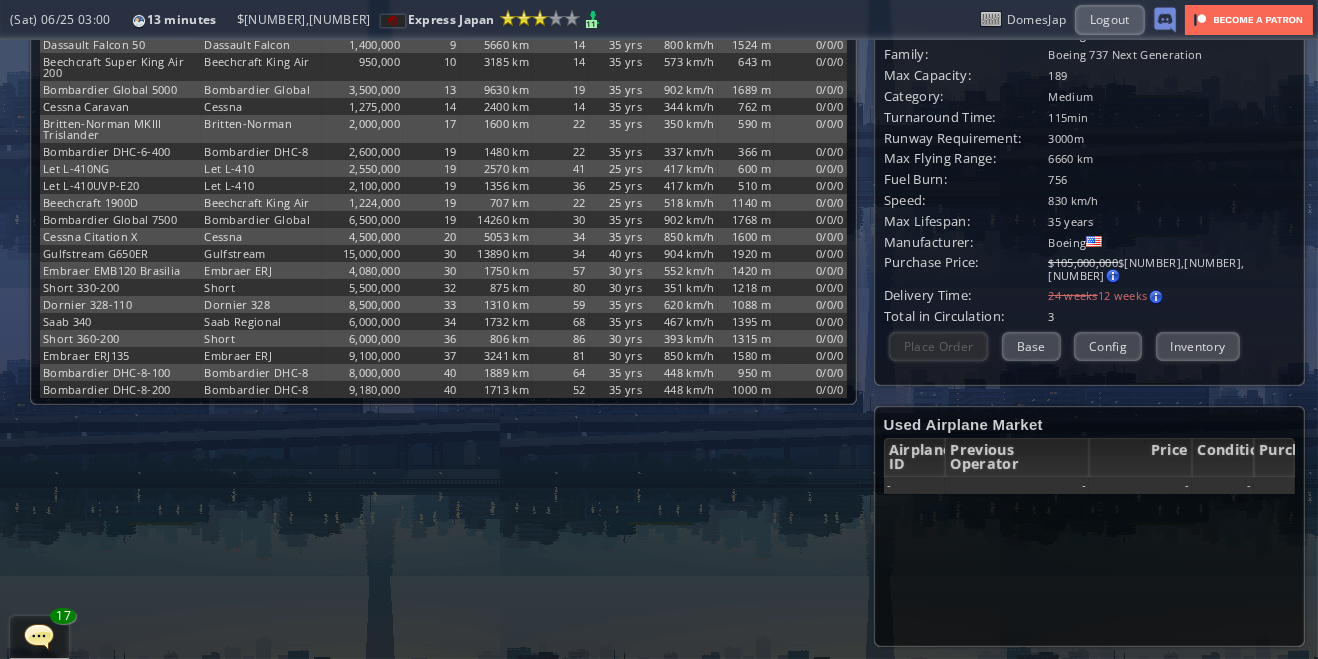 scroll, scrollTop: 0, scrollLeft: 0, axis: both 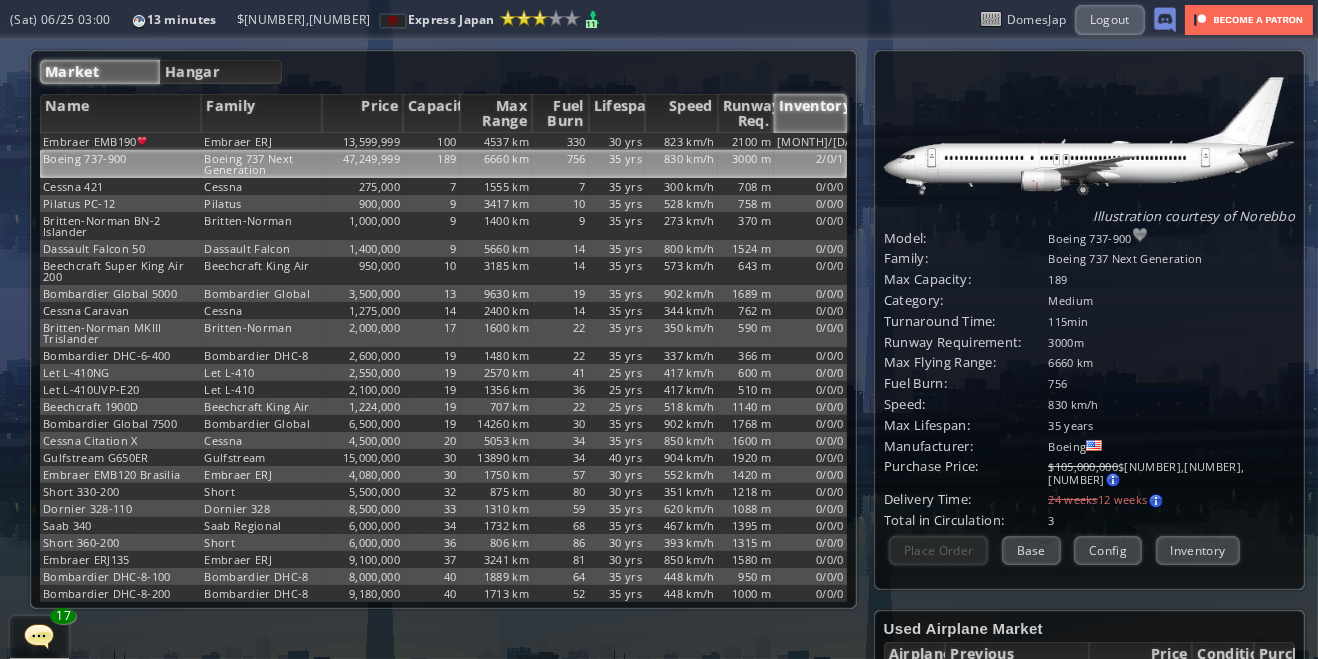 click at bounding box center (7, 329) 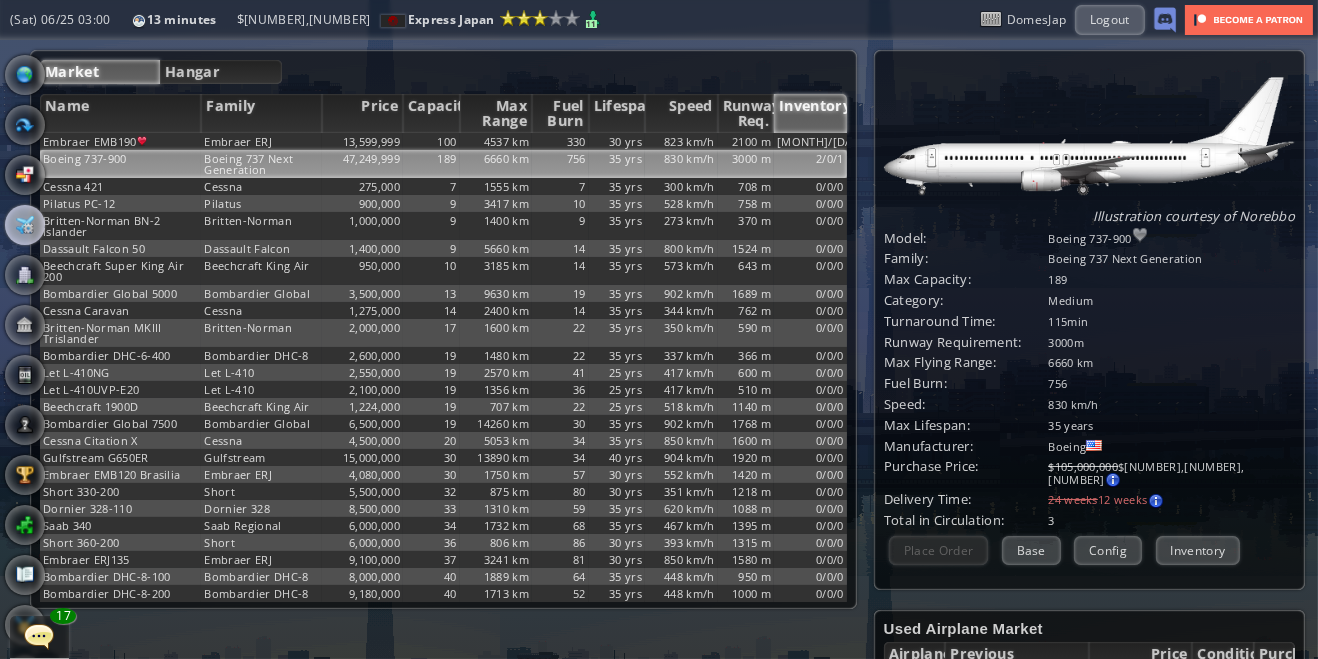 click at bounding box center (25, 75) 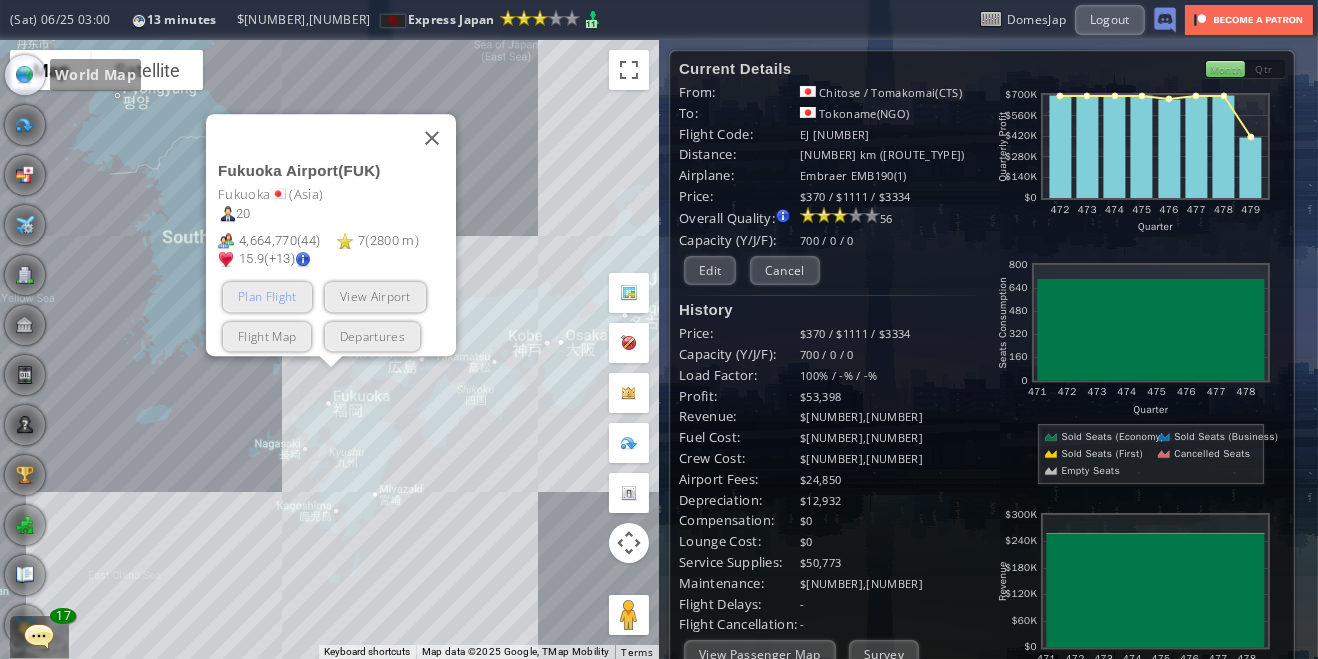 click on "Plan Flight" at bounding box center (267, 296) 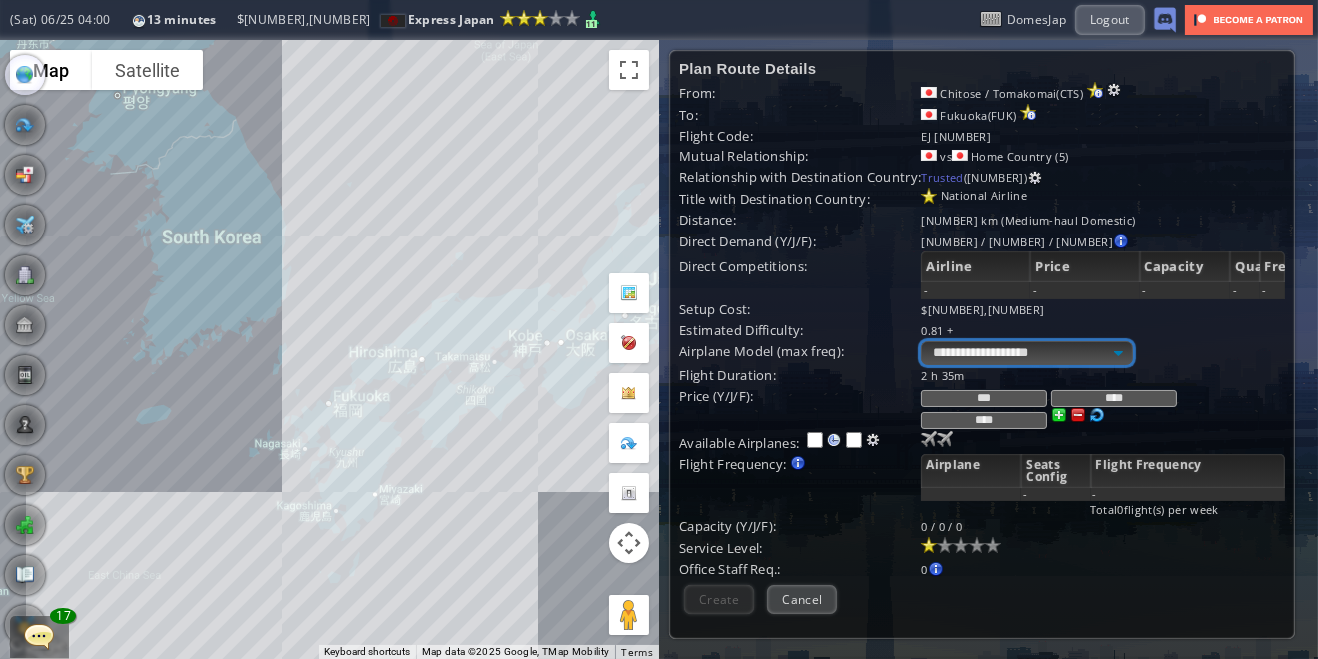click on "**********" at bounding box center (1026, 353) 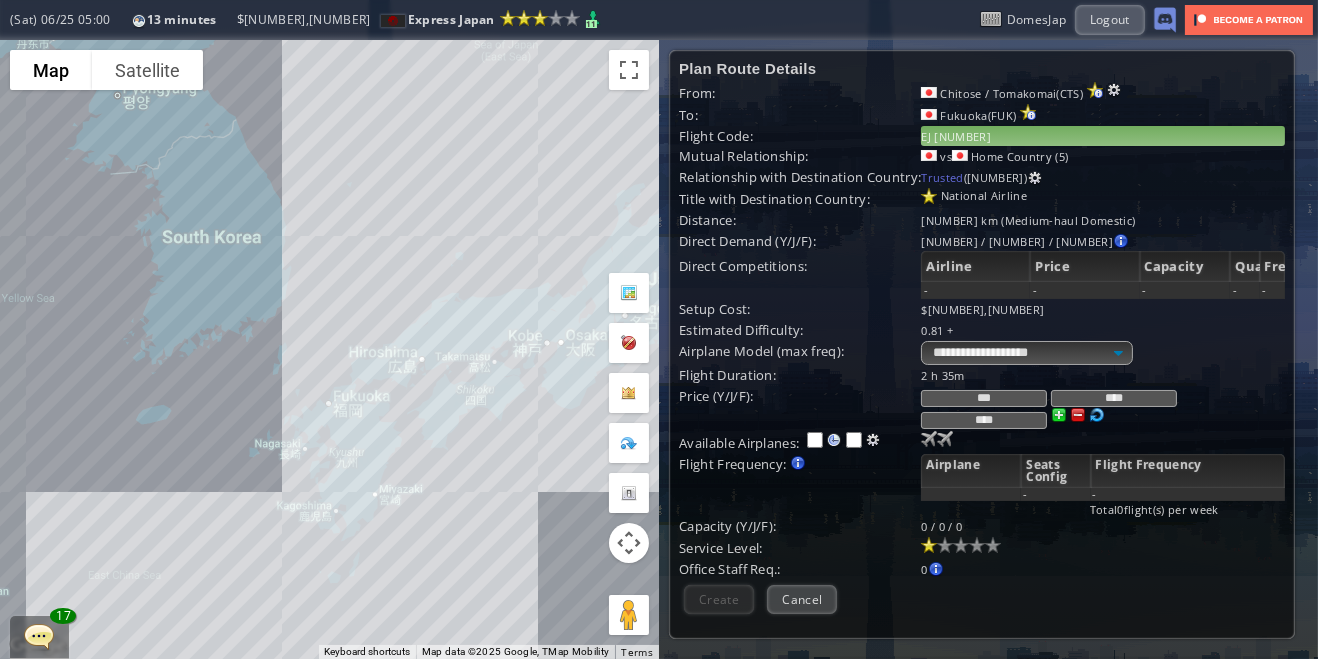 click on "EJ [NUMBER]" at bounding box center [1103, 136] 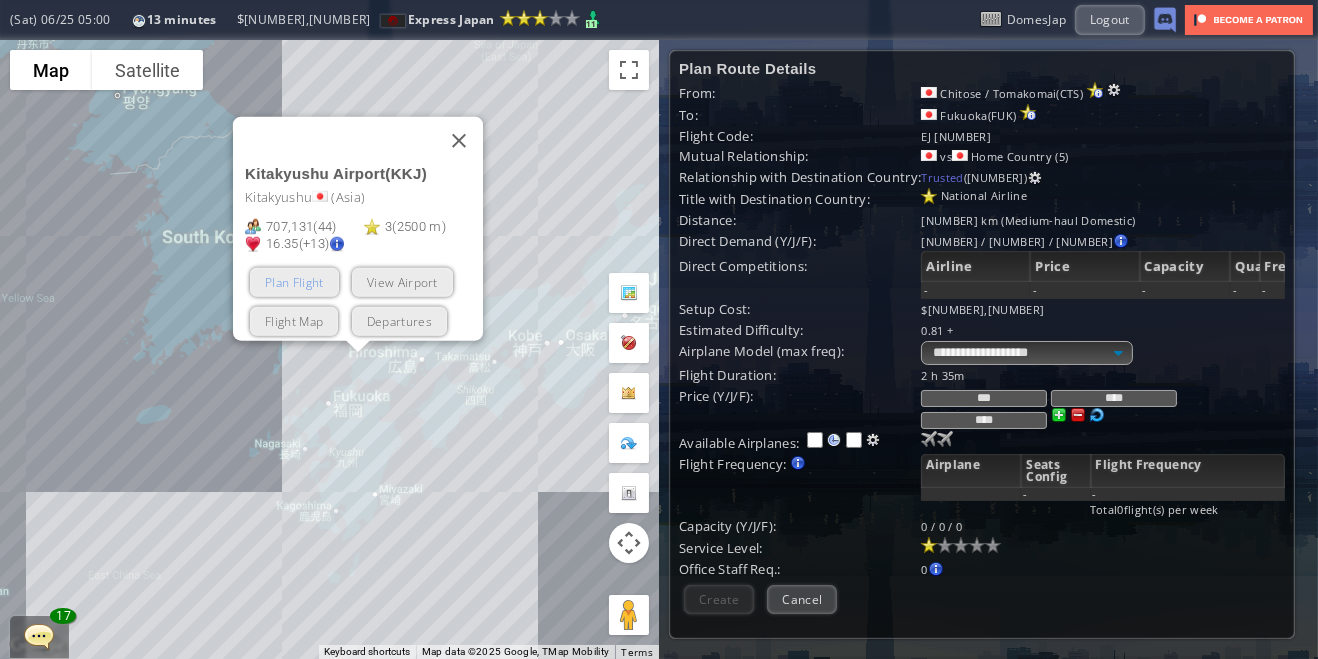 click on "Plan Flight" at bounding box center [294, 281] 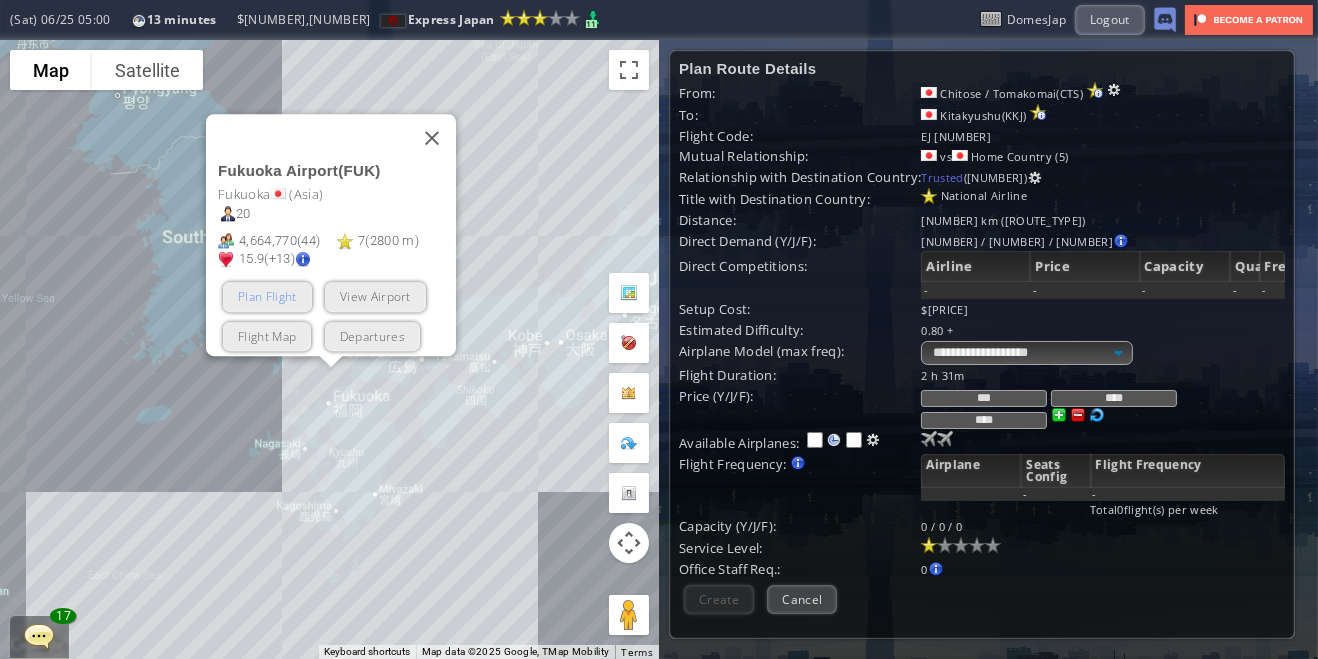 click on "Plan Flight" at bounding box center (267, 296) 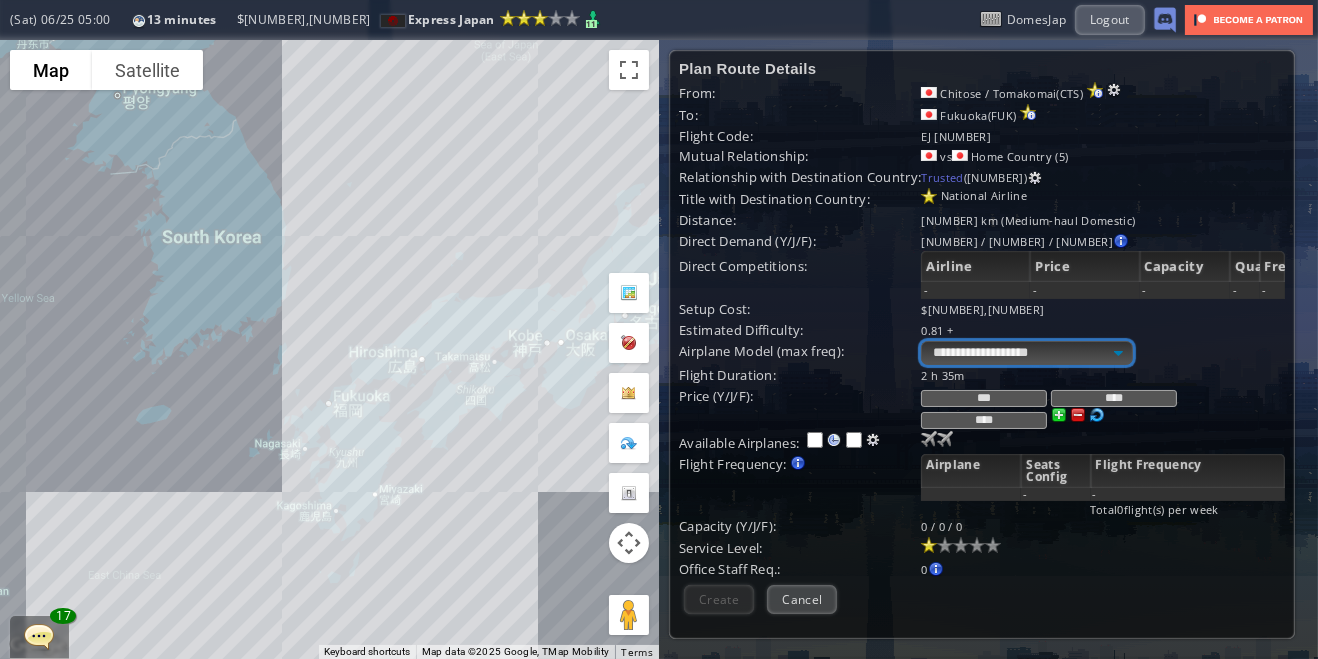 click on "**********" at bounding box center (1026, 353) 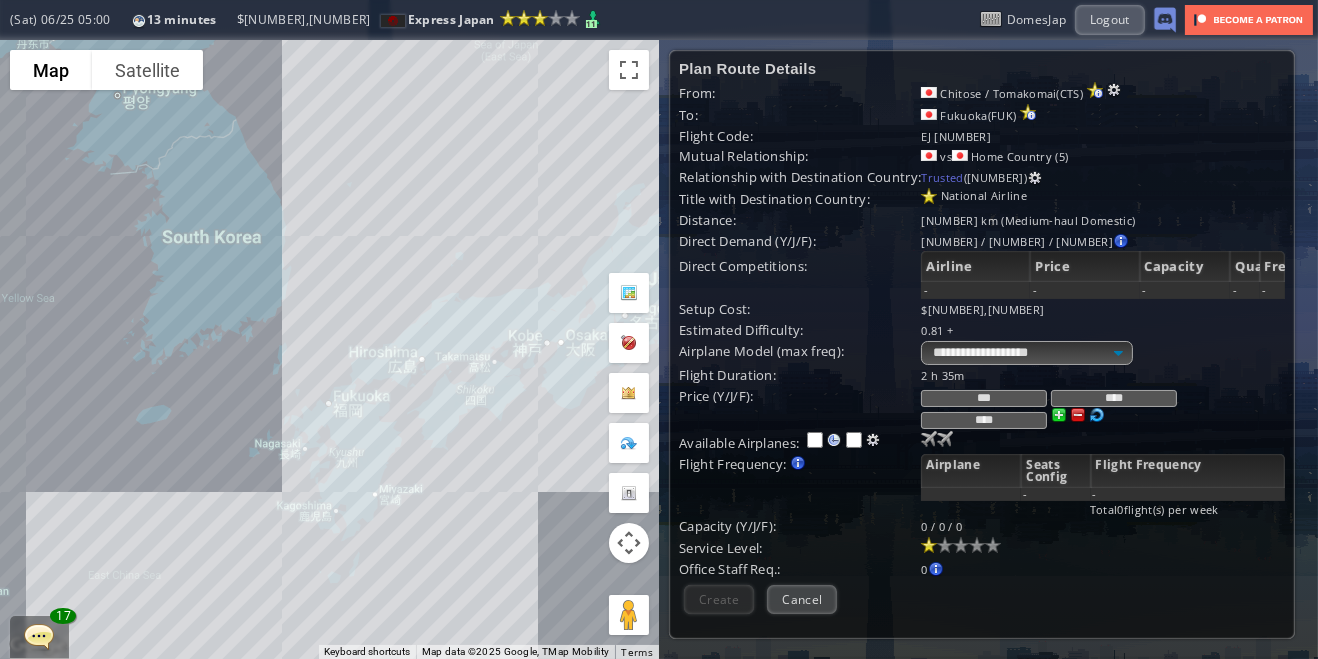 click on "Quality" at bounding box center [975, 266] 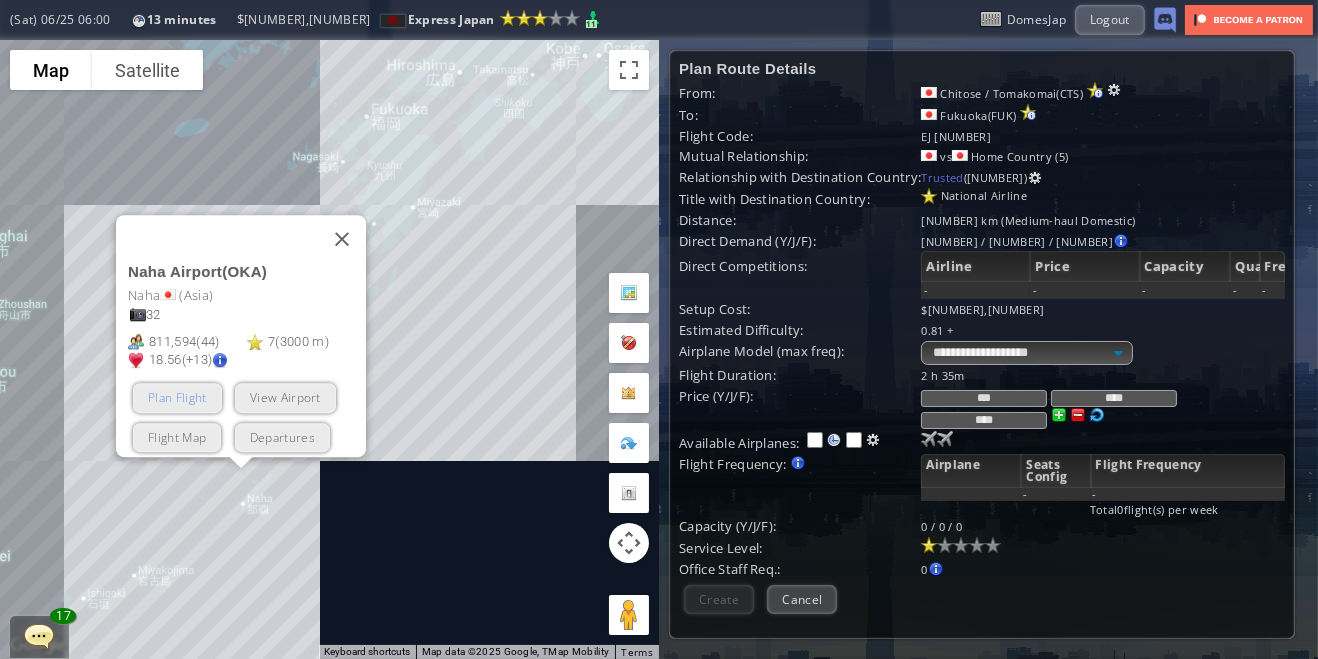 click on "Plan Flight" at bounding box center (177, 397) 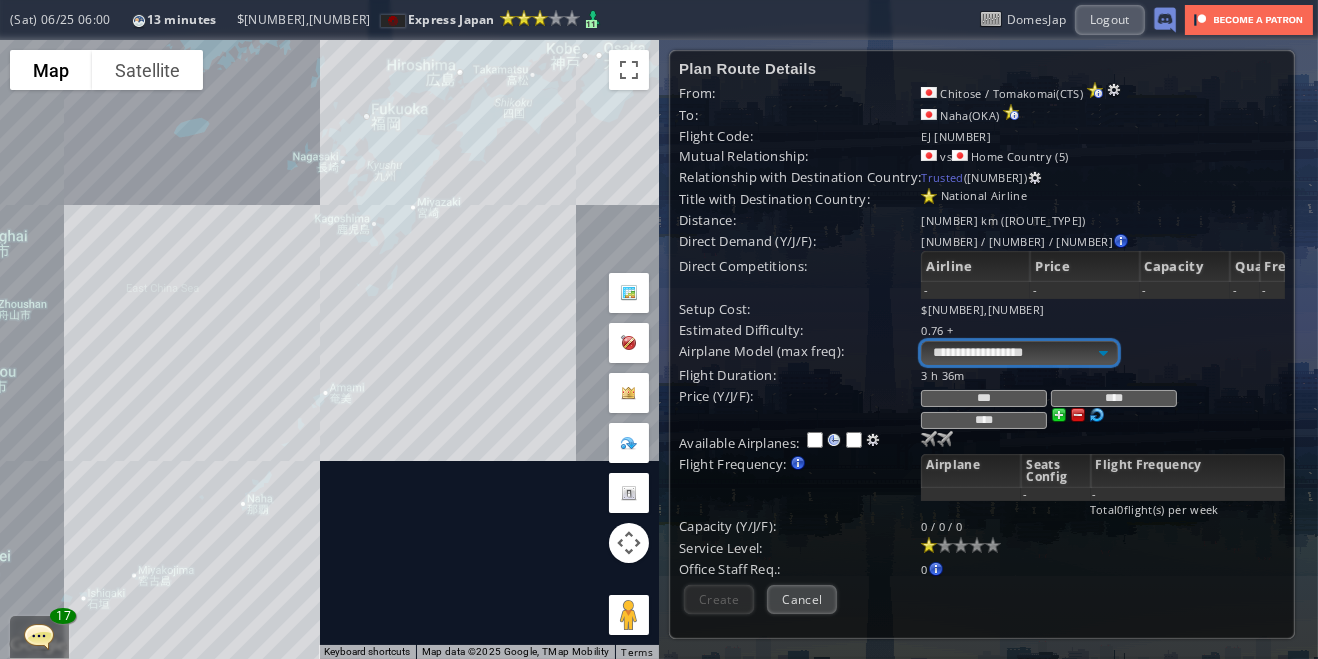 click on "**********" at bounding box center [1019, 353] 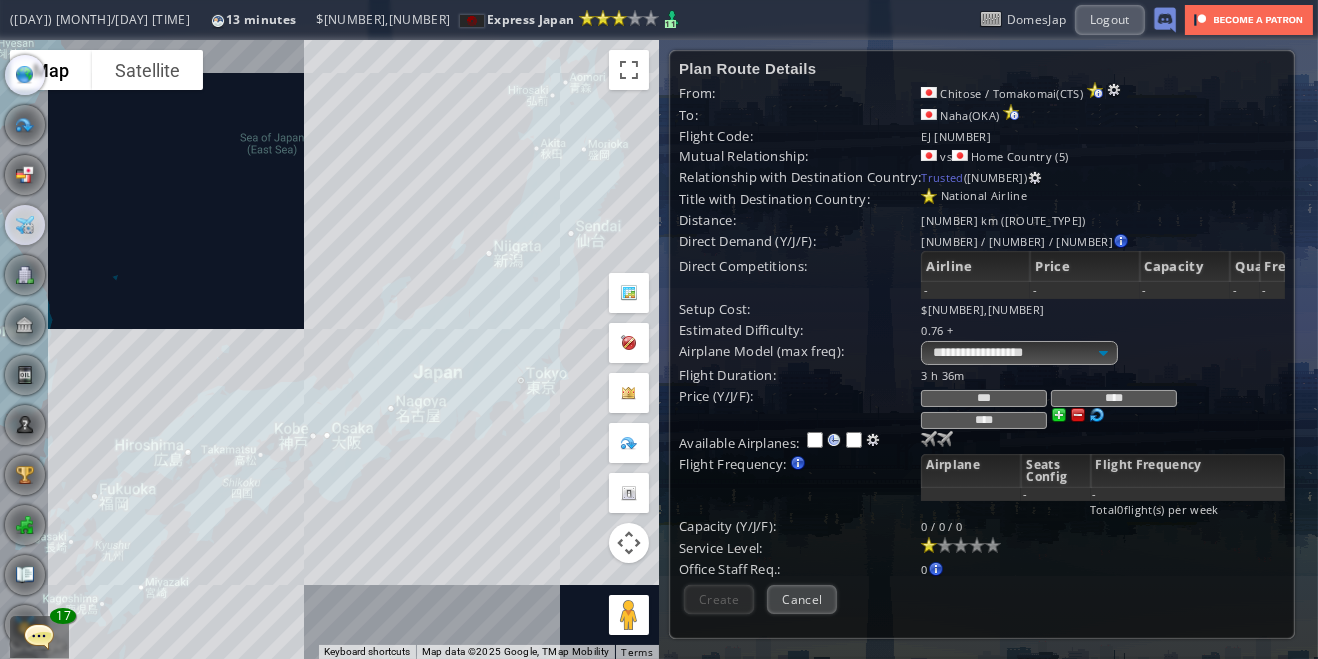 click at bounding box center [25, 225] 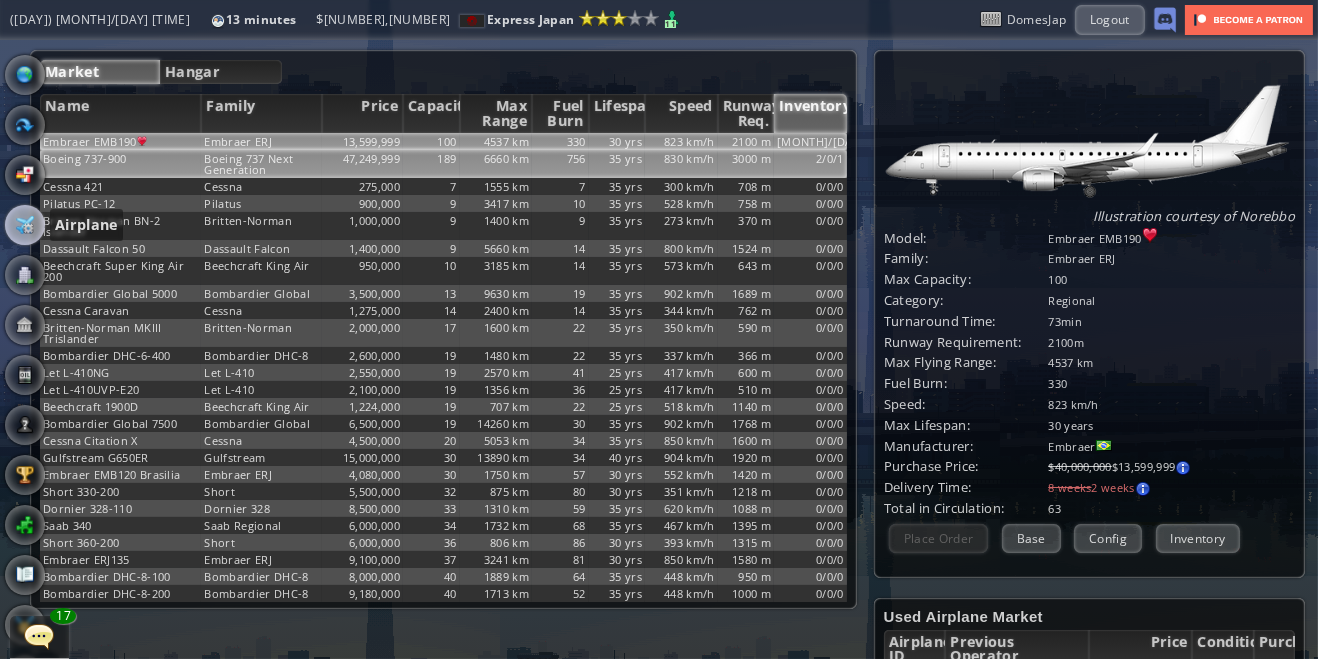 click on "2/0/1" at bounding box center [810, 141] 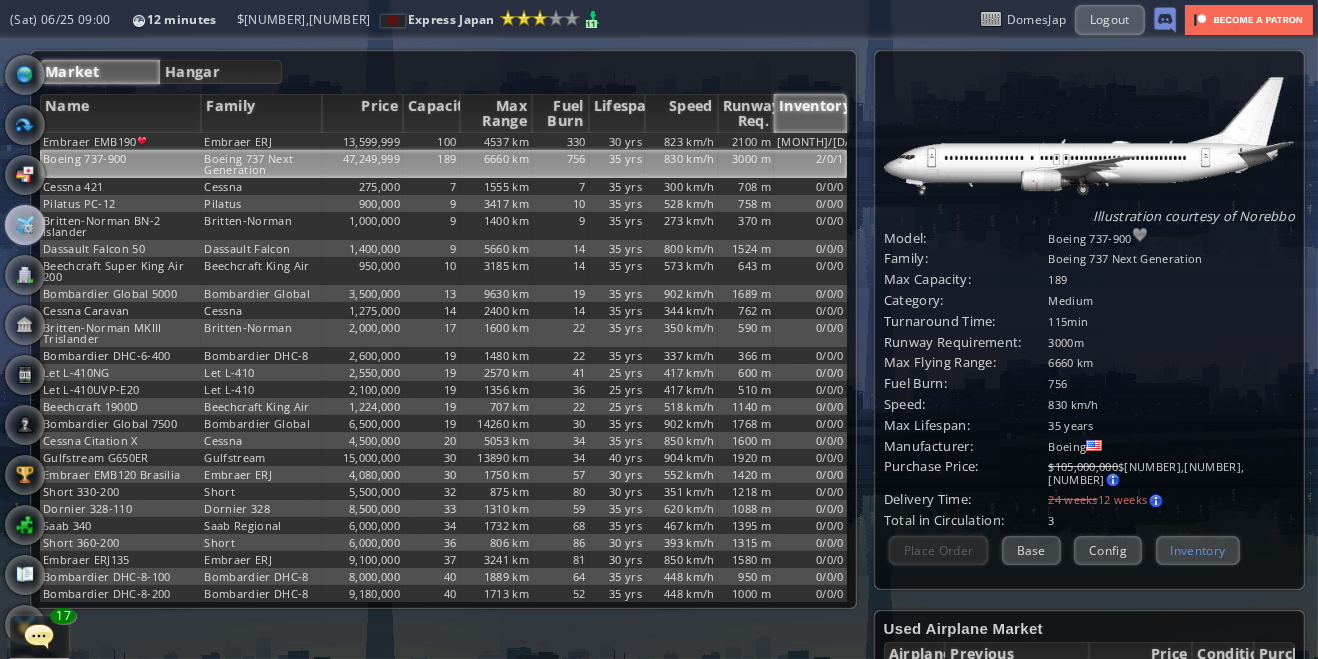 click on "Inventory" at bounding box center [1198, 550] 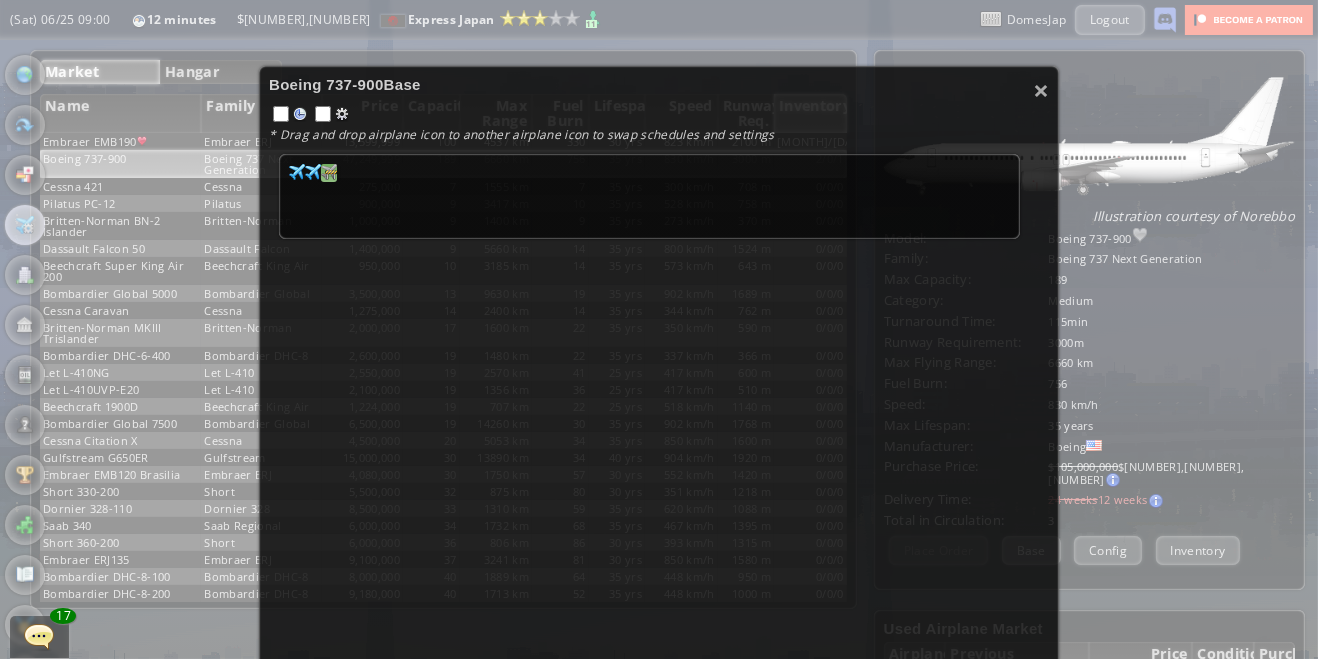 click at bounding box center [297, 172] 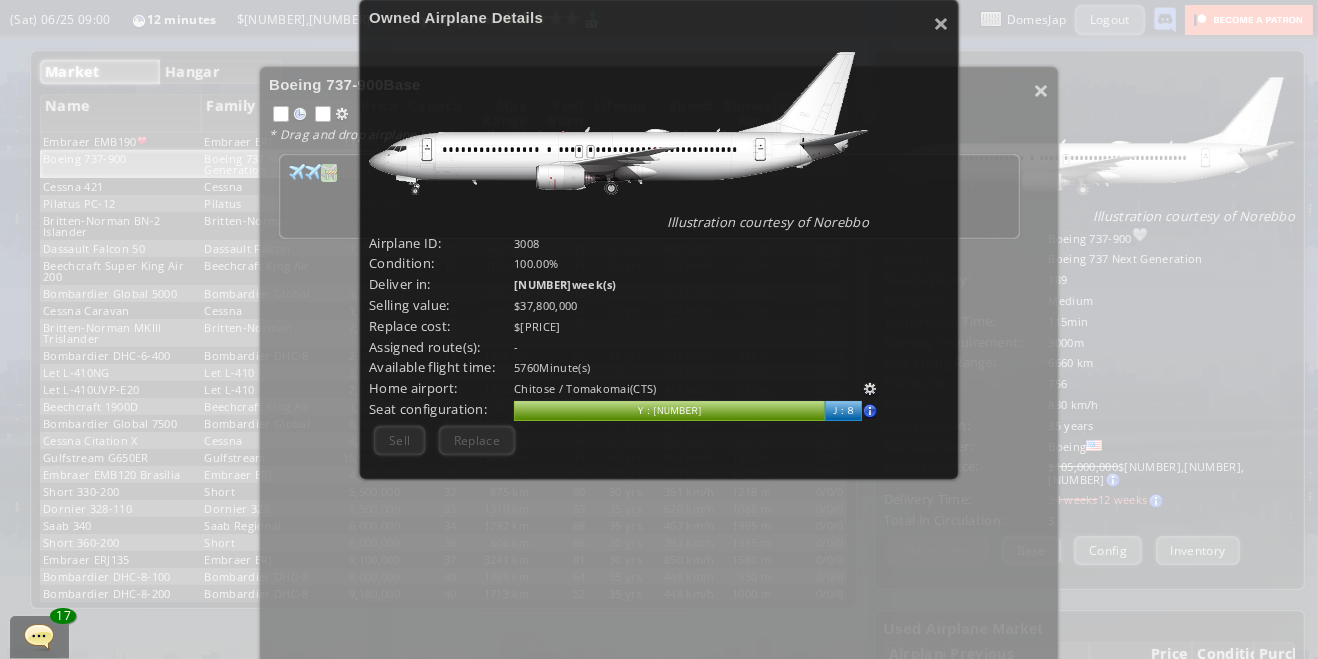scroll, scrollTop: 213, scrollLeft: 0, axis: vertical 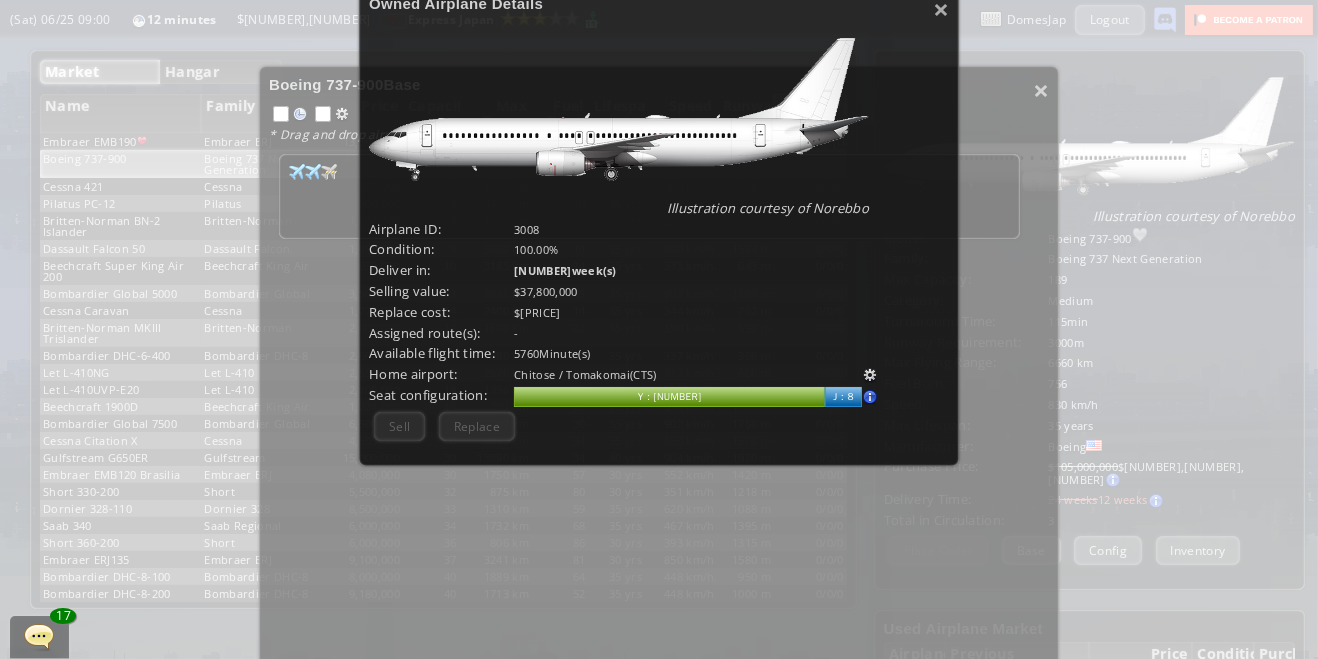 click at bounding box center [870, 375] 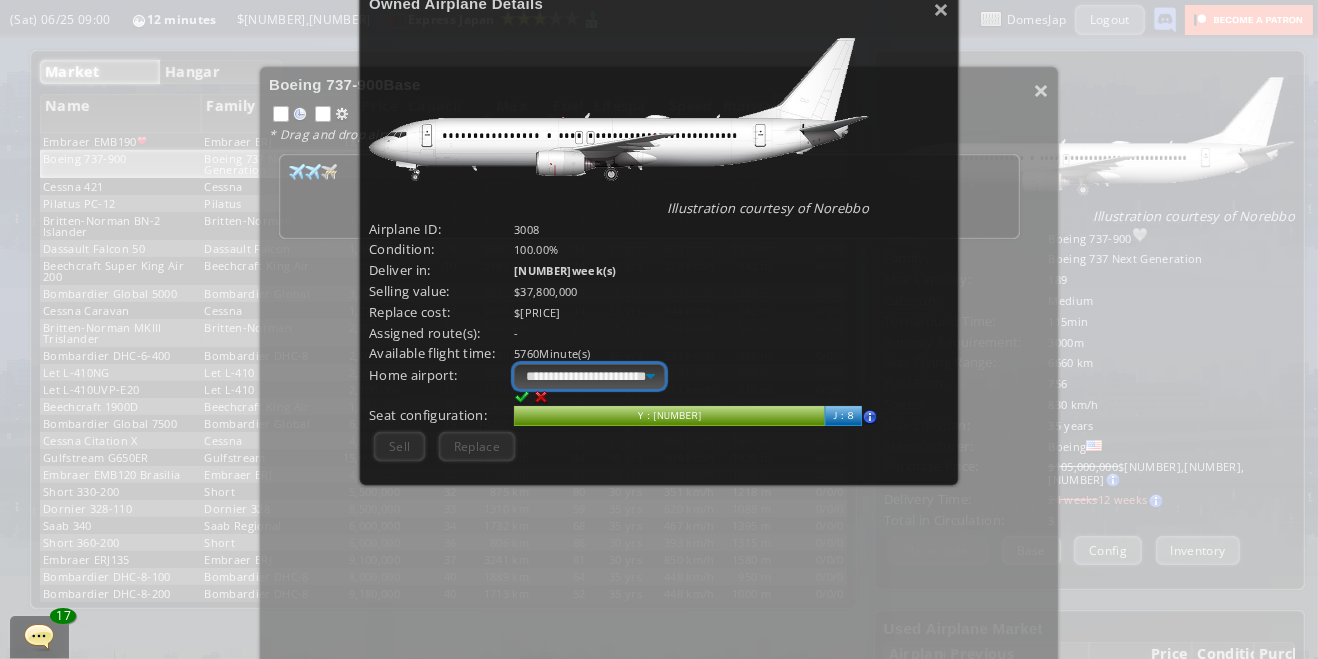 click on "**********" at bounding box center [589, 376] 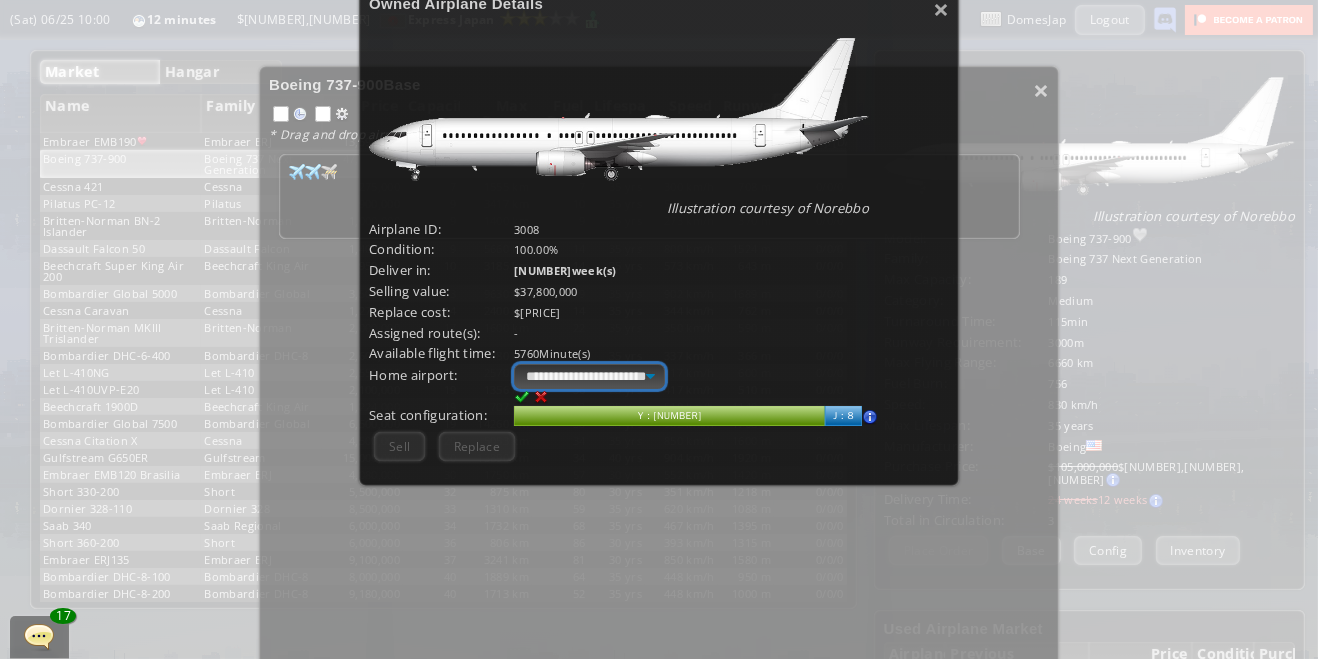 select on "****" 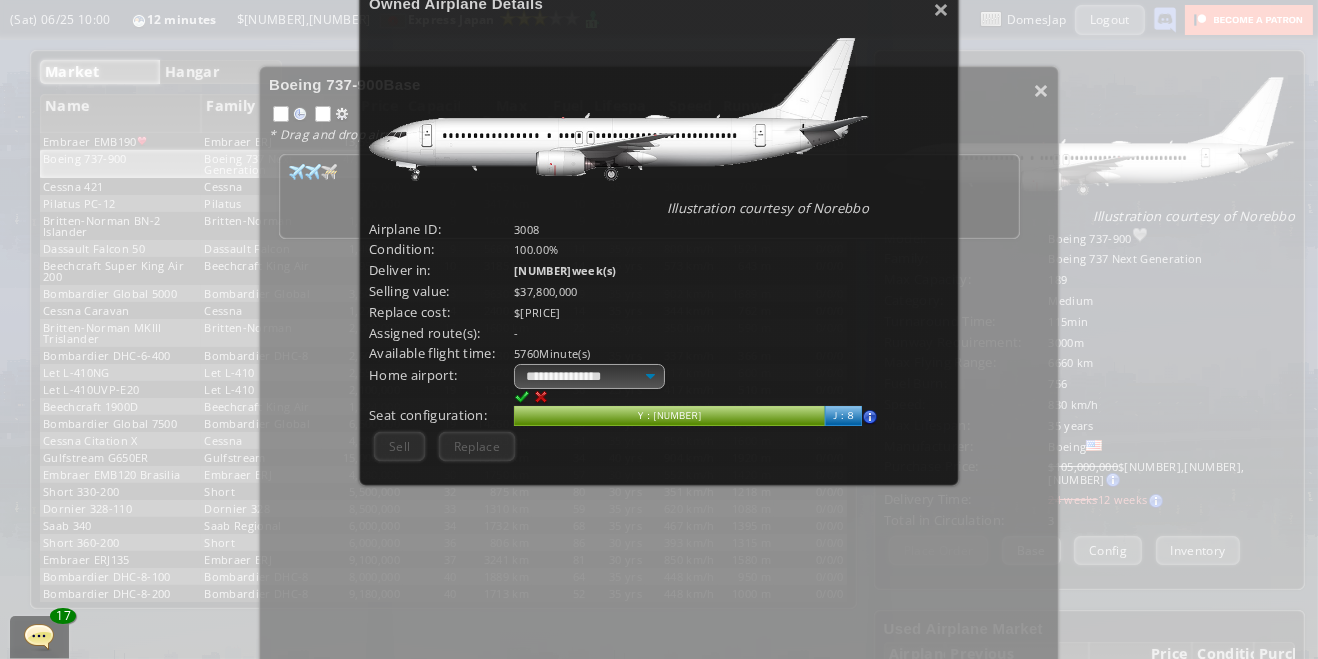 click at bounding box center [522, 397] 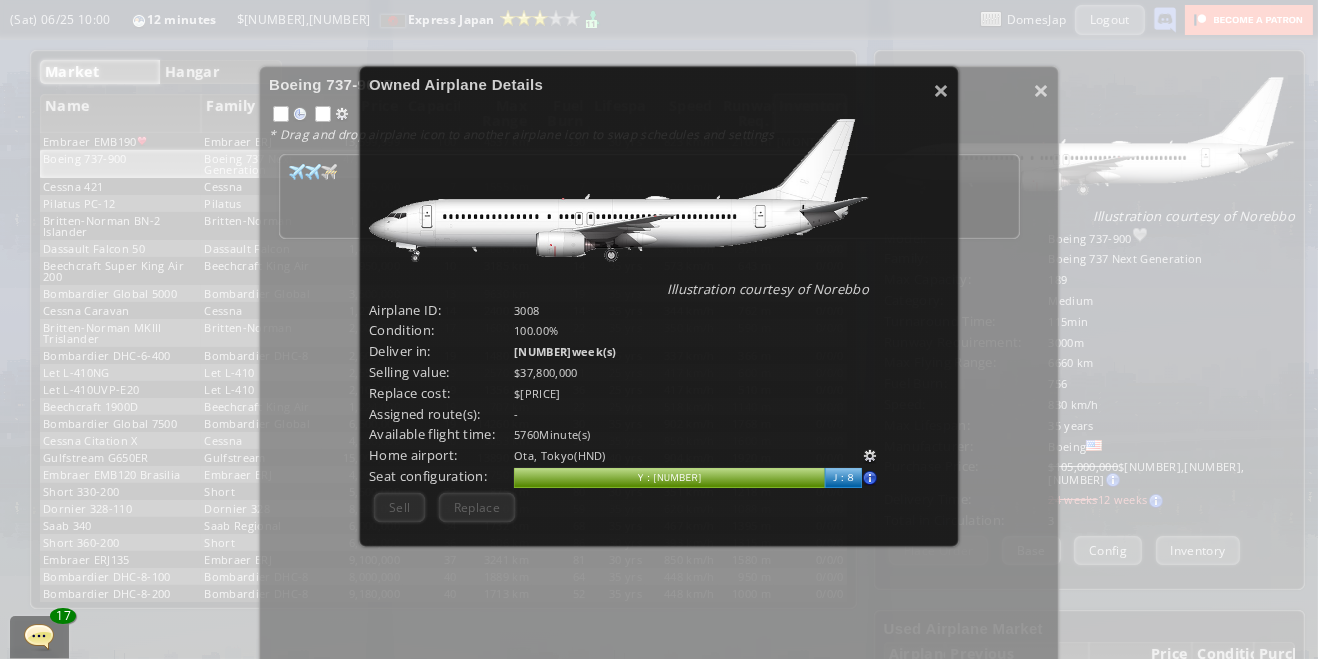 scroll, scrollTop: 0, scrollLeft: 0, axis: both 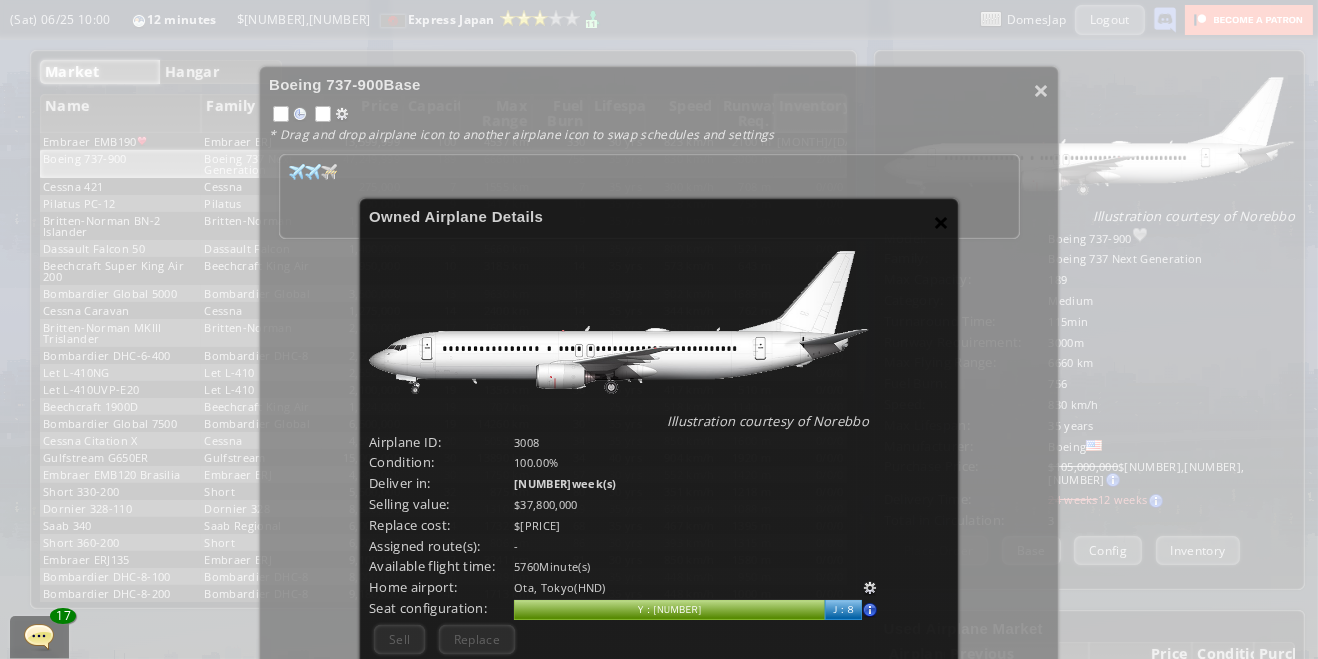 click on "×" at bounding box center (941, 222) 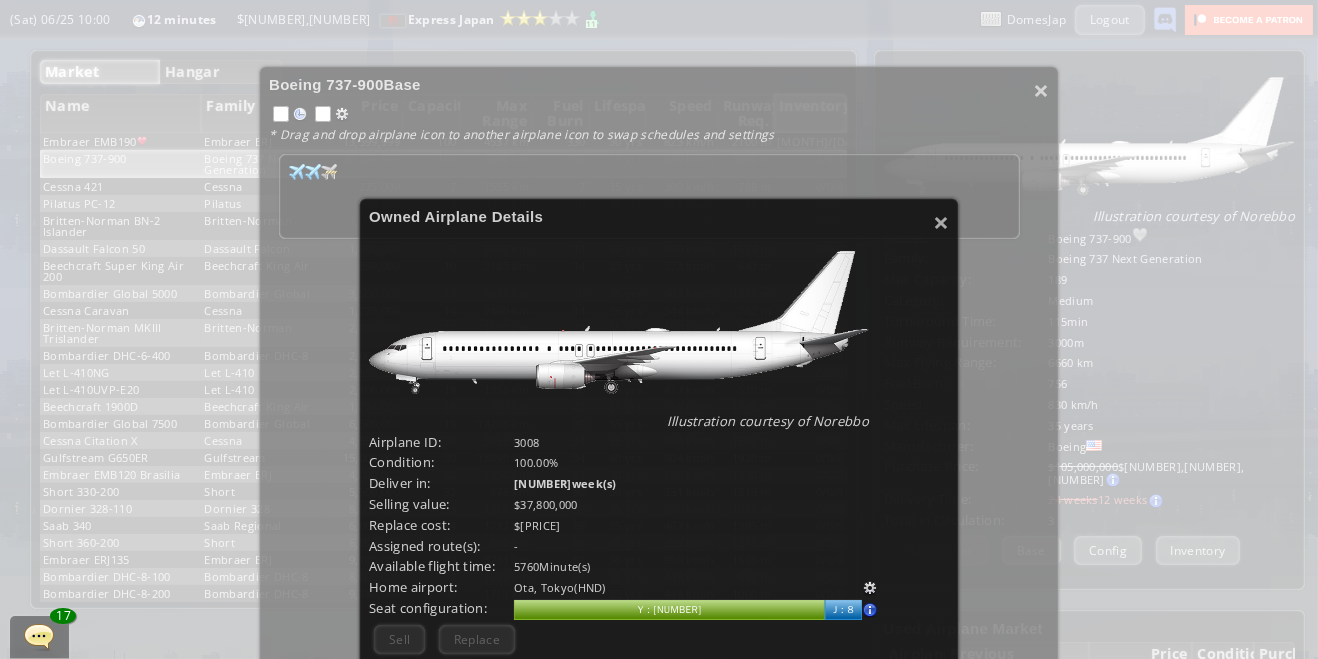 click on "**********" at bounding box center (659, 329) 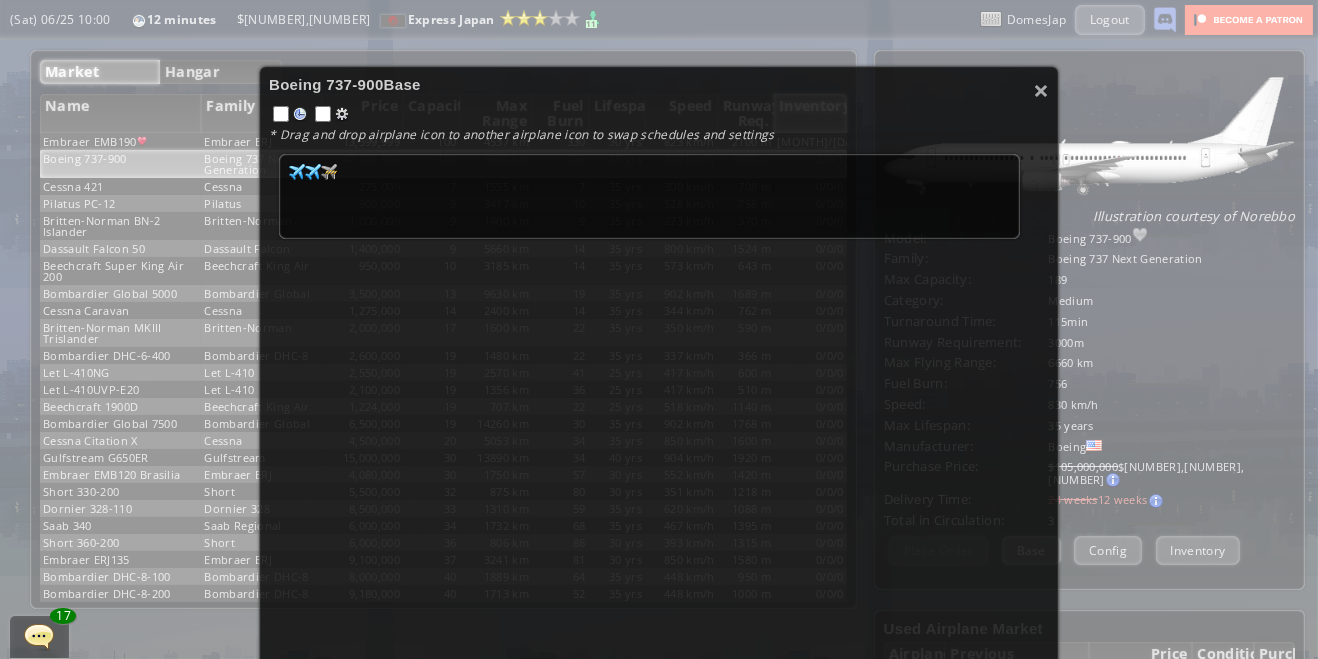 click on "[NUMBER] [NUMBER] [NUMBER] [NUMBER] [NUMBER] [NUMBER]" at bounding box center [649, 196] 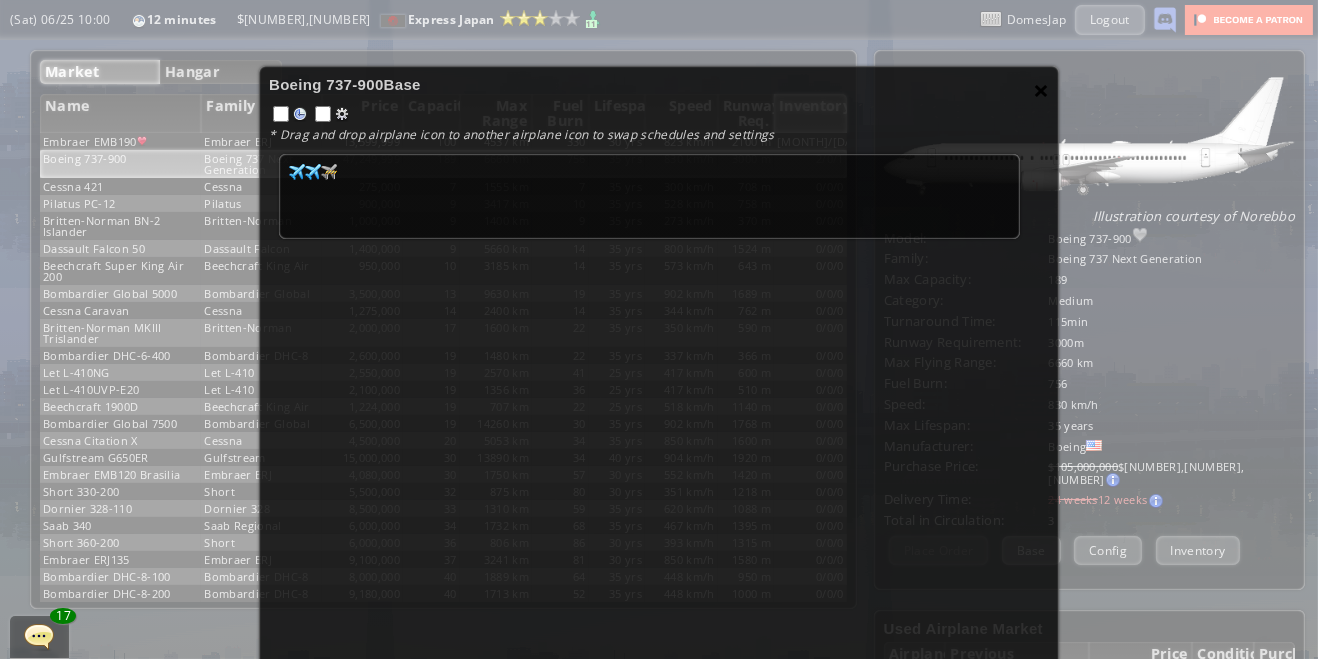 click on "×" at bounding box center [1041, 90] 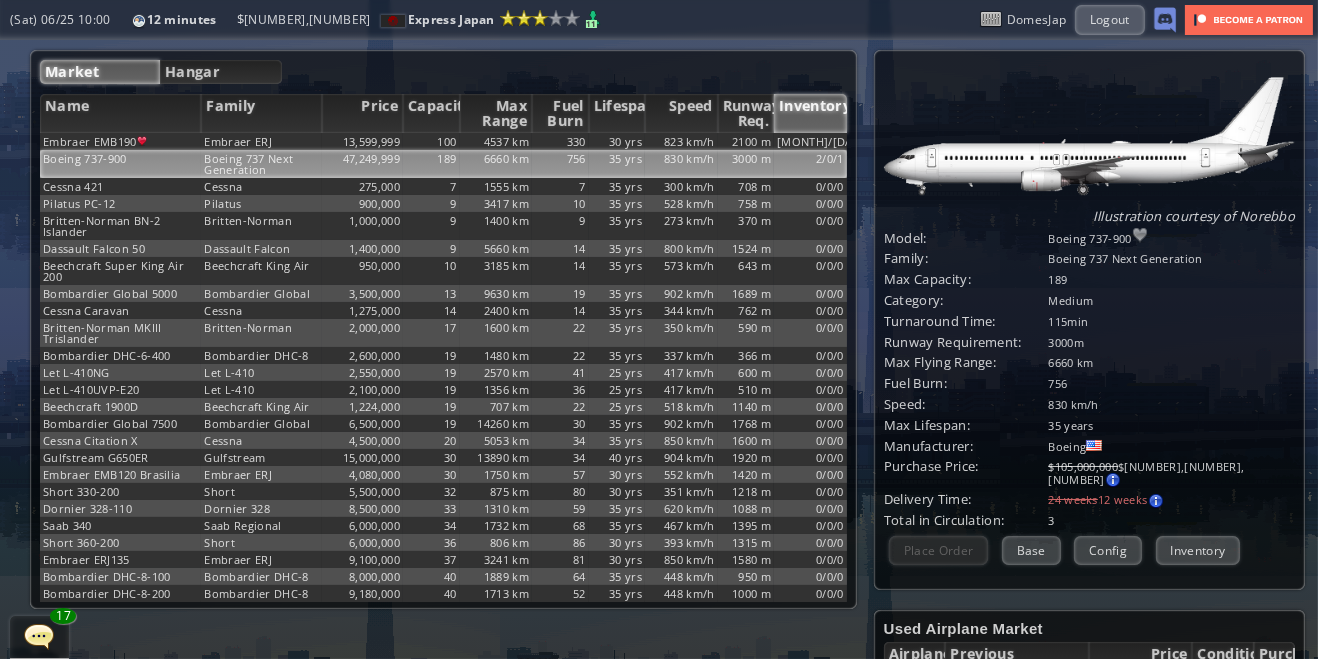 click at bounding box center [7, 329] 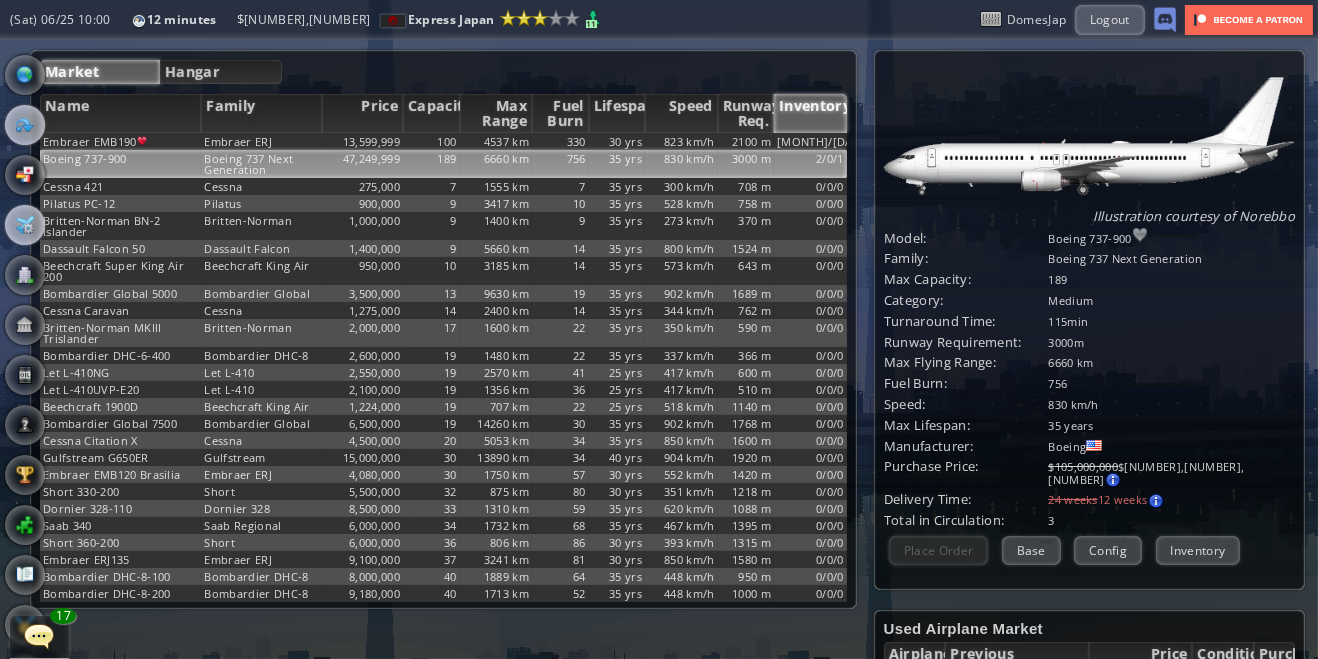 click at bounding box center (25, 125) 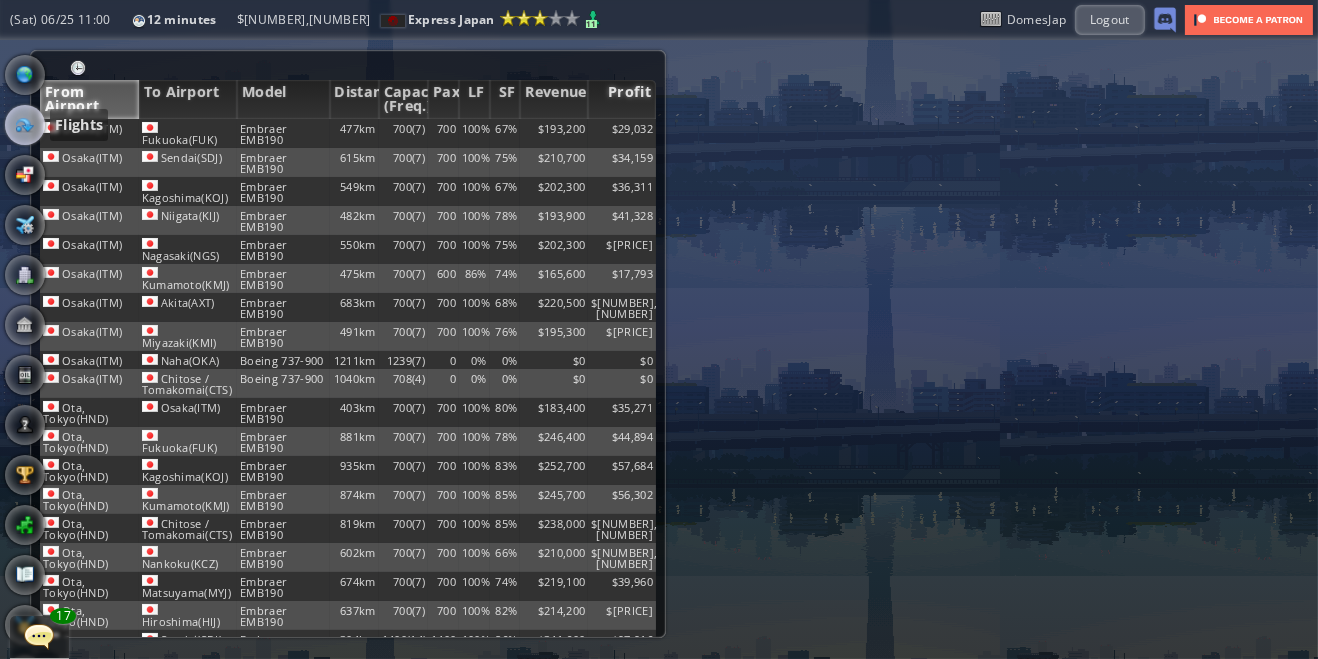 click on "Profit" at bounding box center (622, 99) 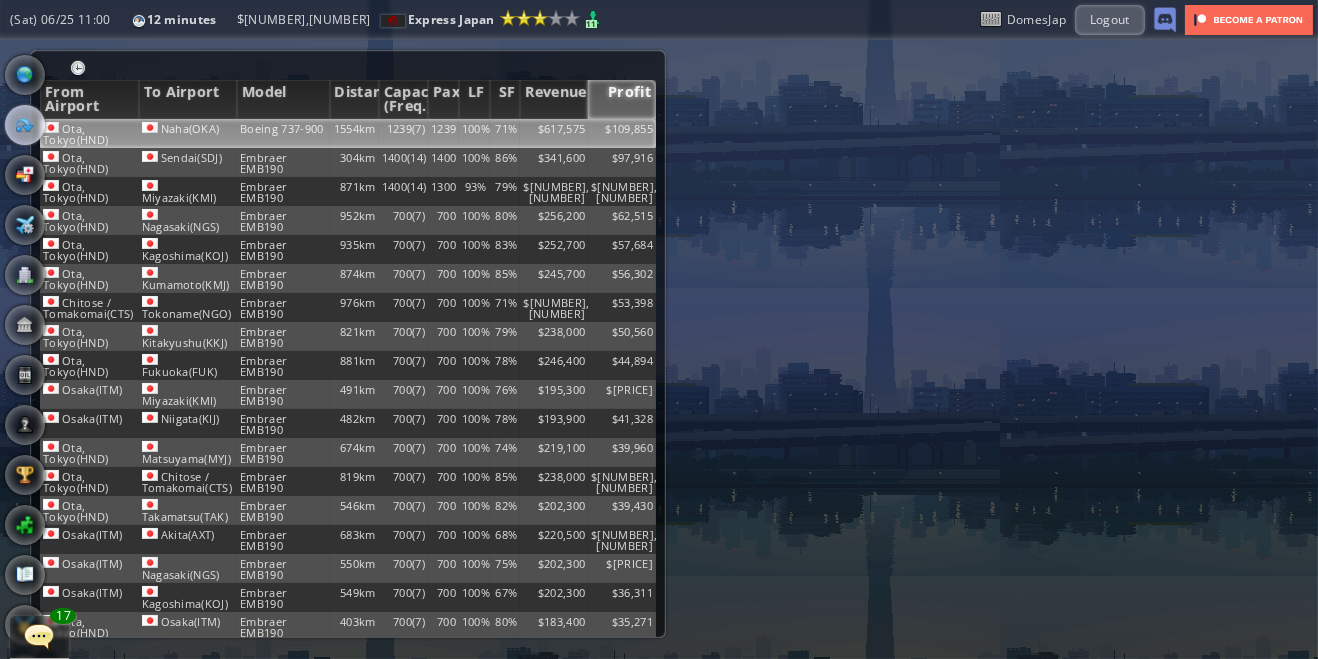 click on "$109,855" at bounding box center (622, 133) 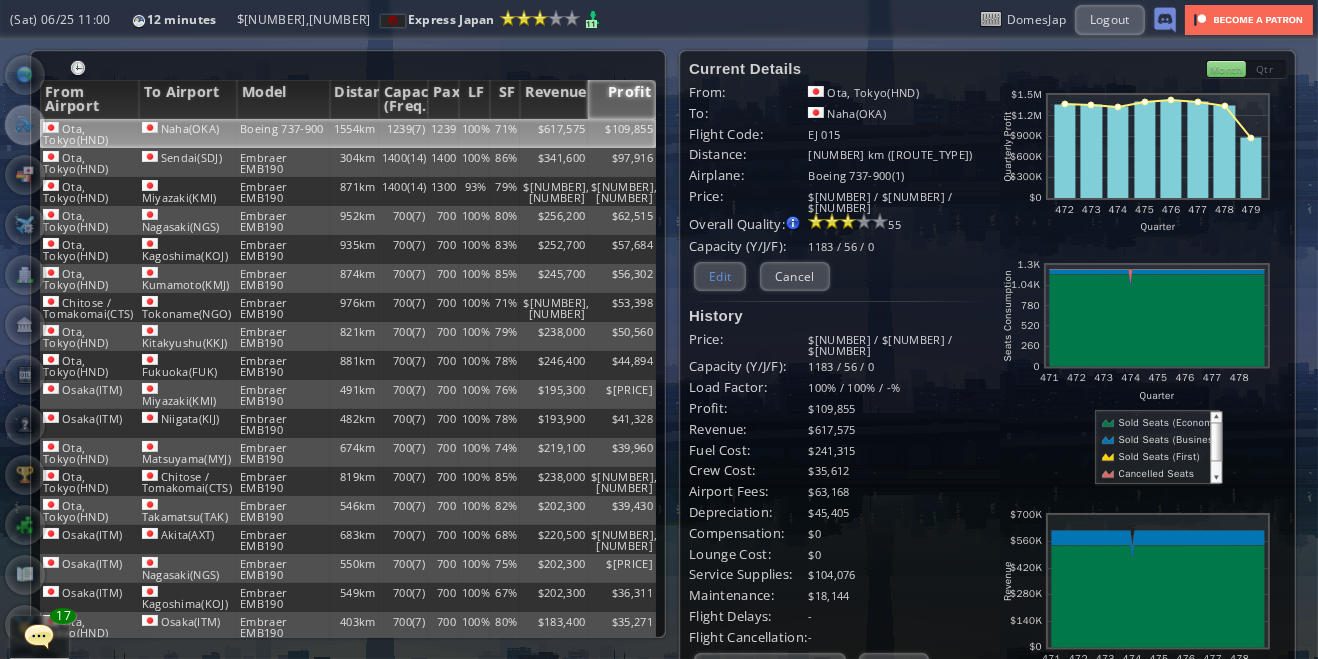 click on "Edit" at bounding box center (720, 276) 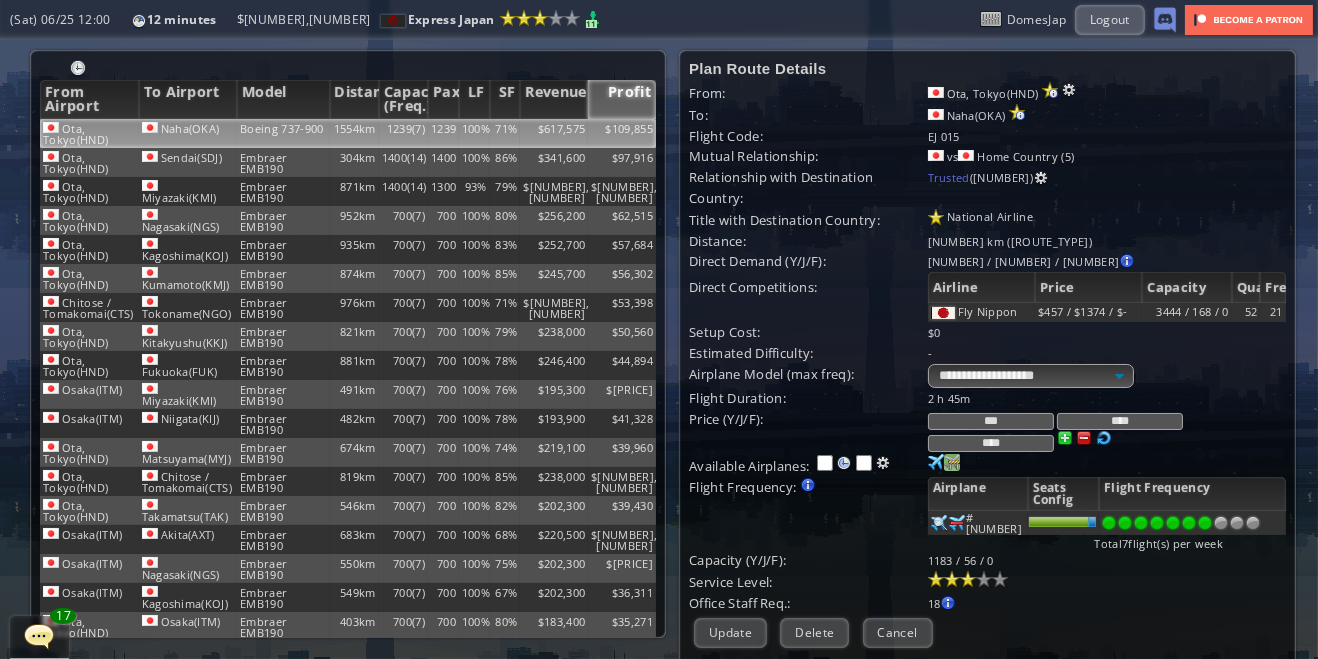 click on "0 100" at bounding box center (936, 462) 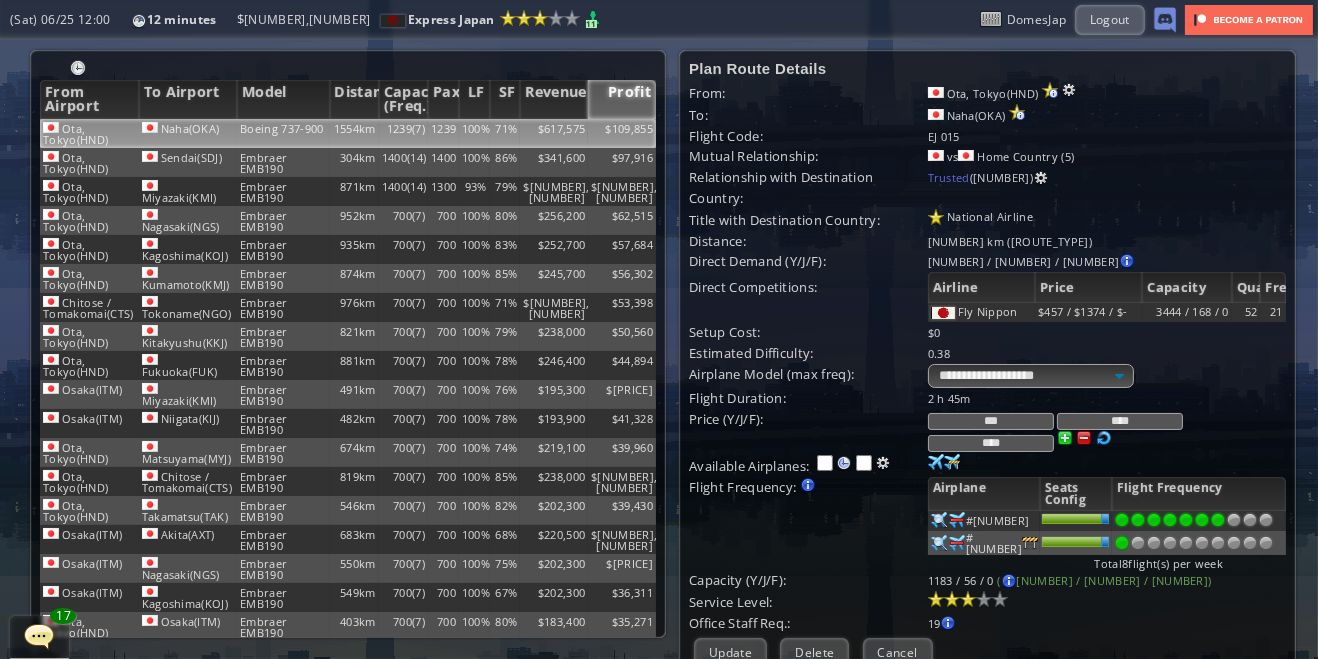 click at bounding box center [1218, 520] 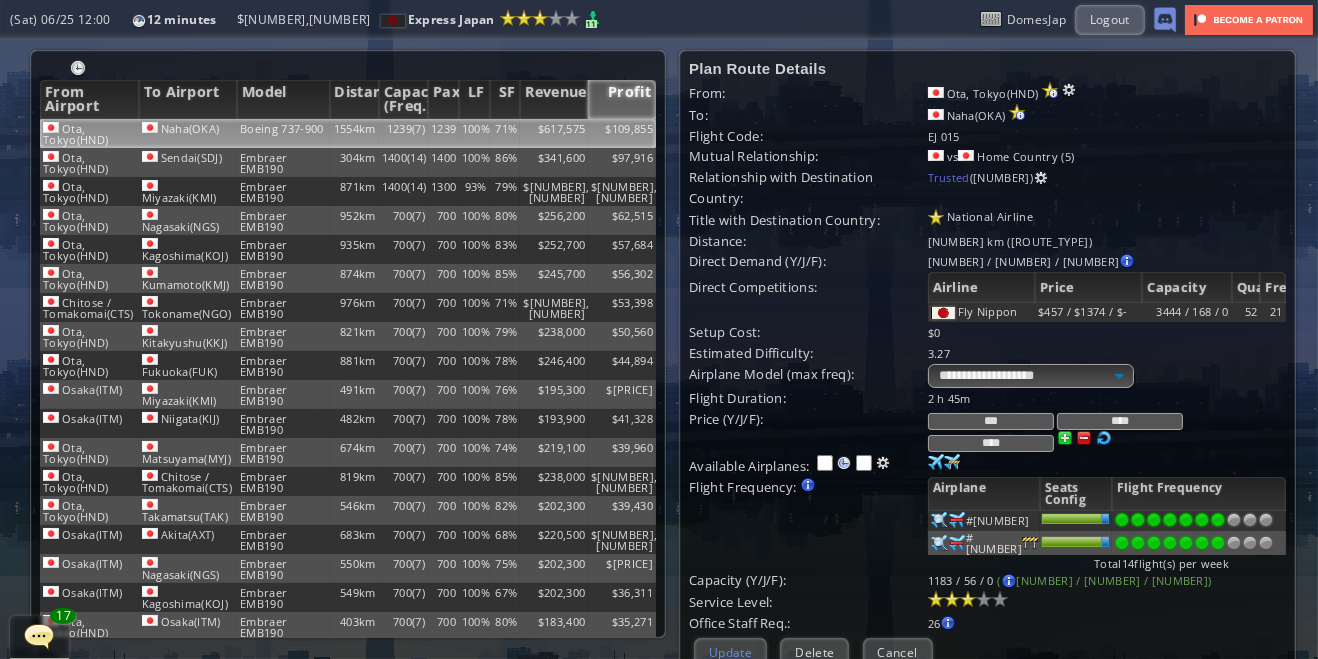 click on "Update" at bounding box center (730, 652) 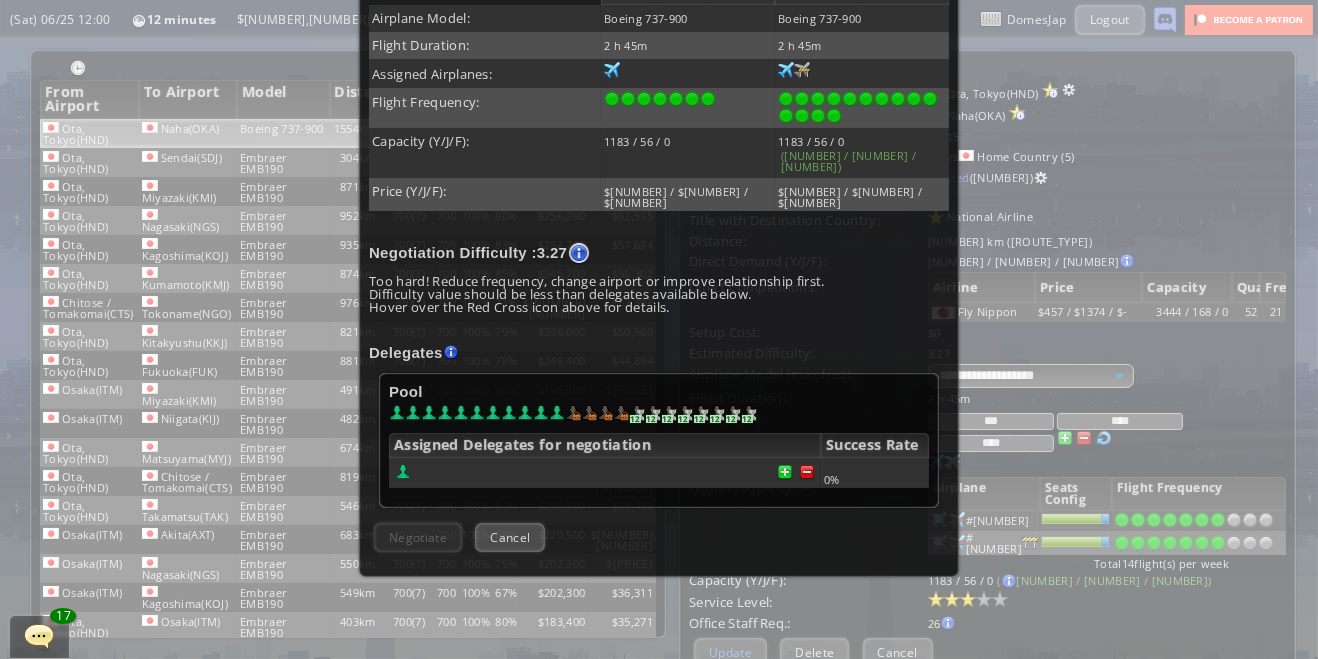 scroll, scrollTop: 446, scrollLeft: 0, axis: vertical 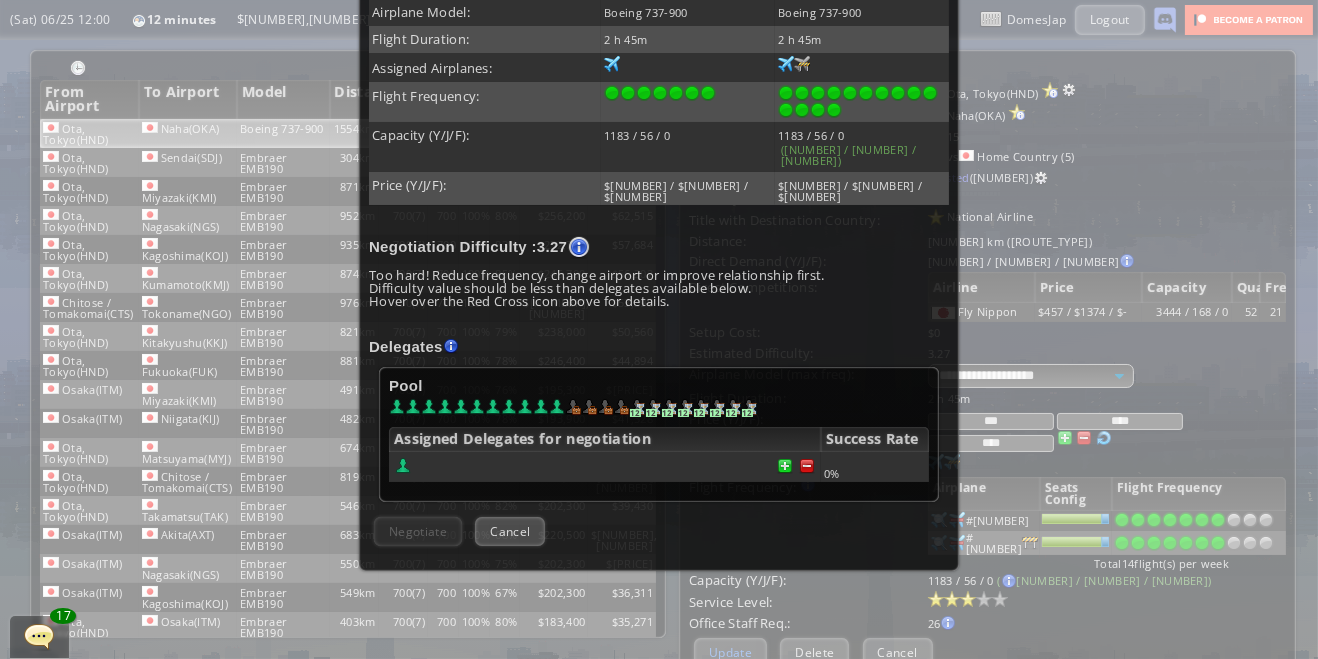 click at bounding box center (807, 466) 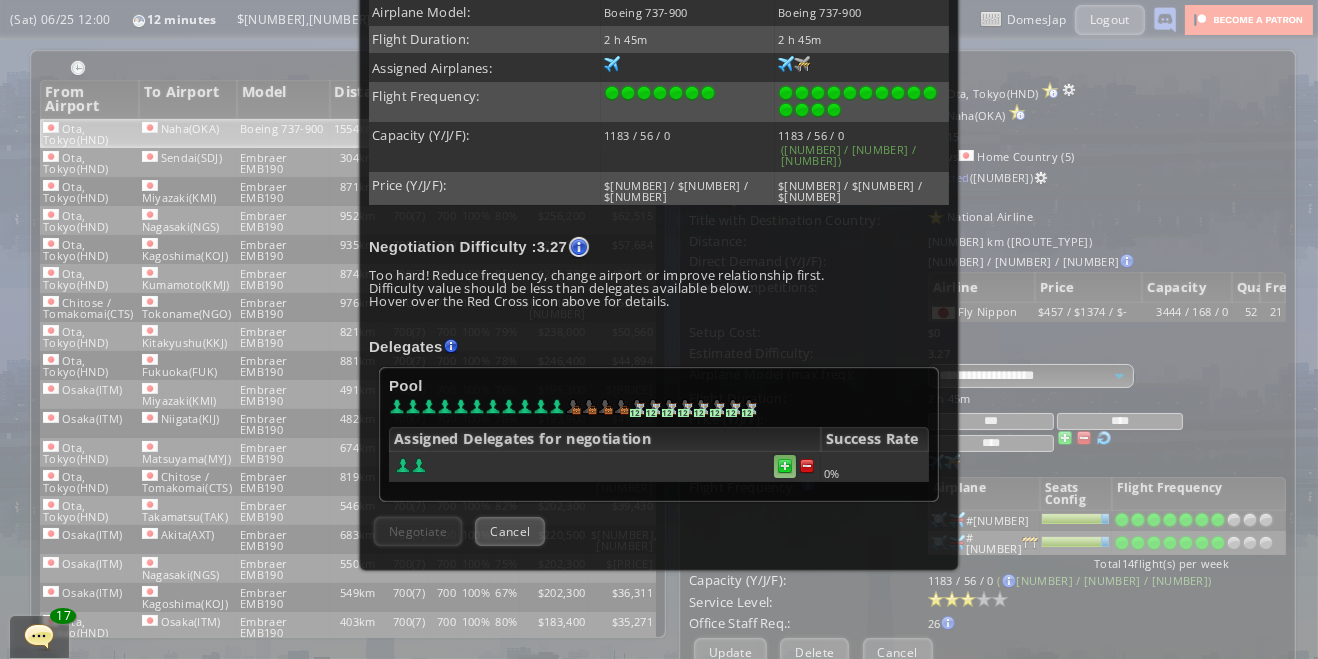 click at bounding box center [785, 466] 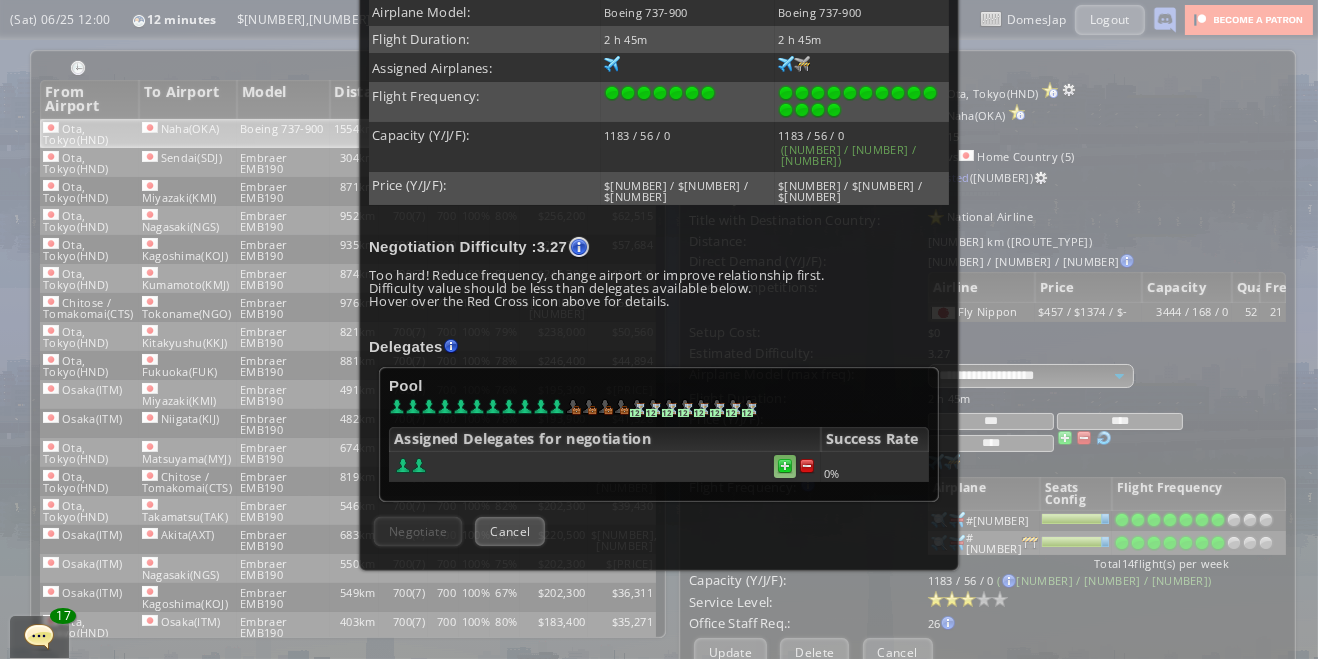click at bounding box center (807, 466) 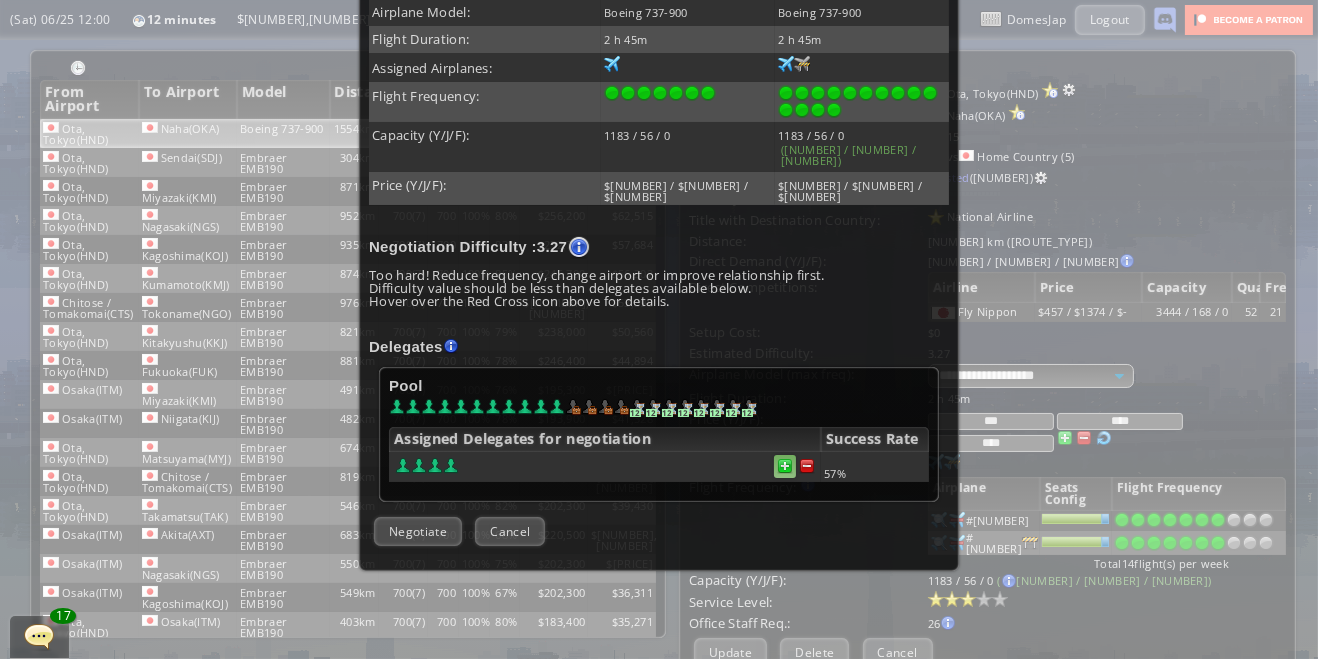 click at bounding box center [785, 466] 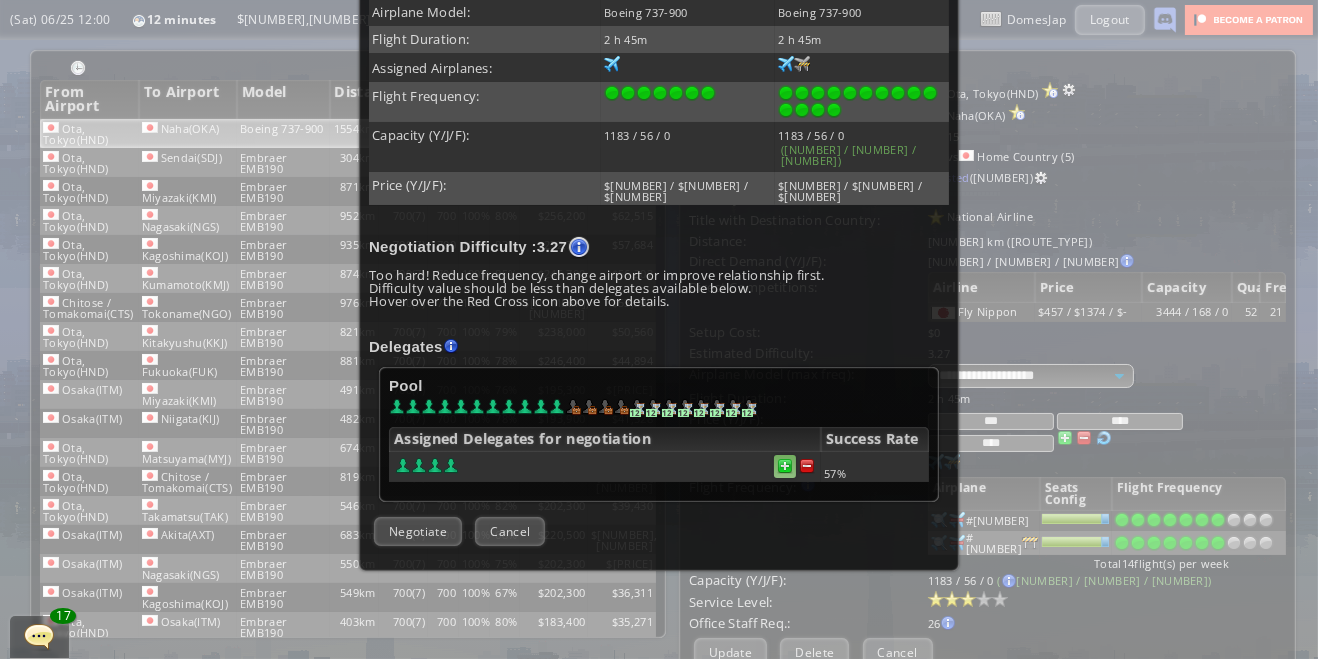 click at bounding box center [807, 466] 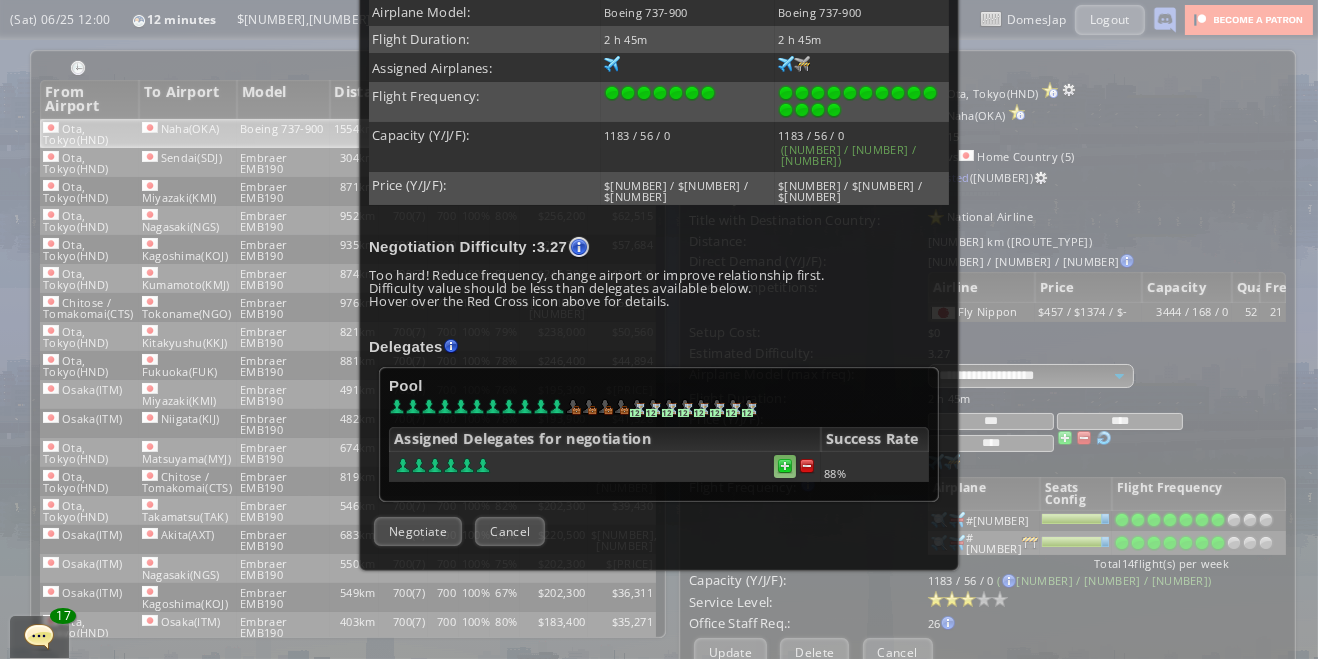 click at bounding box center [807, 466] 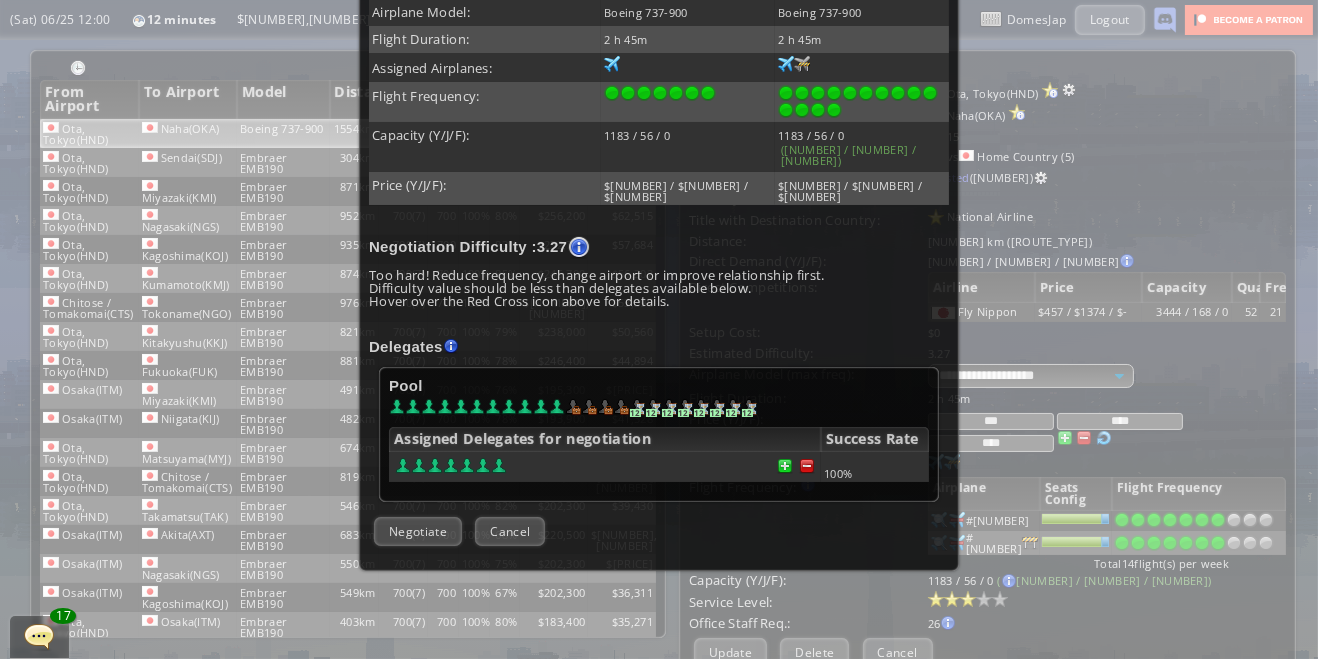 click at bounding box center [605, 467] 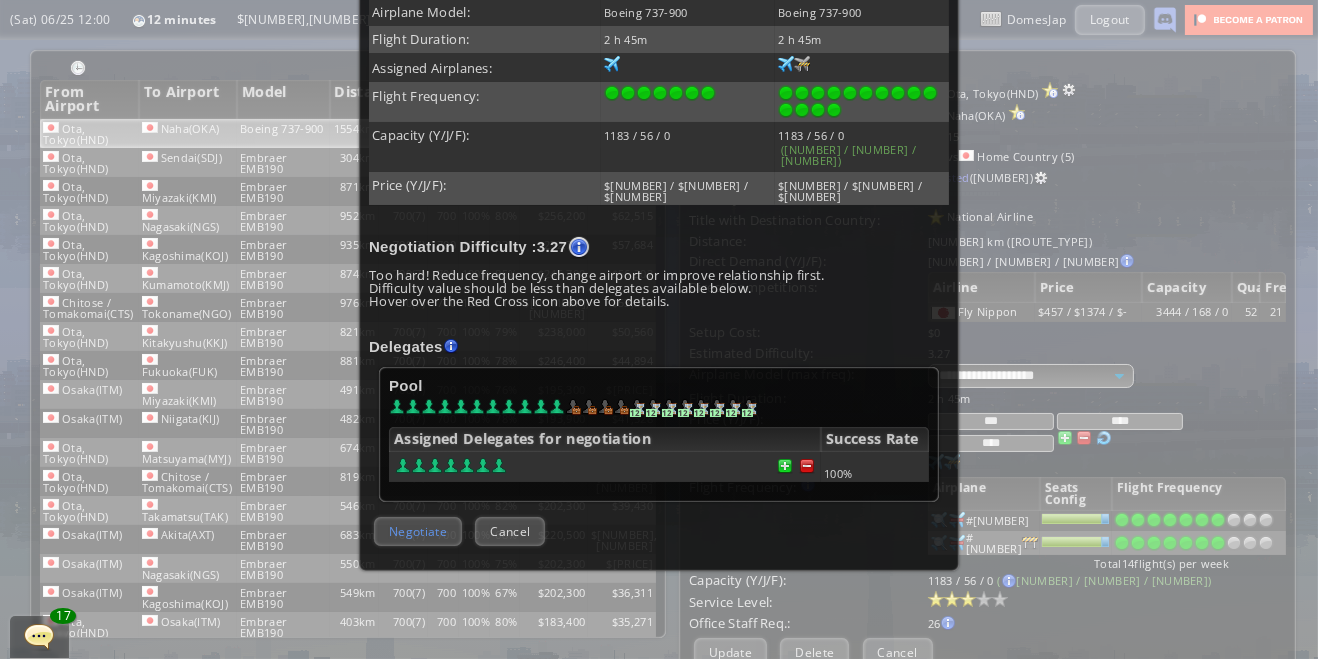 click on "Negotiate" at bounding box center [418, 531] 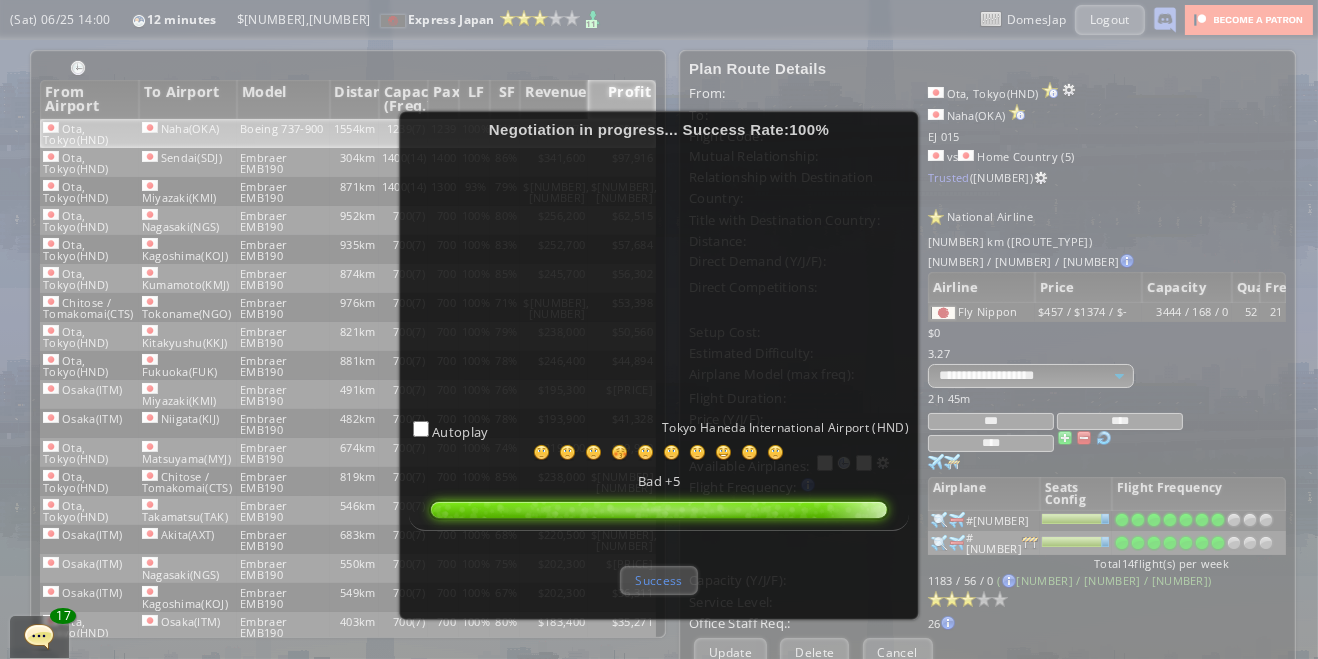 click on "Success" at bounding box center (658, 580) 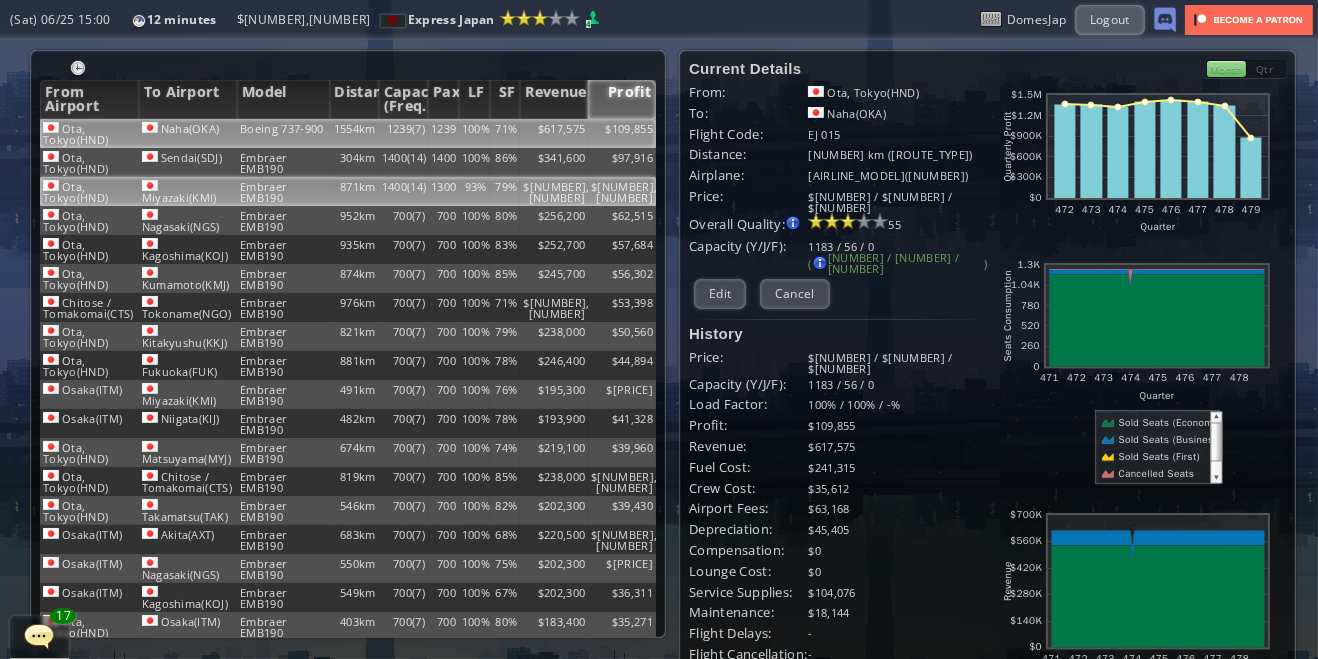 click on "Ota, Tokyo(HND)" at bounding box center [89, 133] 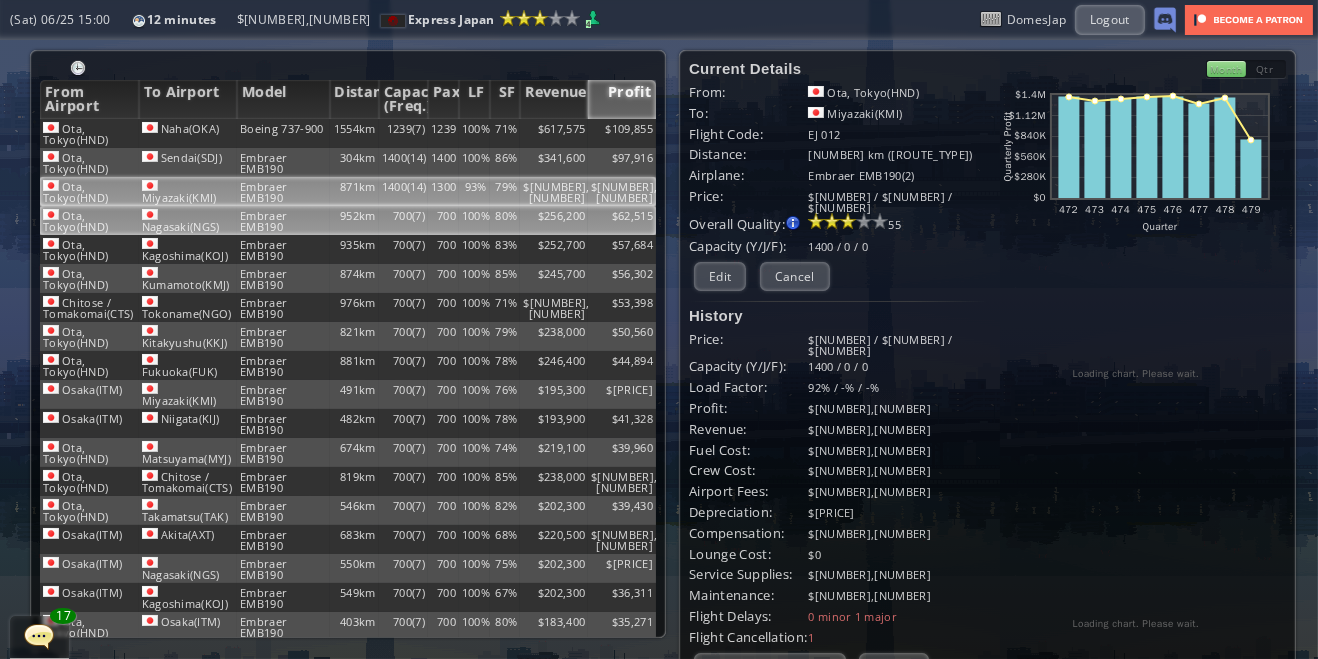 click on "Ota, Tokyo(HND)" at bounding box center [89, 133] 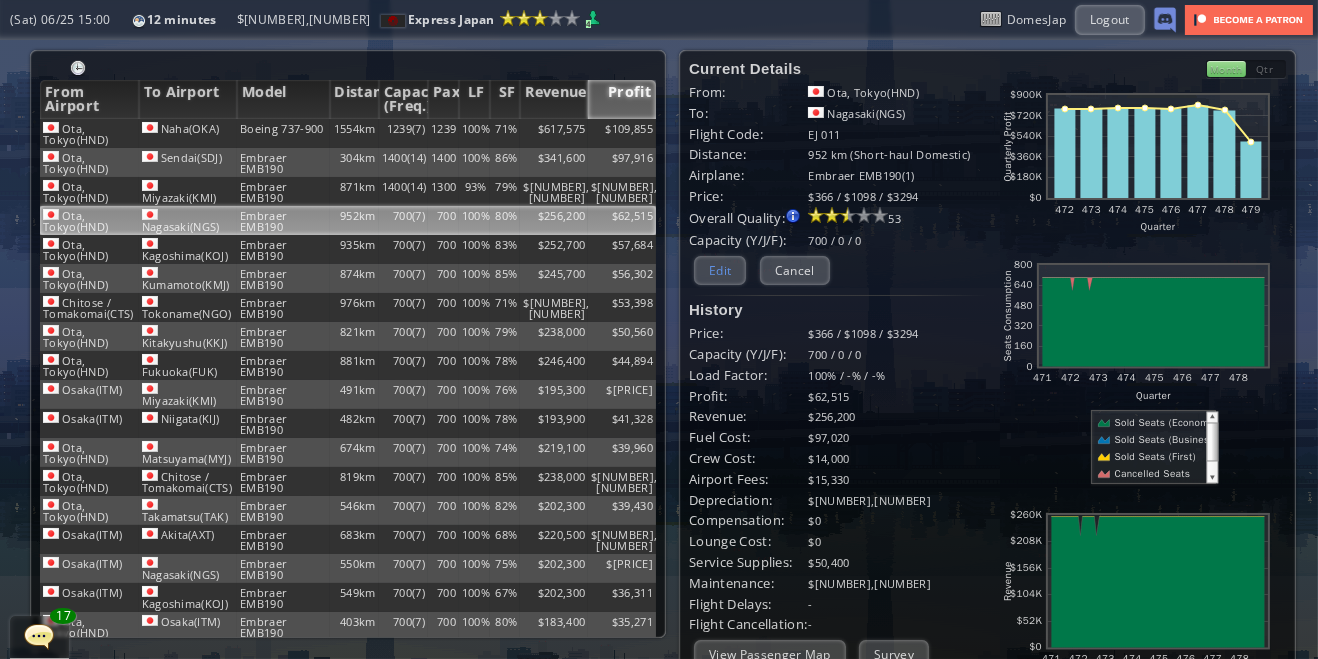 click on "Edit" at bounding box center (720, 270) 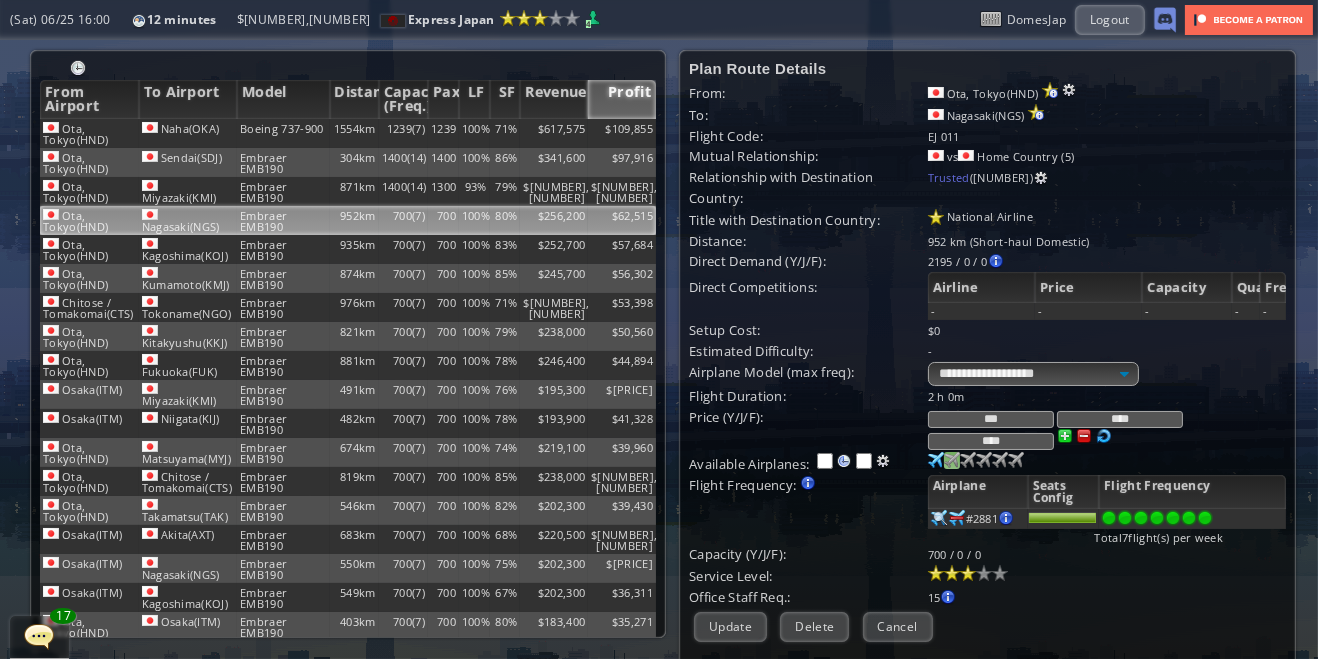 click at bounding box center [936, 460] 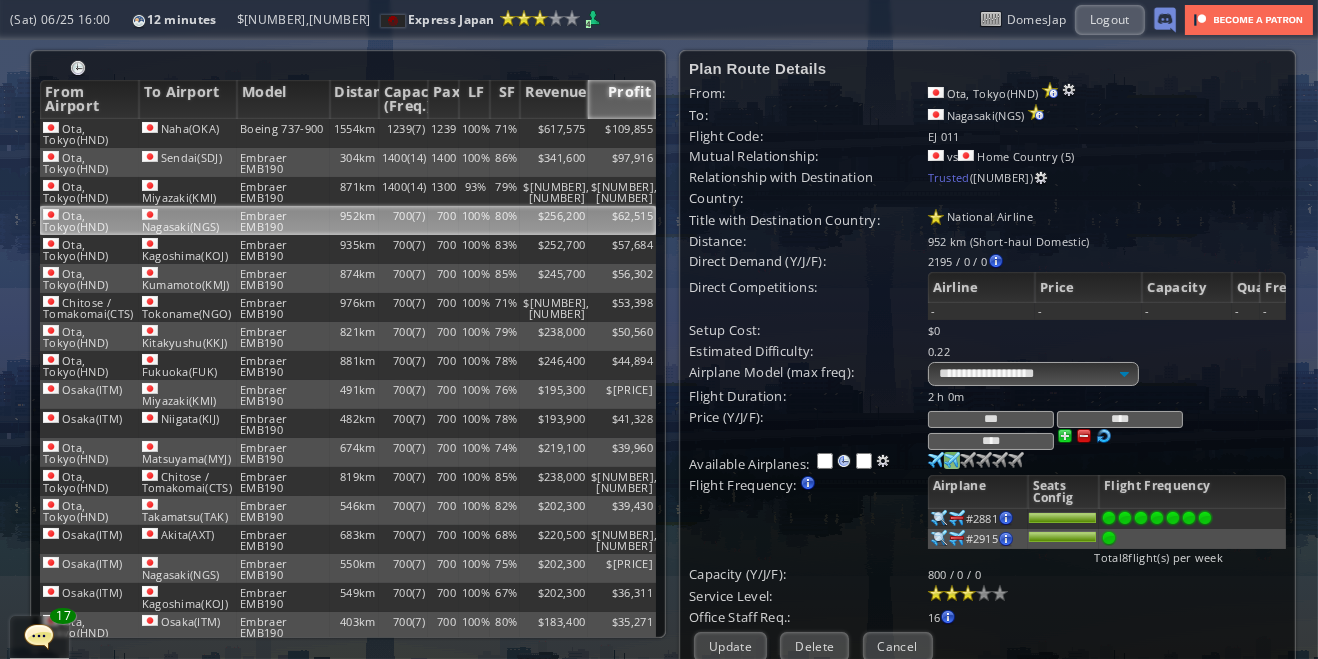 click at bounding box center [936, 460] 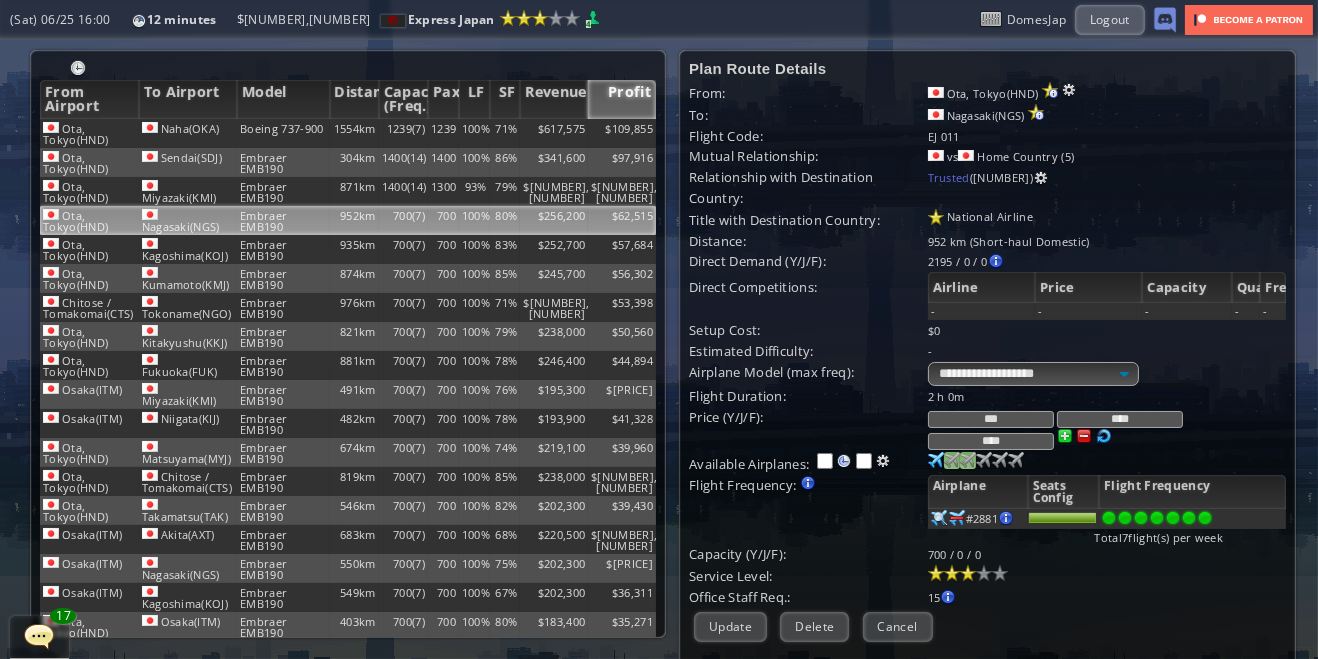 click at bounding box center [936, 460] 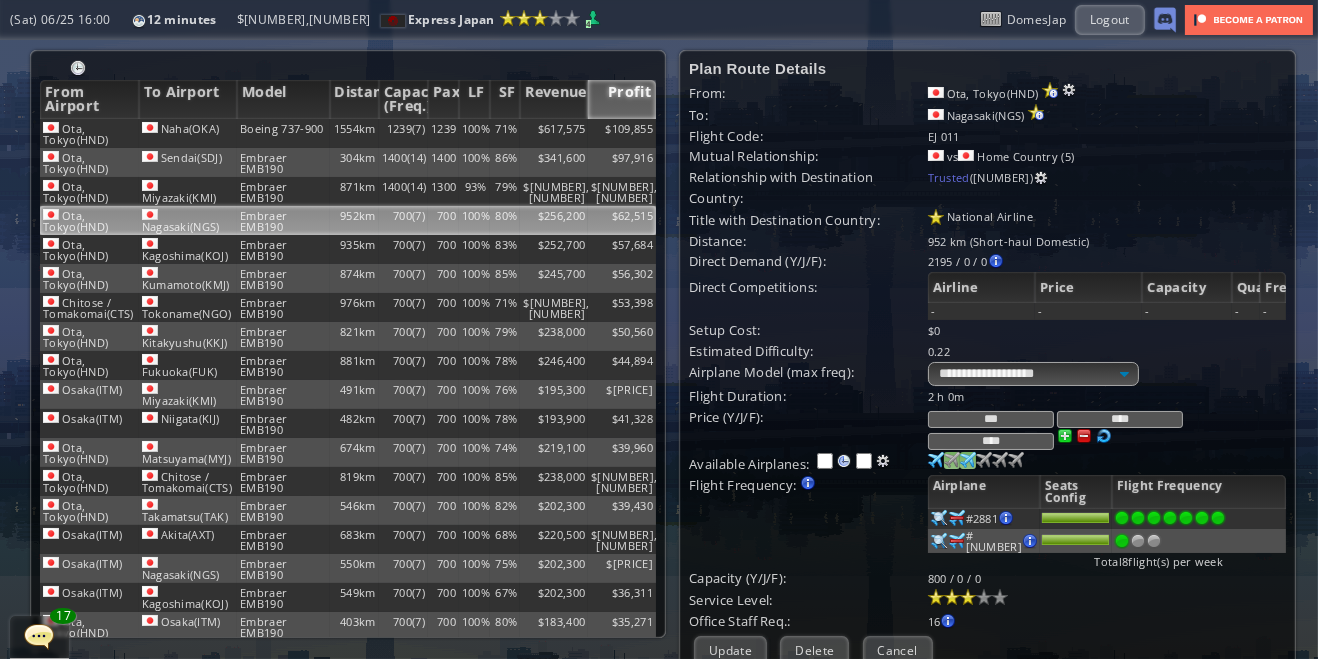 click on "[NUMBER] [NUMBER]" at bounding box center (936, 460) 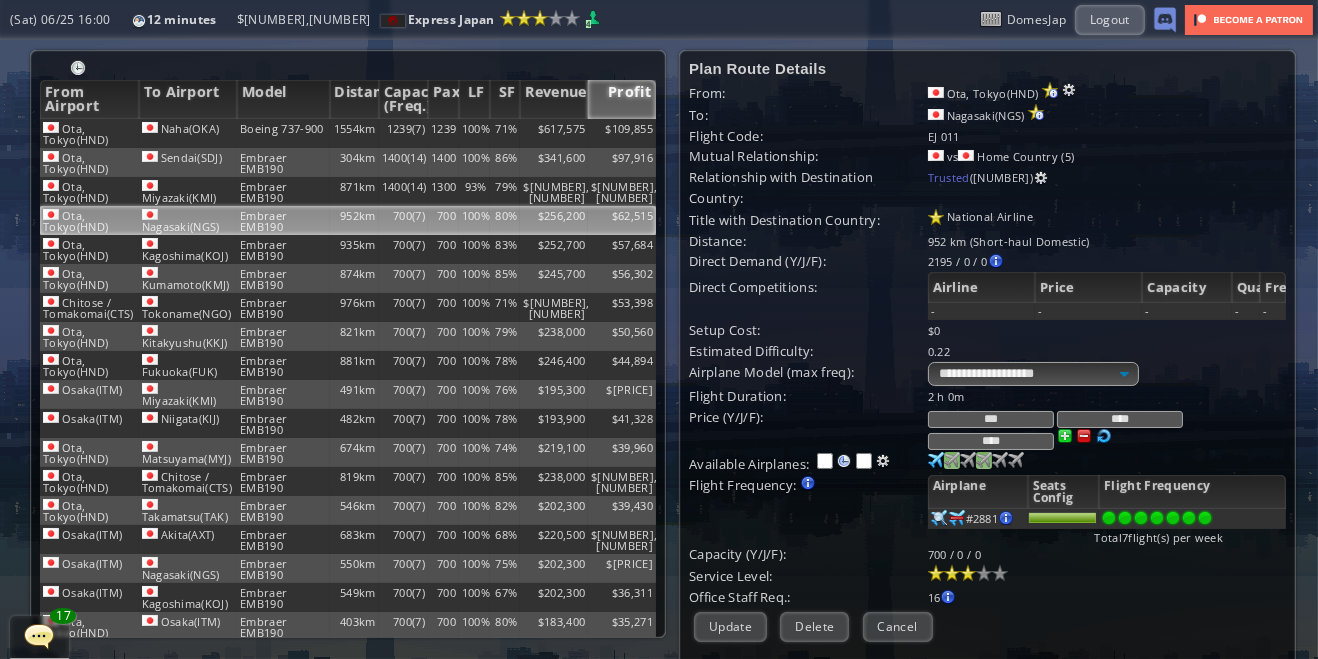 click at bounding box center (936, 460) 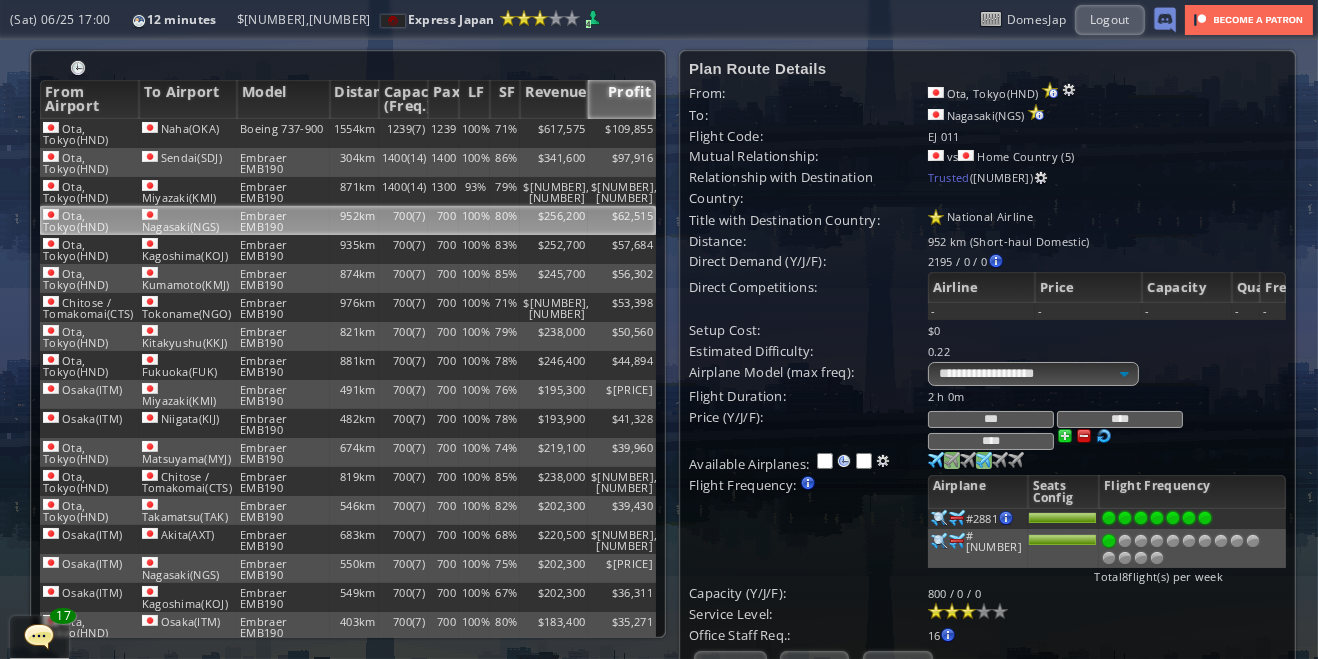 click at bounding box center (936, 460) 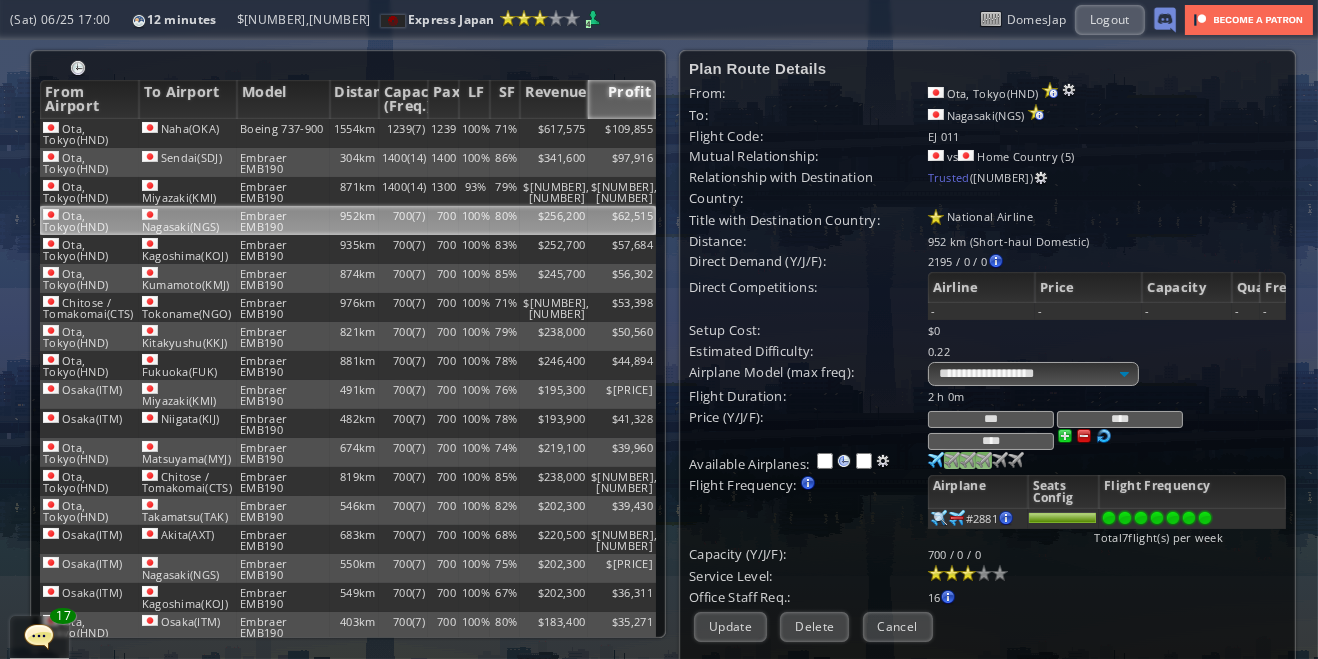 click at bounding box center (936, 460) 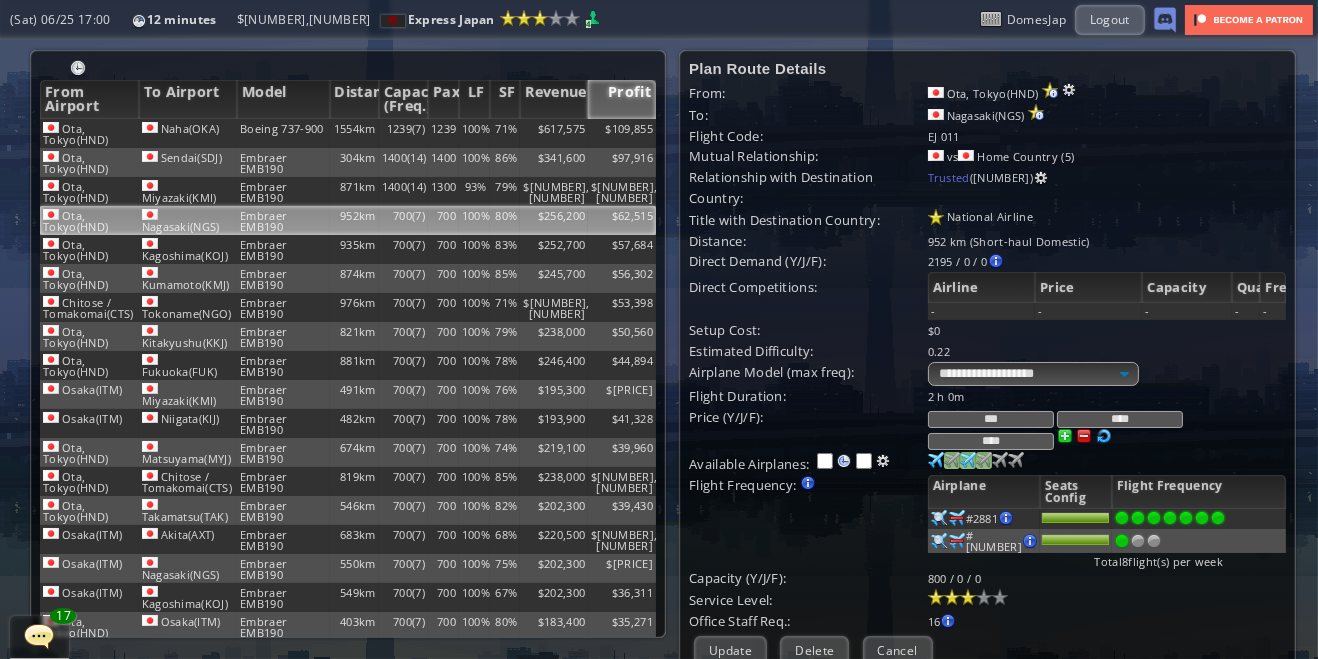 click at bounding box center [936, 460] 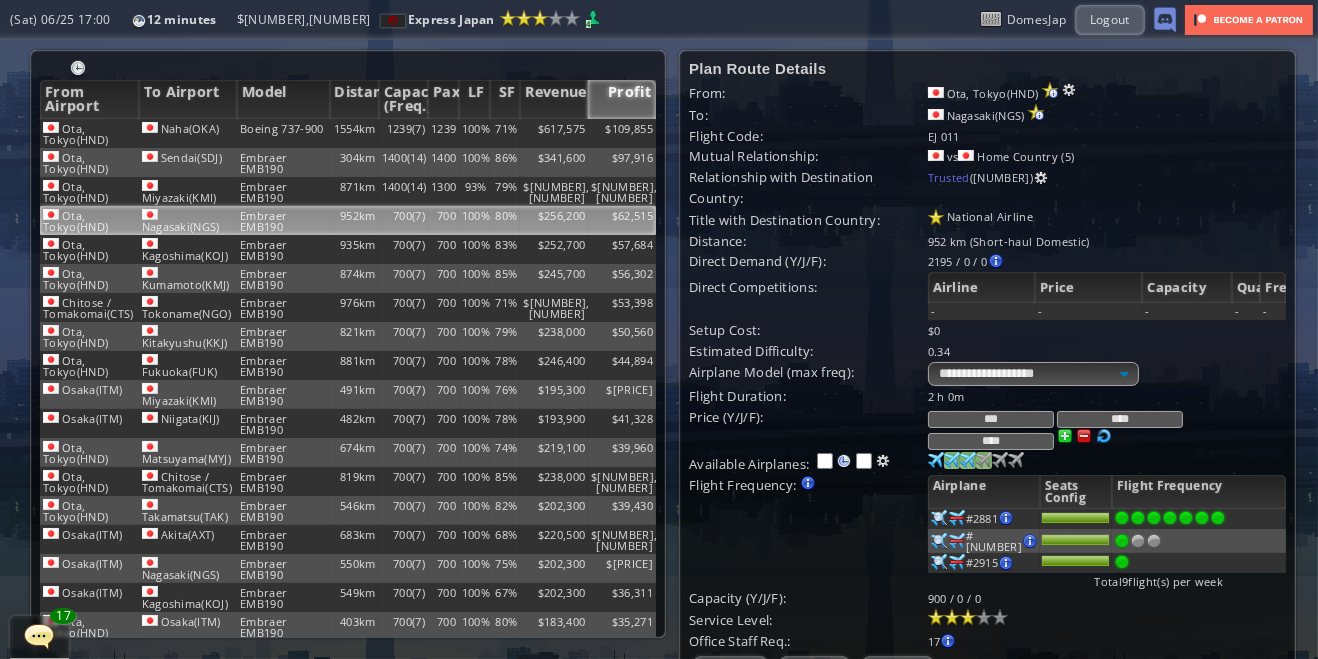 click at bounding box center [1154, 518] 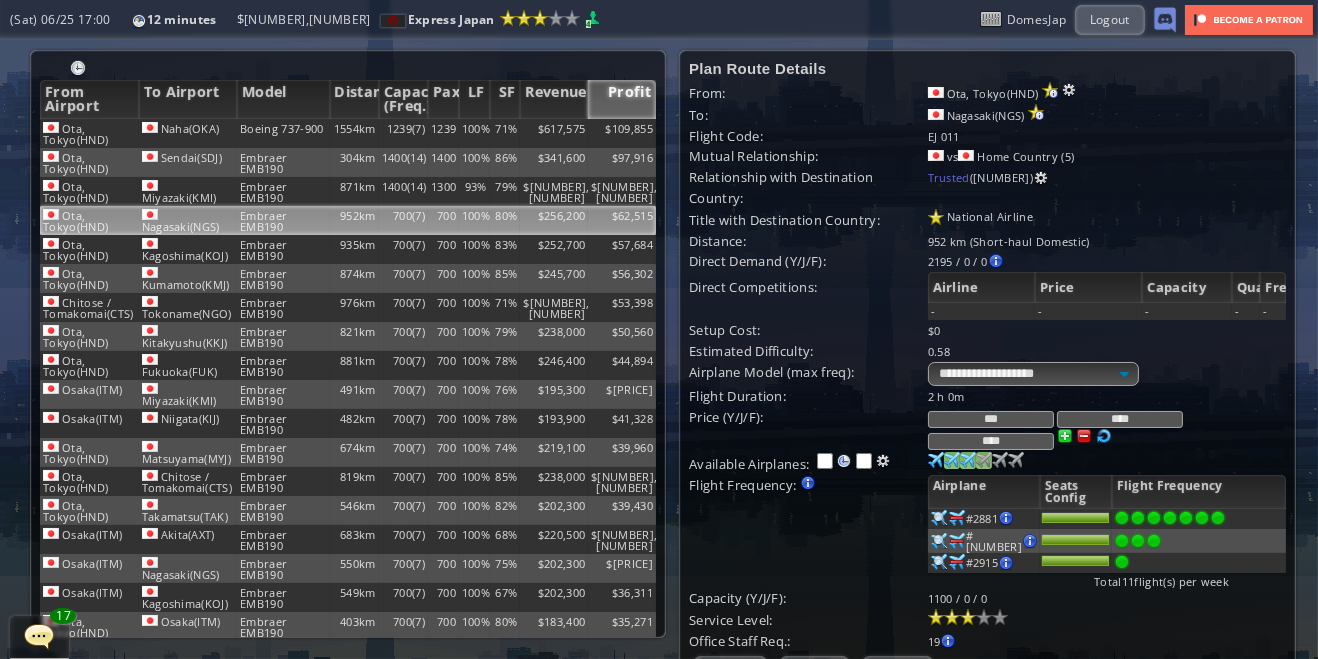 click at bounding box center (936, 460) 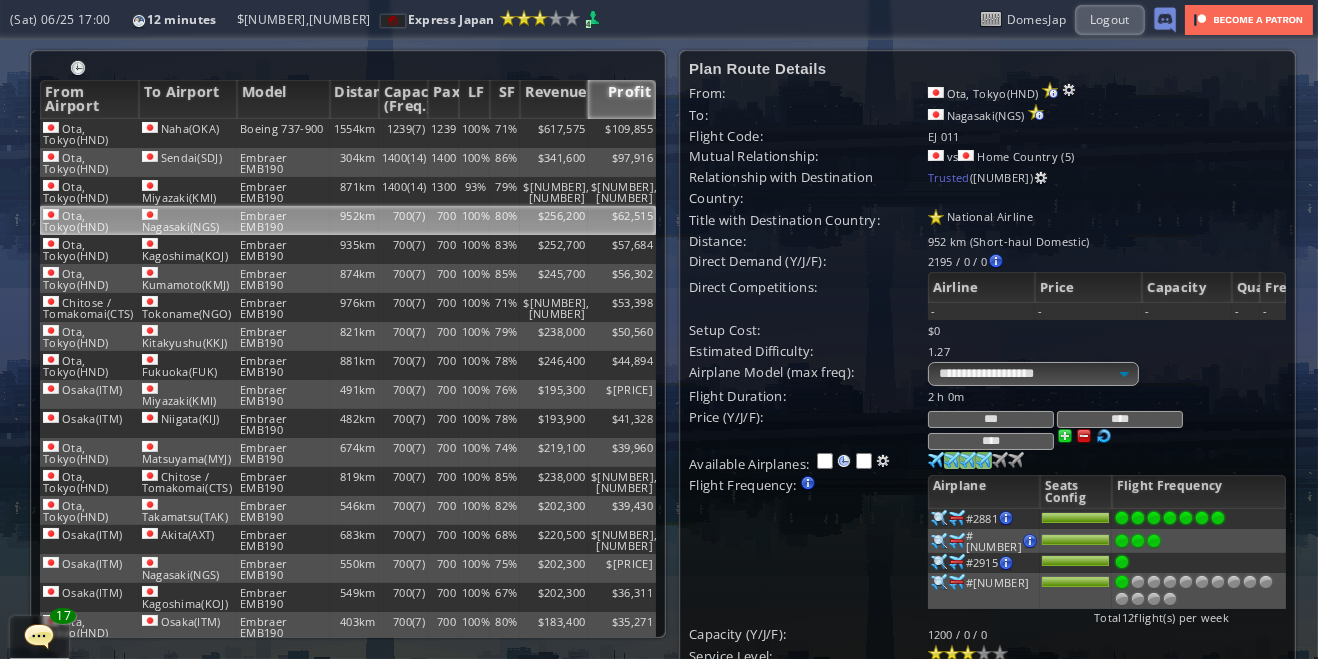 click at bounding box center (1138, 518) 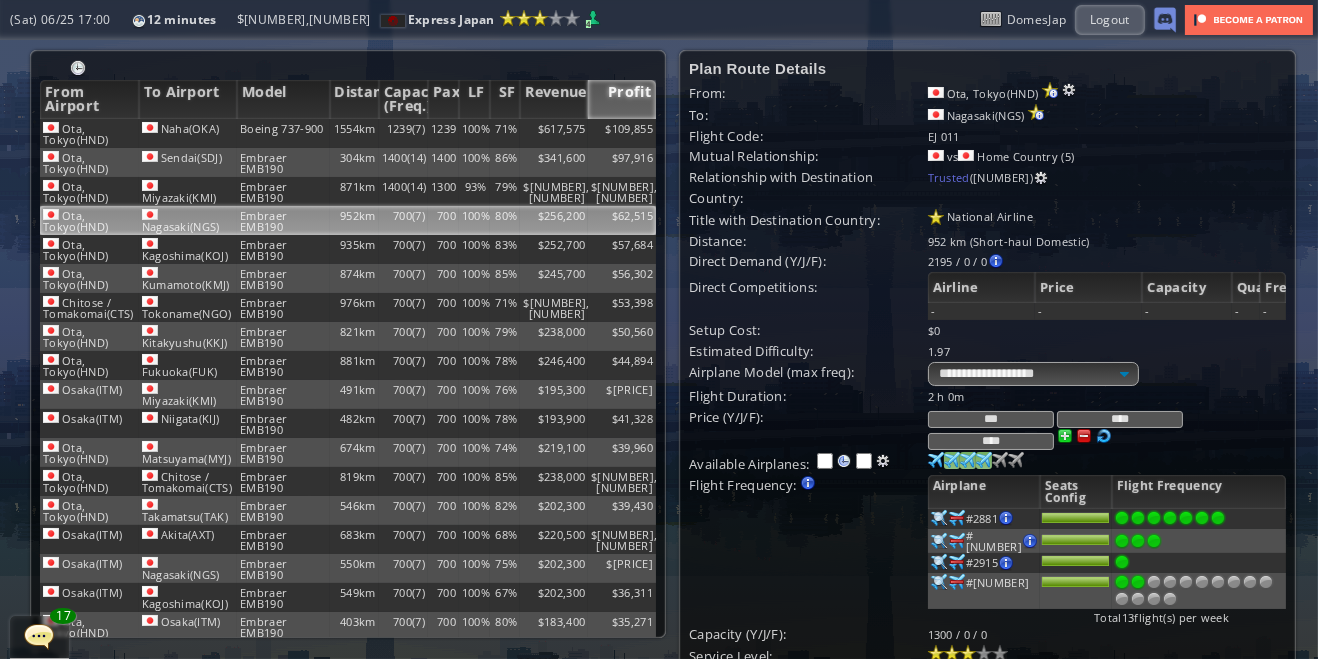 click at bounding box center [1154, 518] 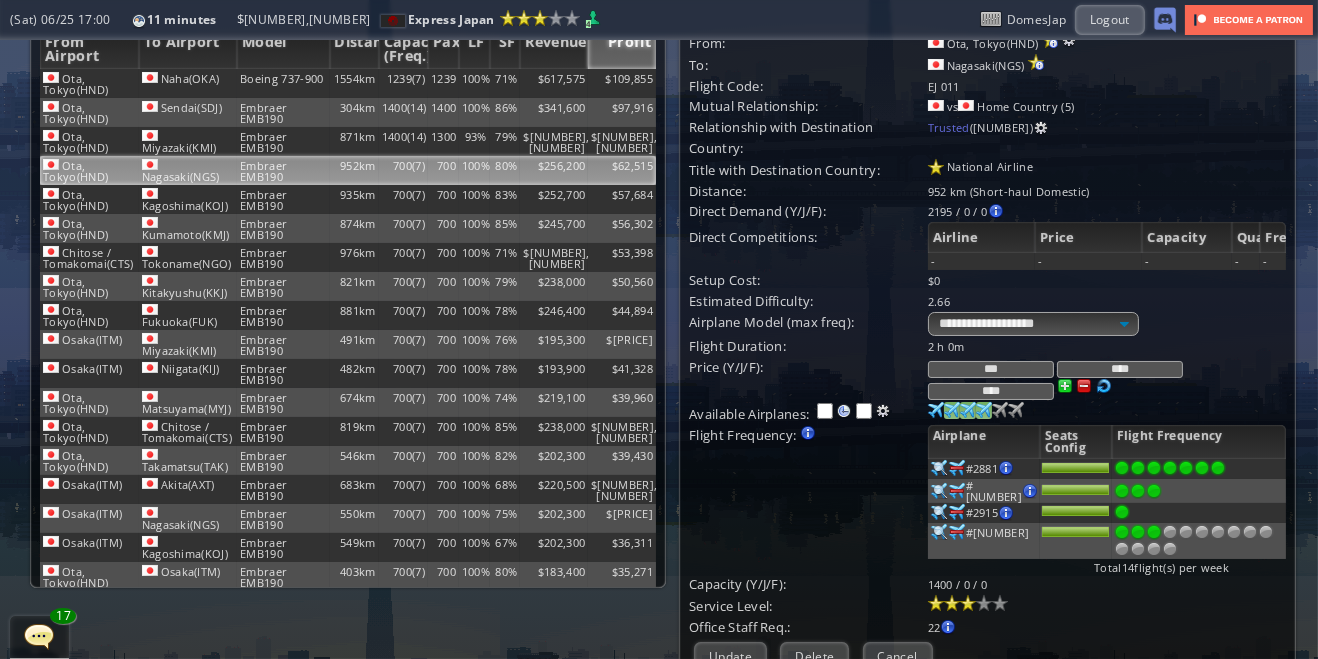 scroll, scrollTop: 109, scrollLeft: 0, axis: vertical 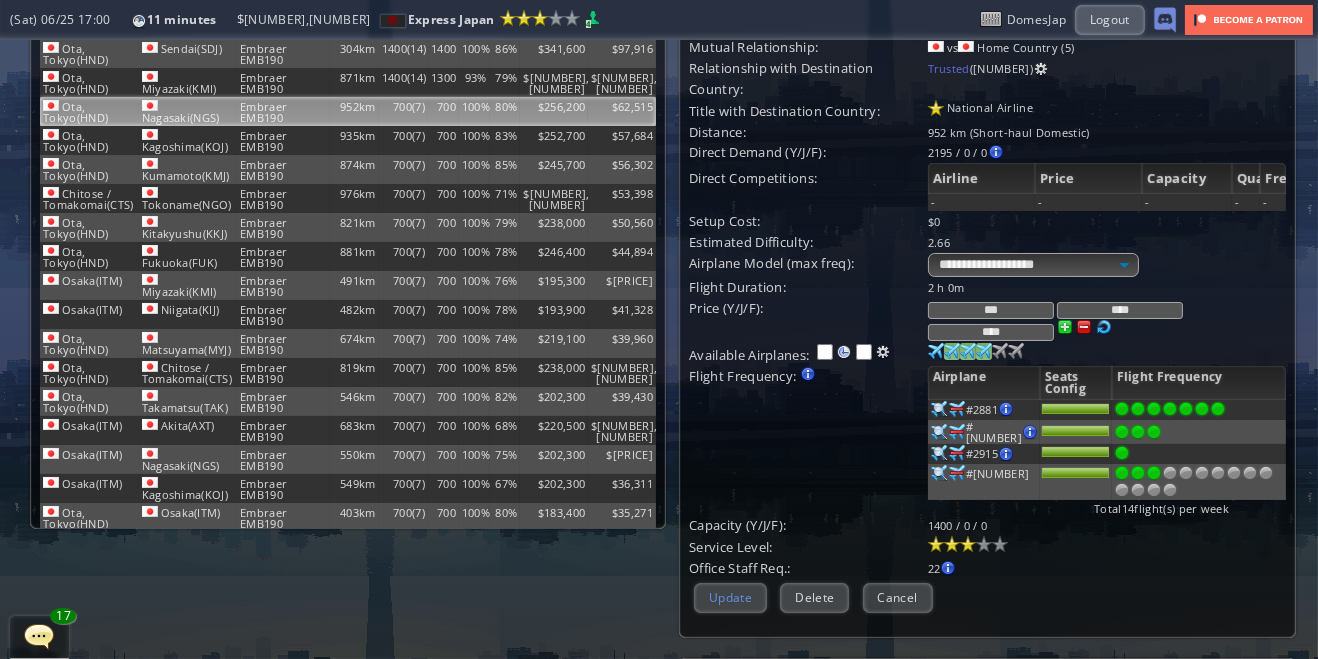 click on "Update" at bounding box center [730, 597] 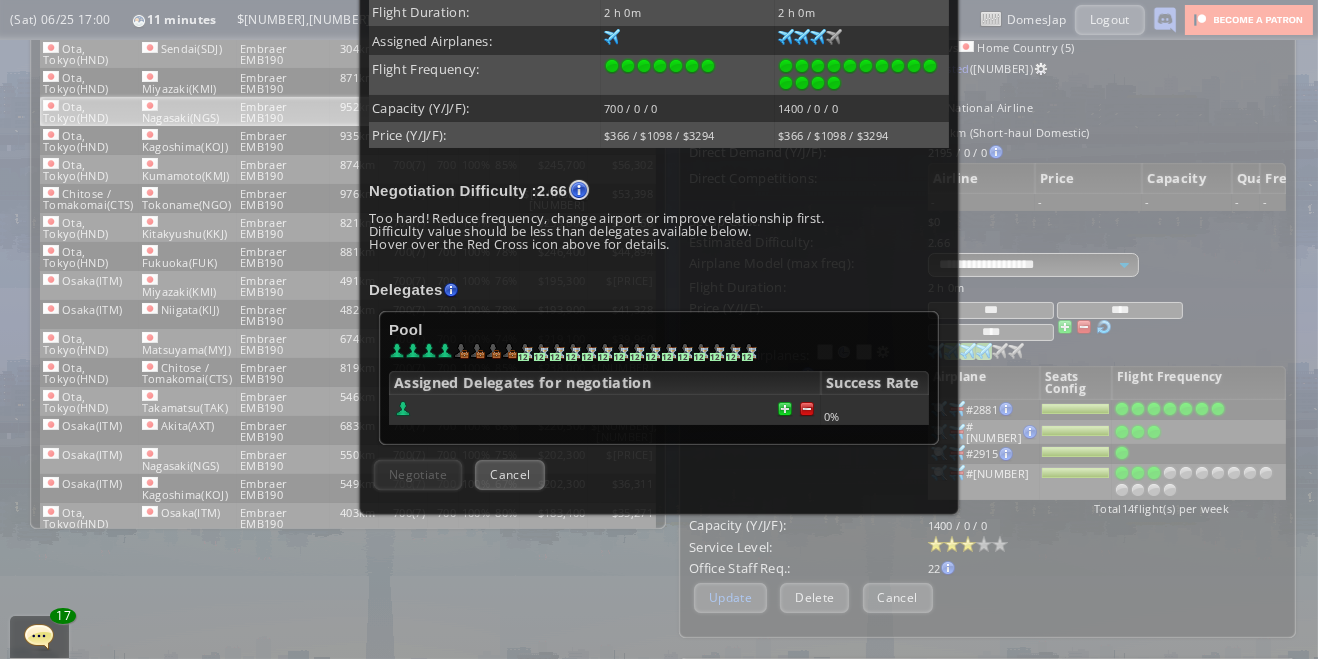 scroll, scrollTop: 475, scrollLeft: 0, axis: vertical 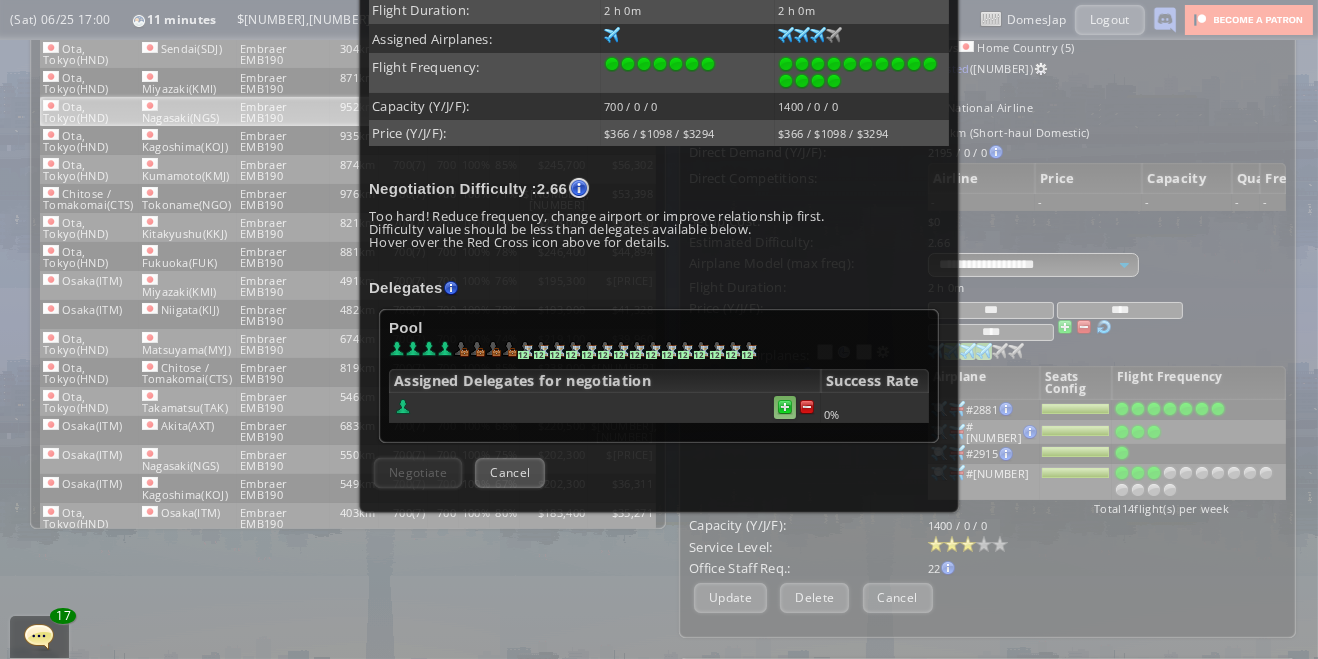 click at bounding box center [807, 407] 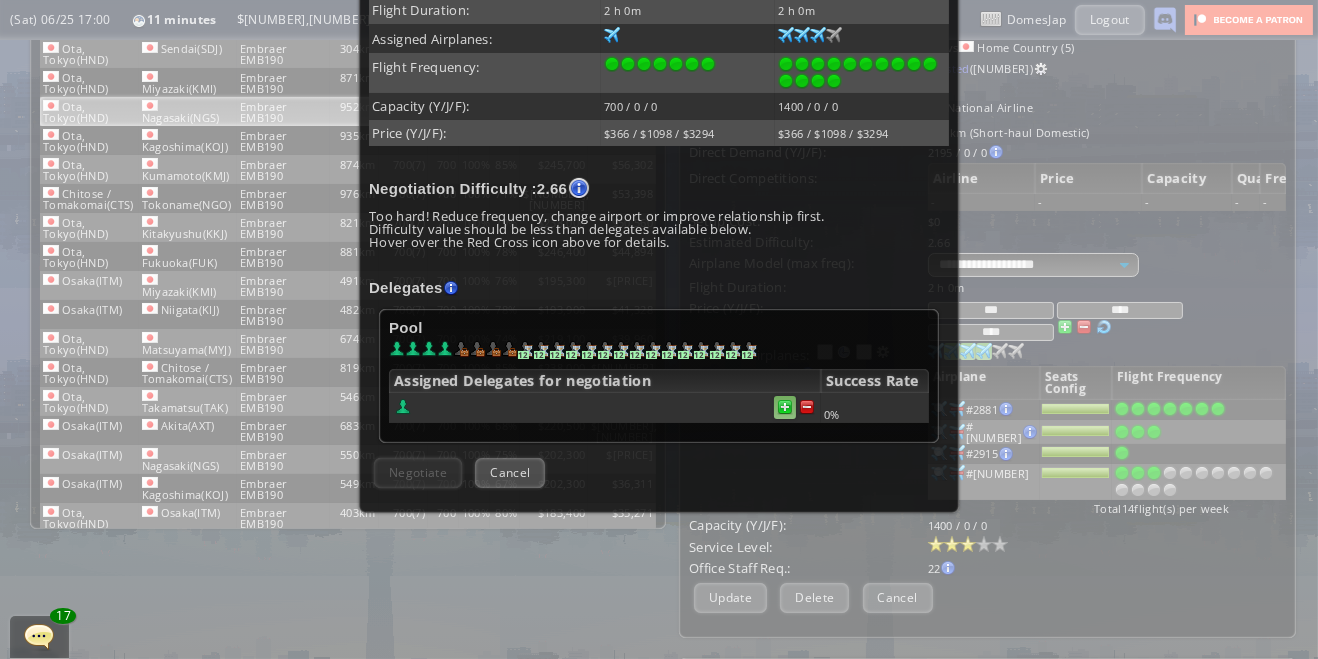 click at bounding box center [807, 407] 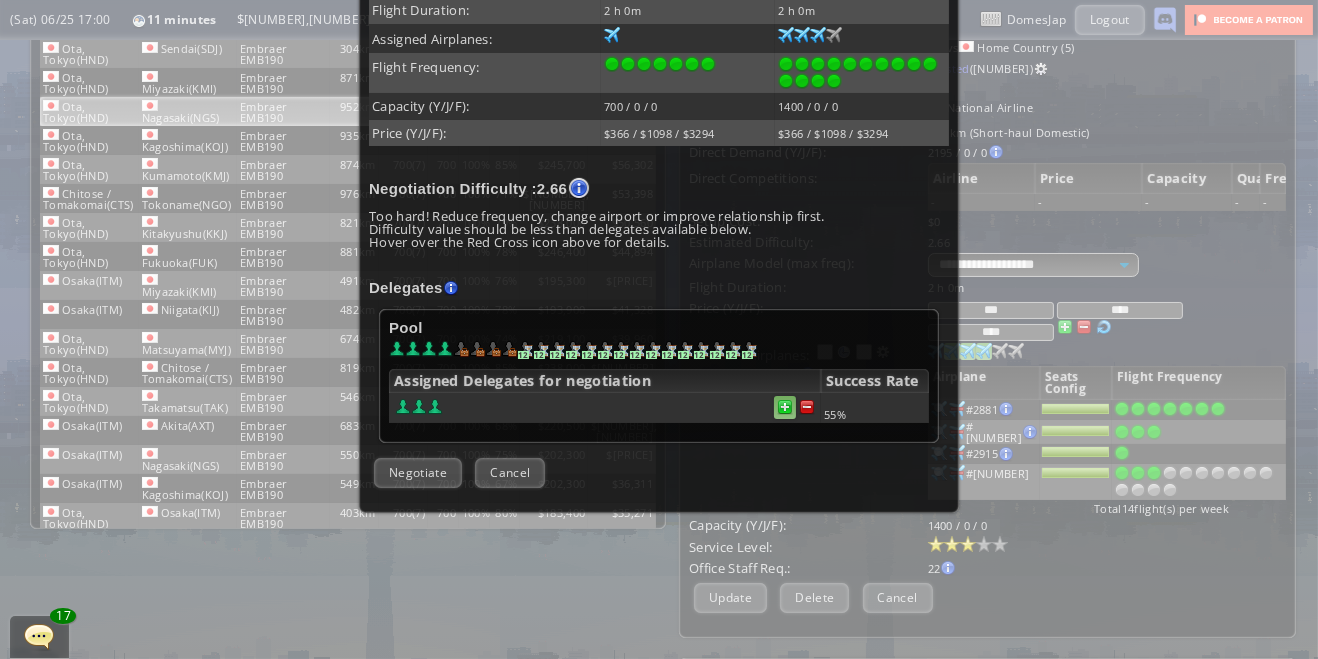 click at bounding box center (807, 407) 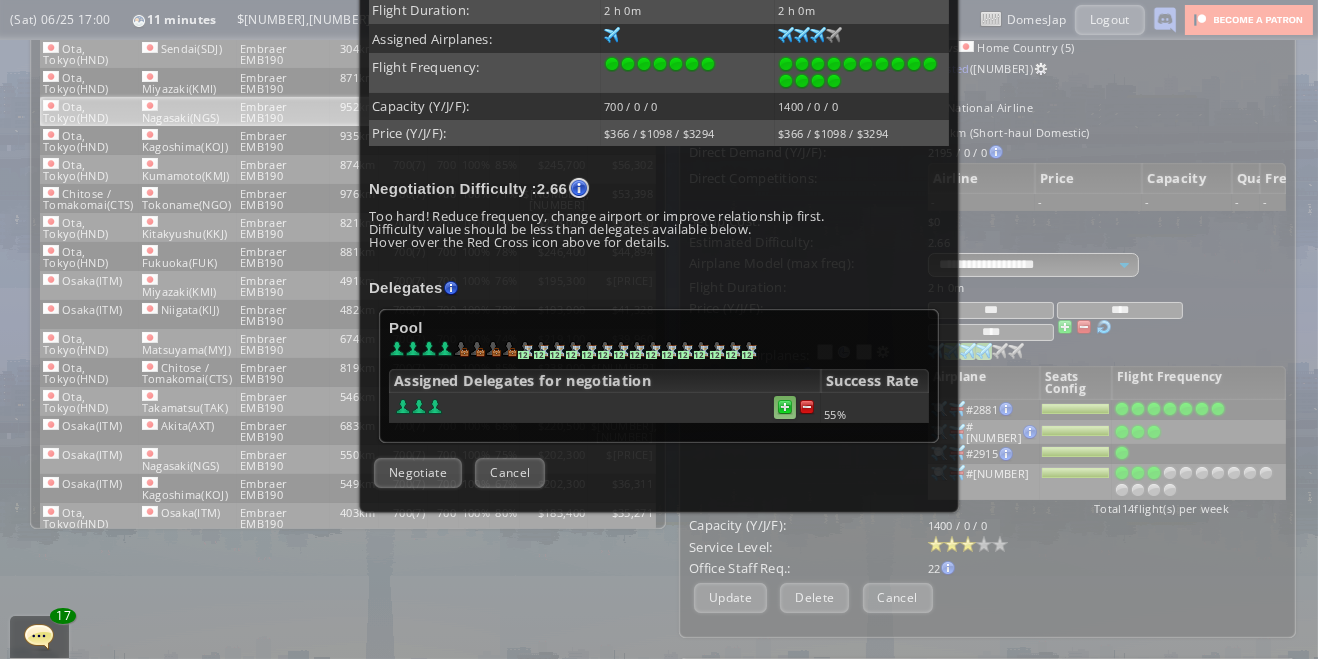 click at bounding box center (807, 407) 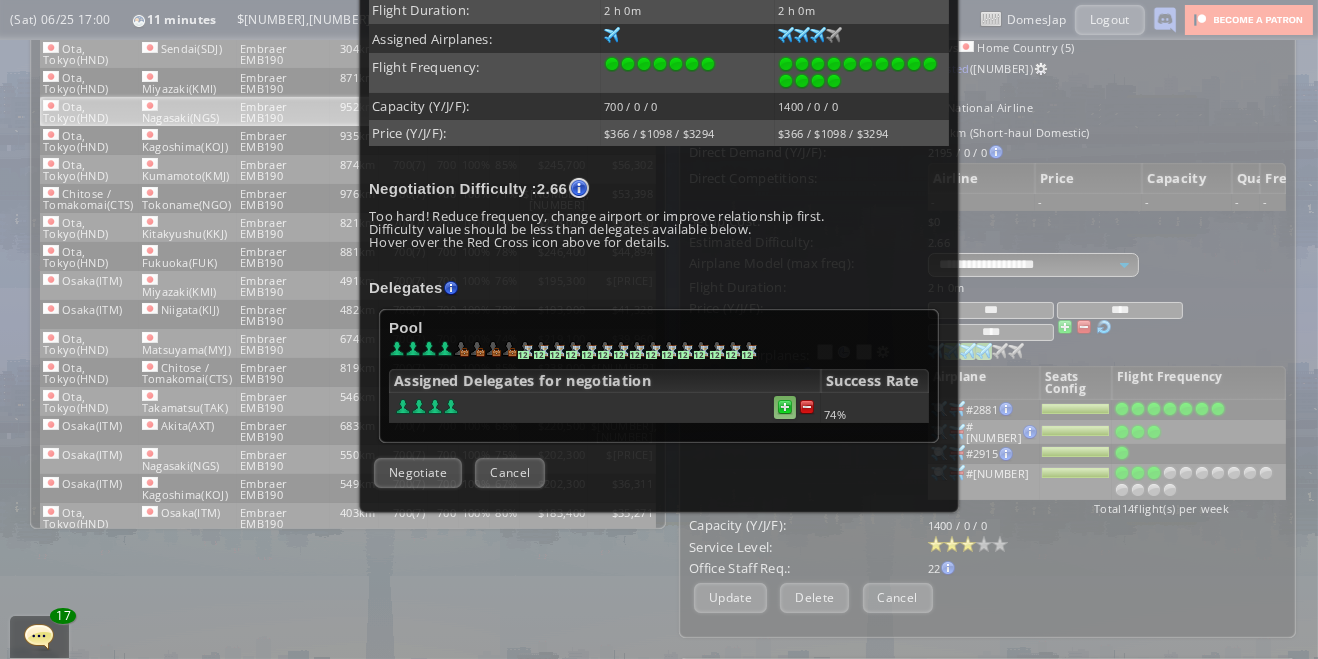 click at bounding box center (807, 407) 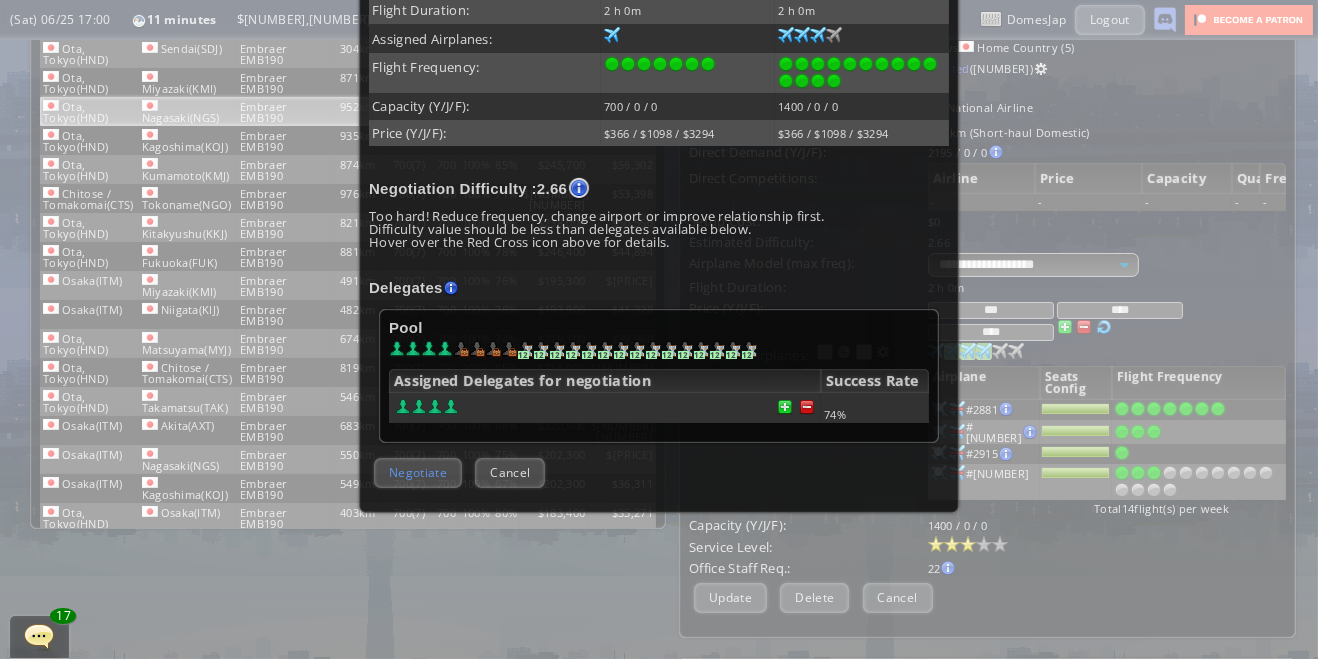 click on "Negotiate" at bounding box center [418, 472] 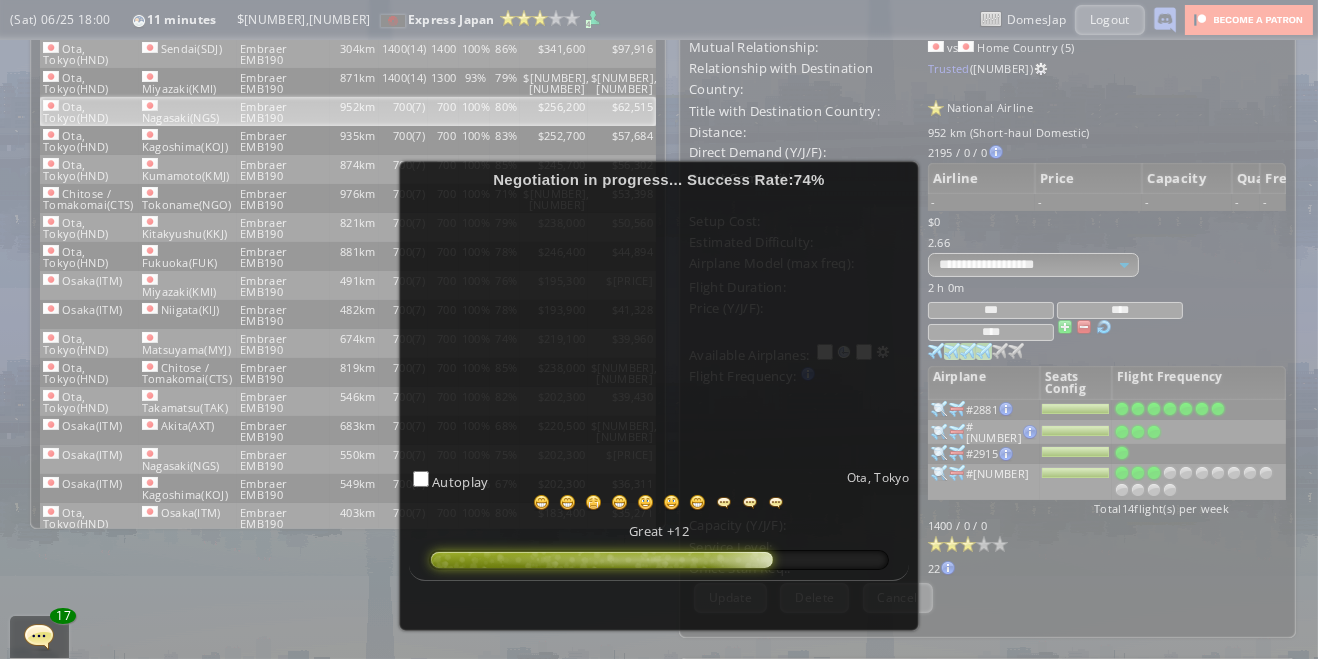 scroll, scrollTop: 110, scrollLeft: 0, axis: vertical 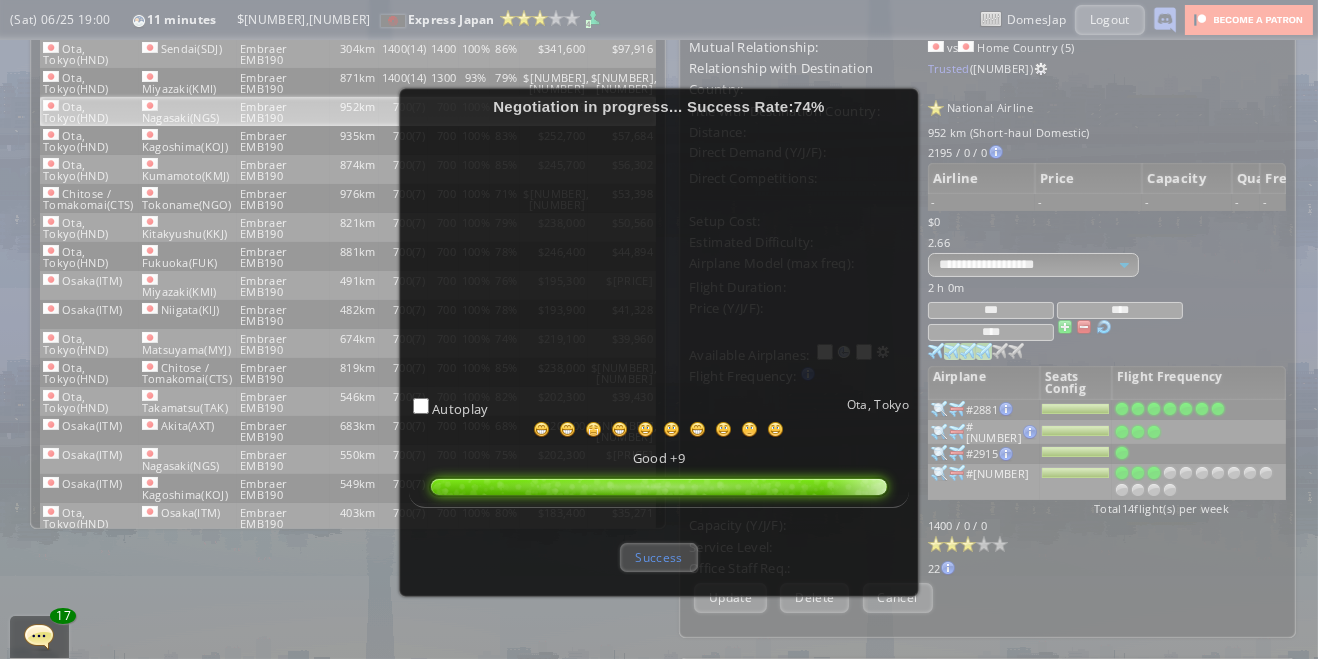 click on "Success" at bounding box center [658, 557] 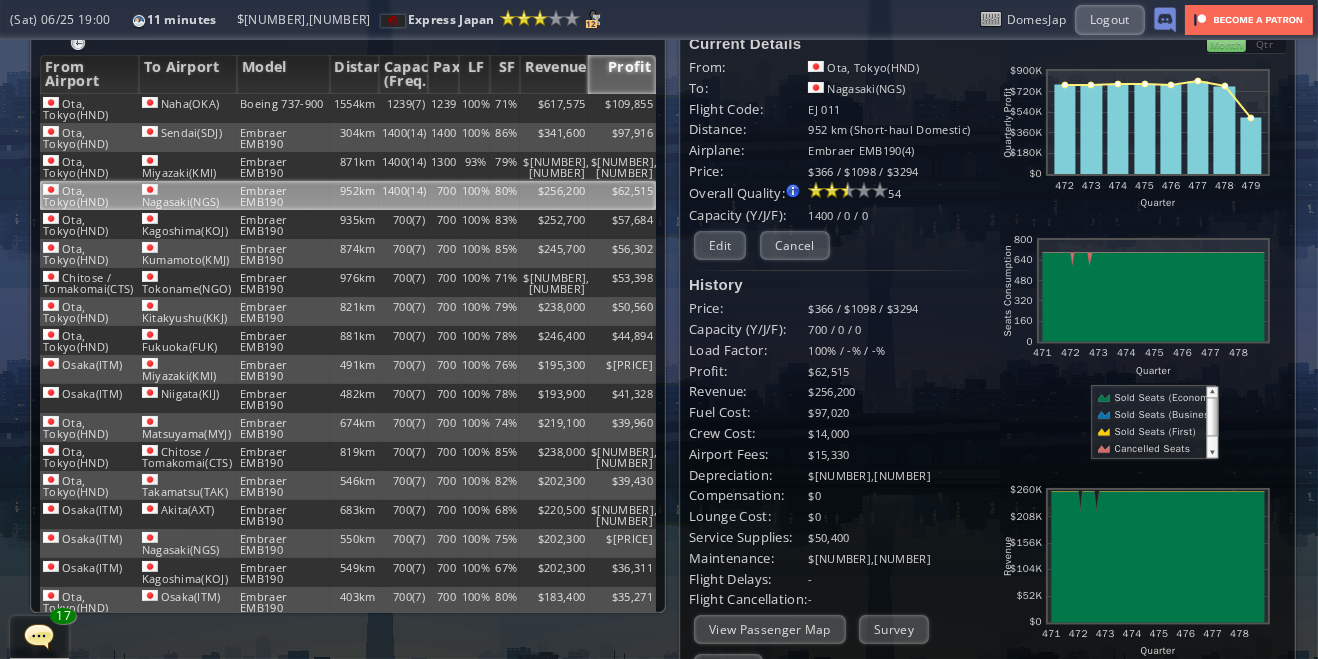 scroll, scrollTop: 0, scrollLeft: 0, axis: both 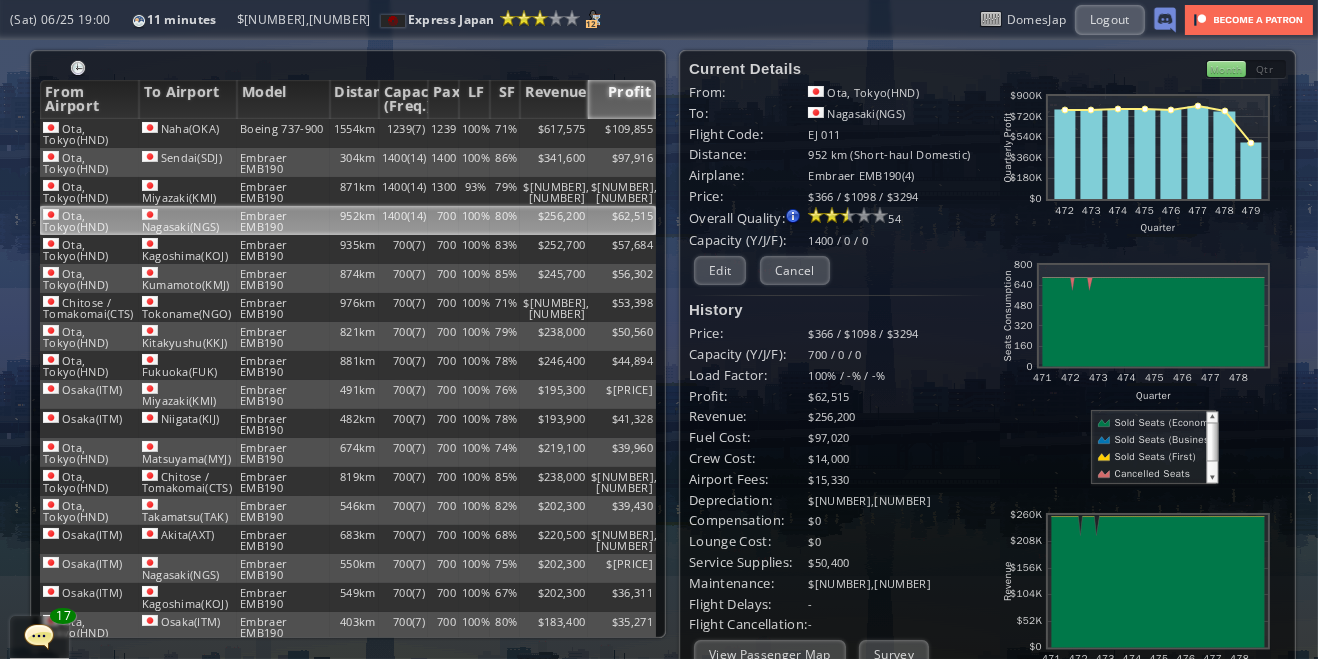 click at bounding box center (7, 329) 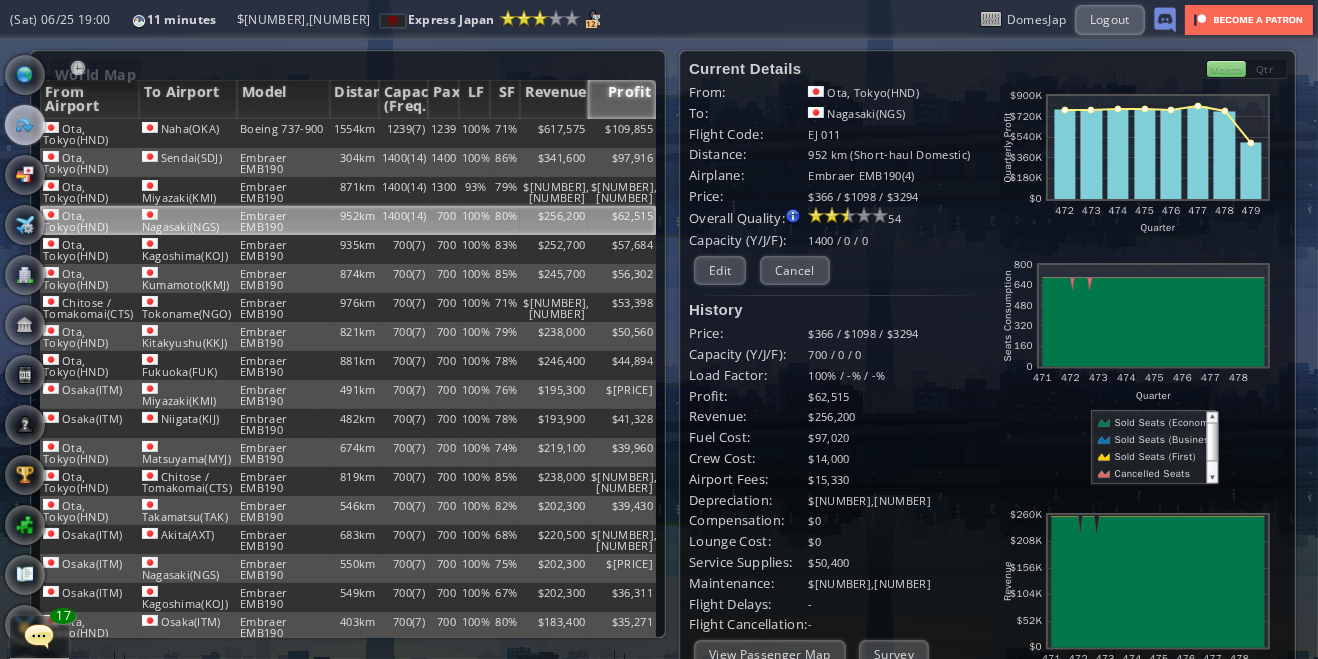 click at bounding box center (25, 75) 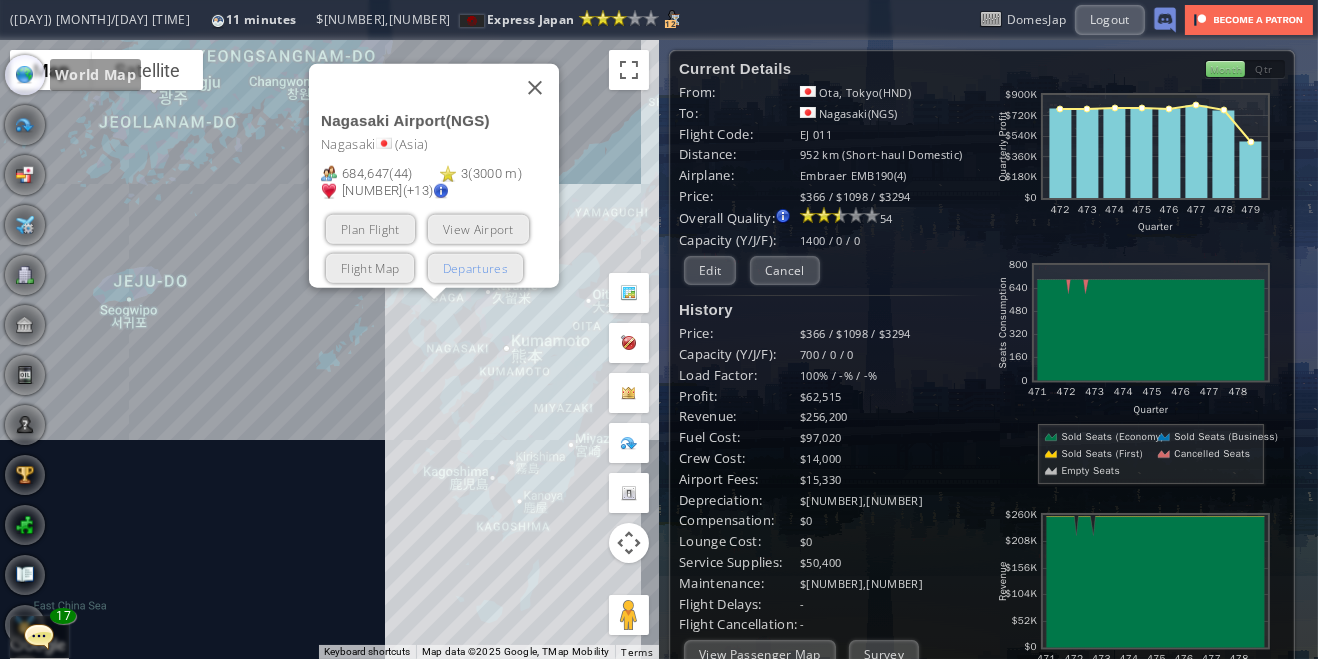 click on "Departures" at bounding box center (474, 267) 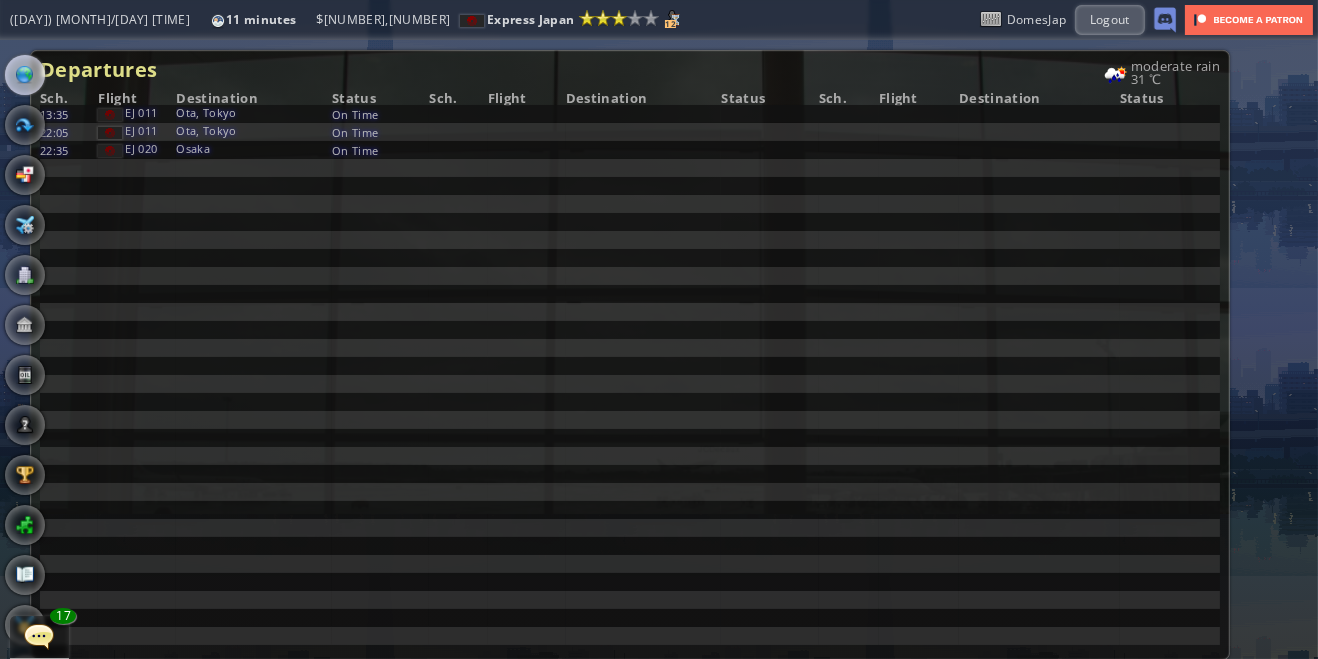 click at bounding box center [25, 75] 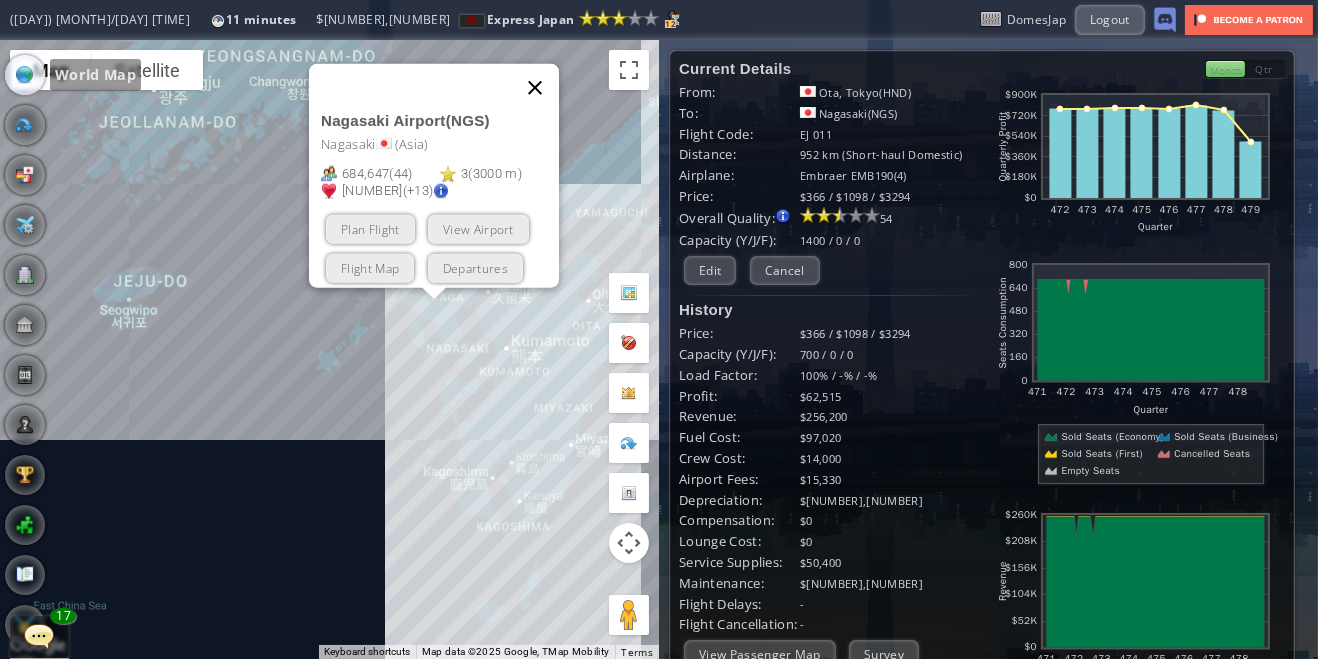 click at bounding box center (535, 87) 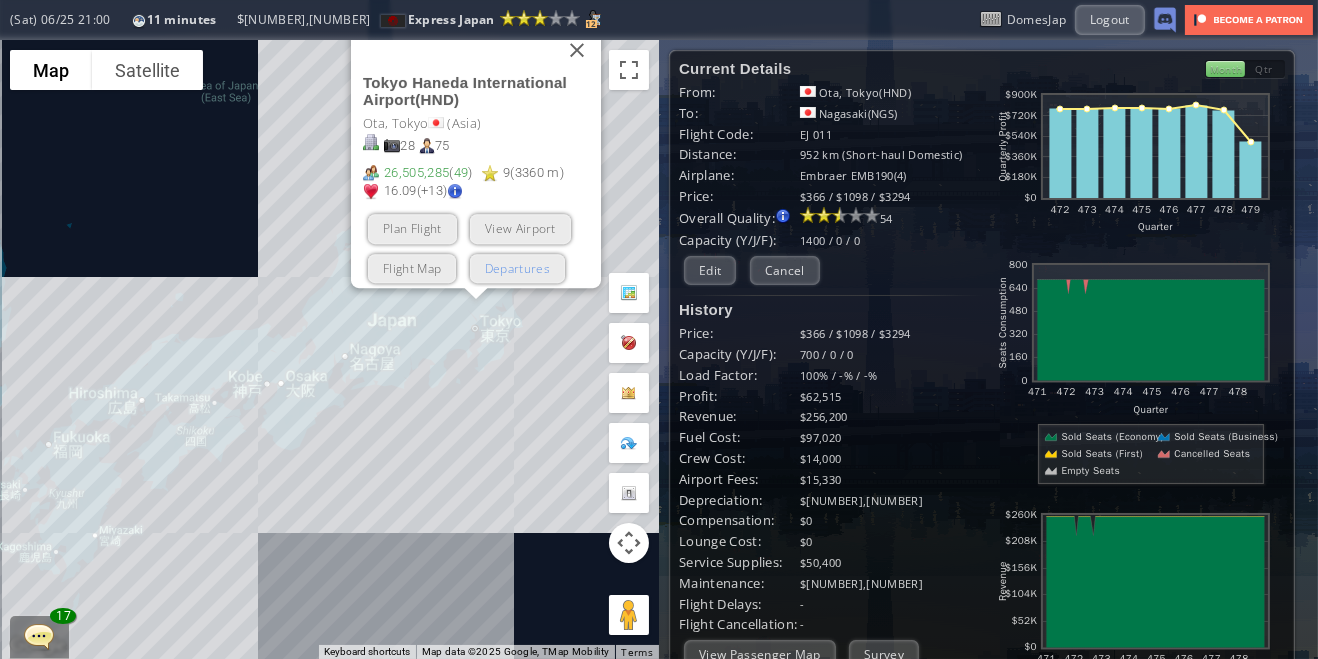 click on "Departures" at bounding box center (516, 267) 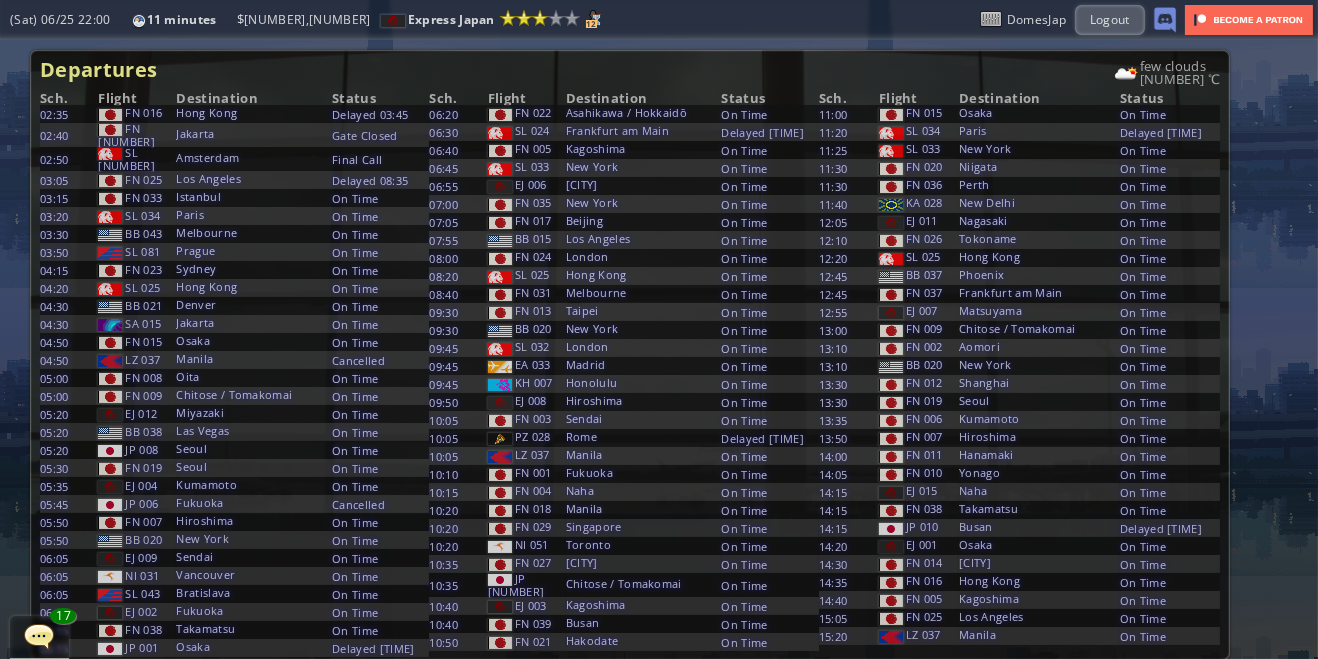 click at bounding box center (7, 329) 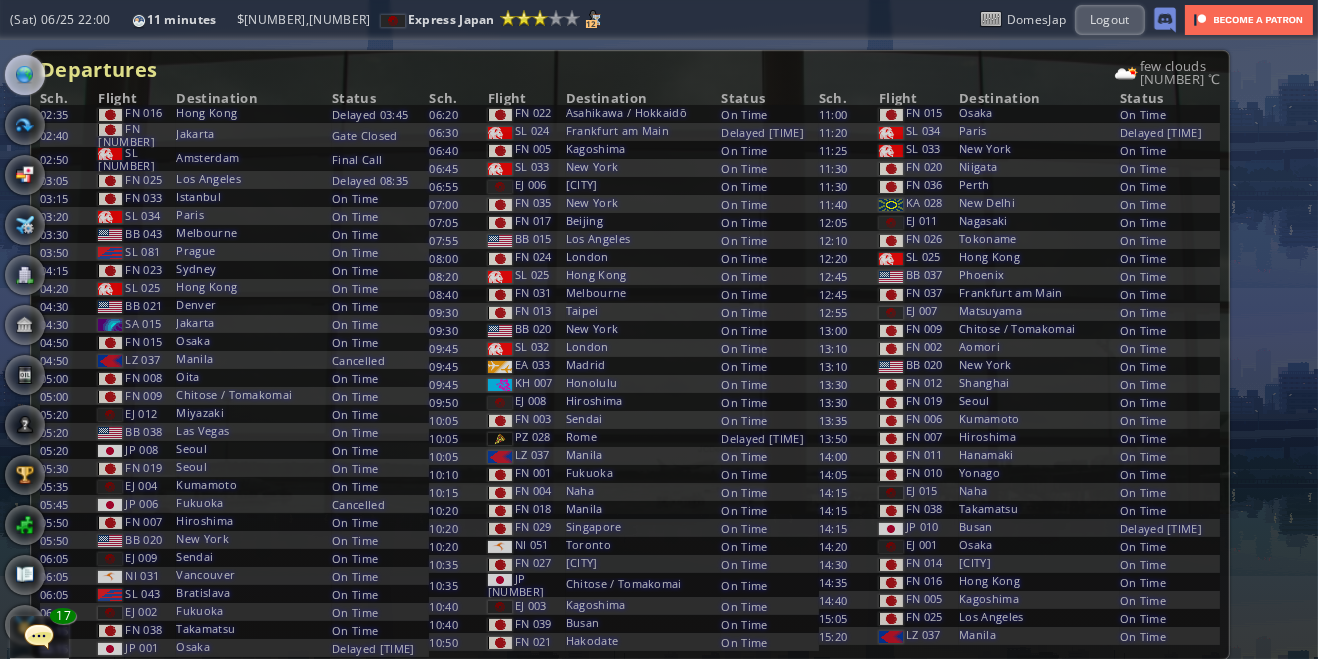click at bounding box center (7, 329) 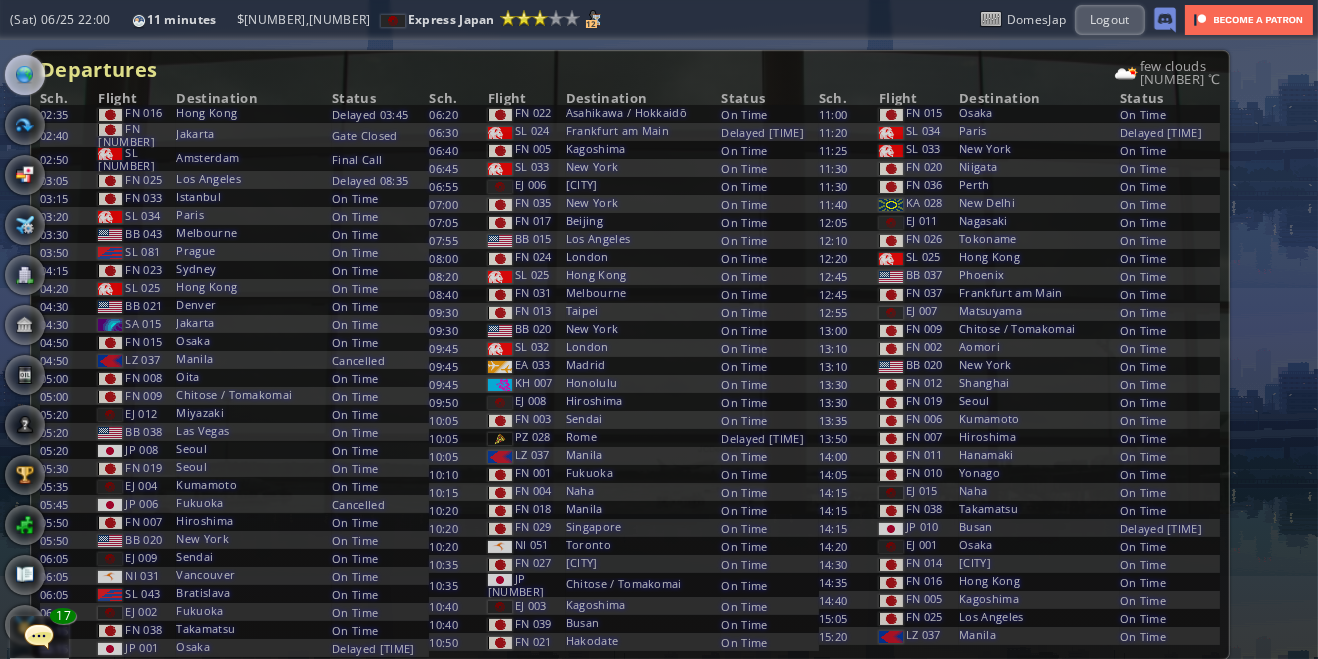 click at bounding box center (25, 75) 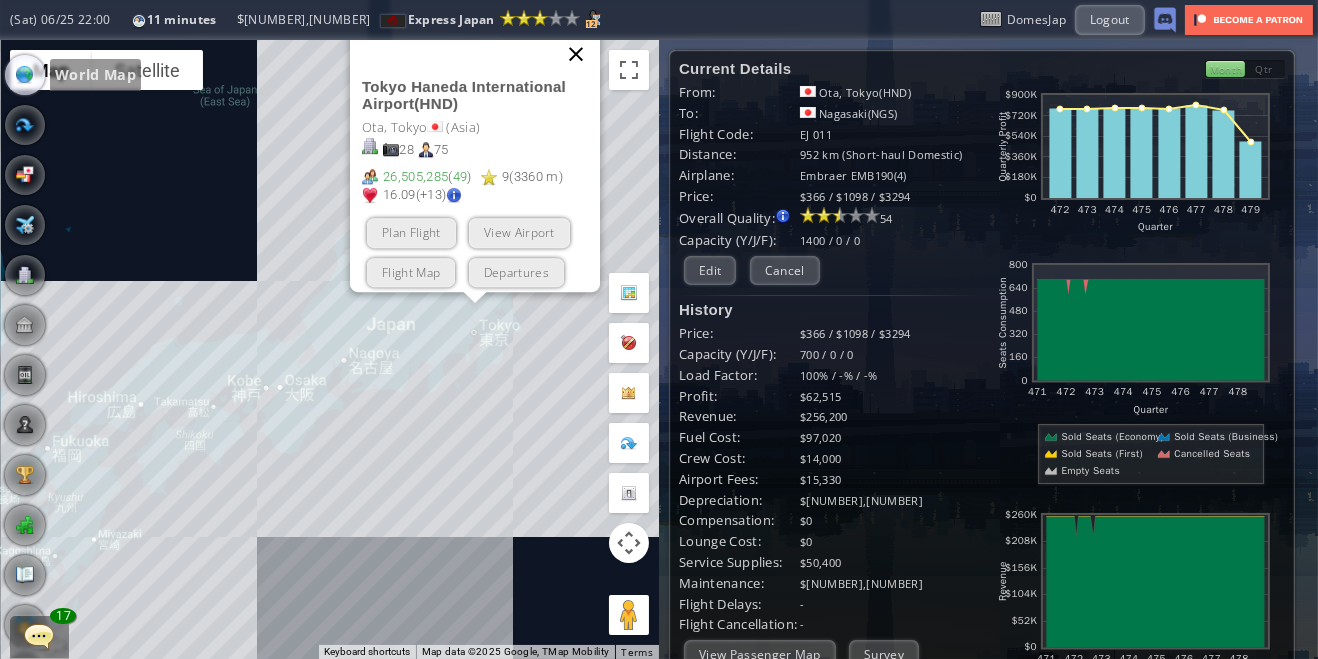 click at bounding box center [576, 54] 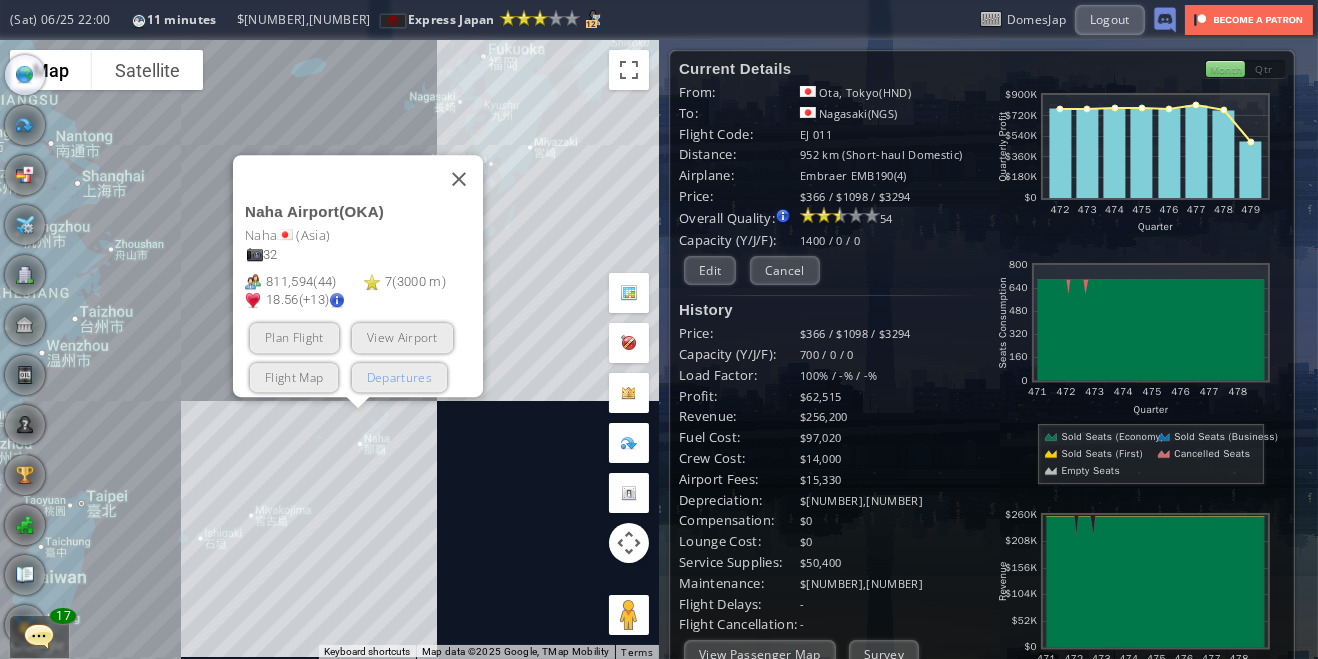click on "Departures" at bounding box center [398, 376] 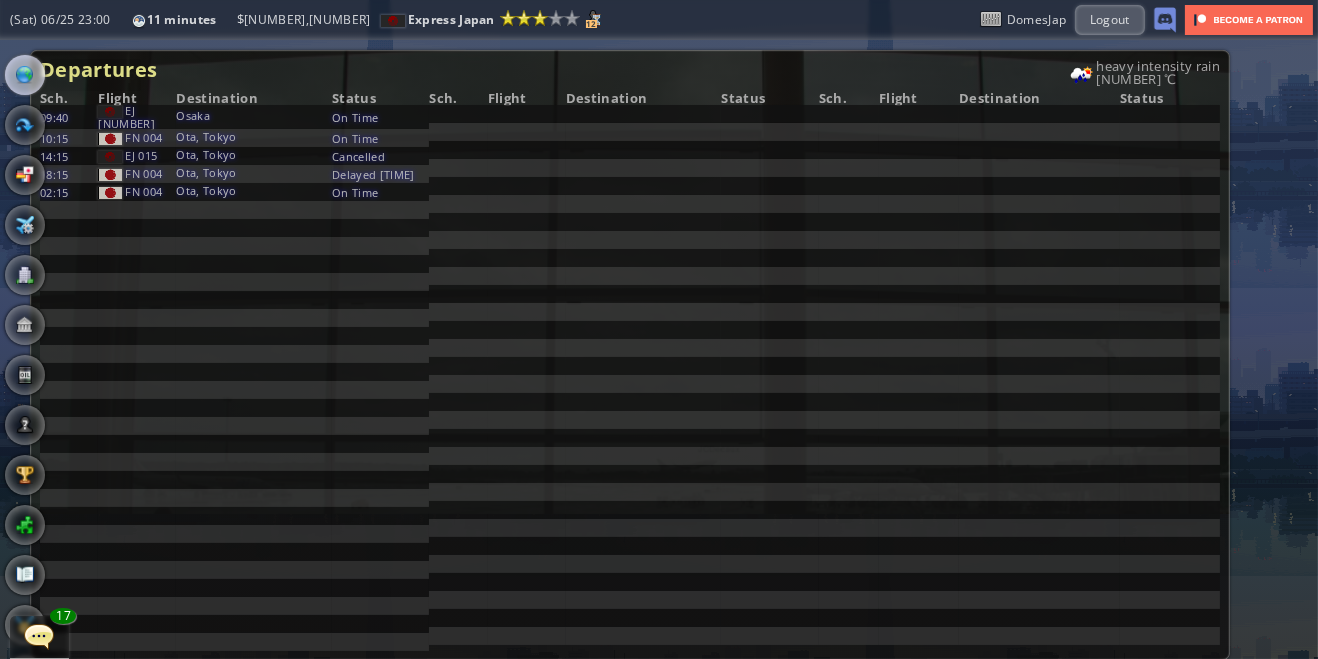 click at bounding box center [25, 75] 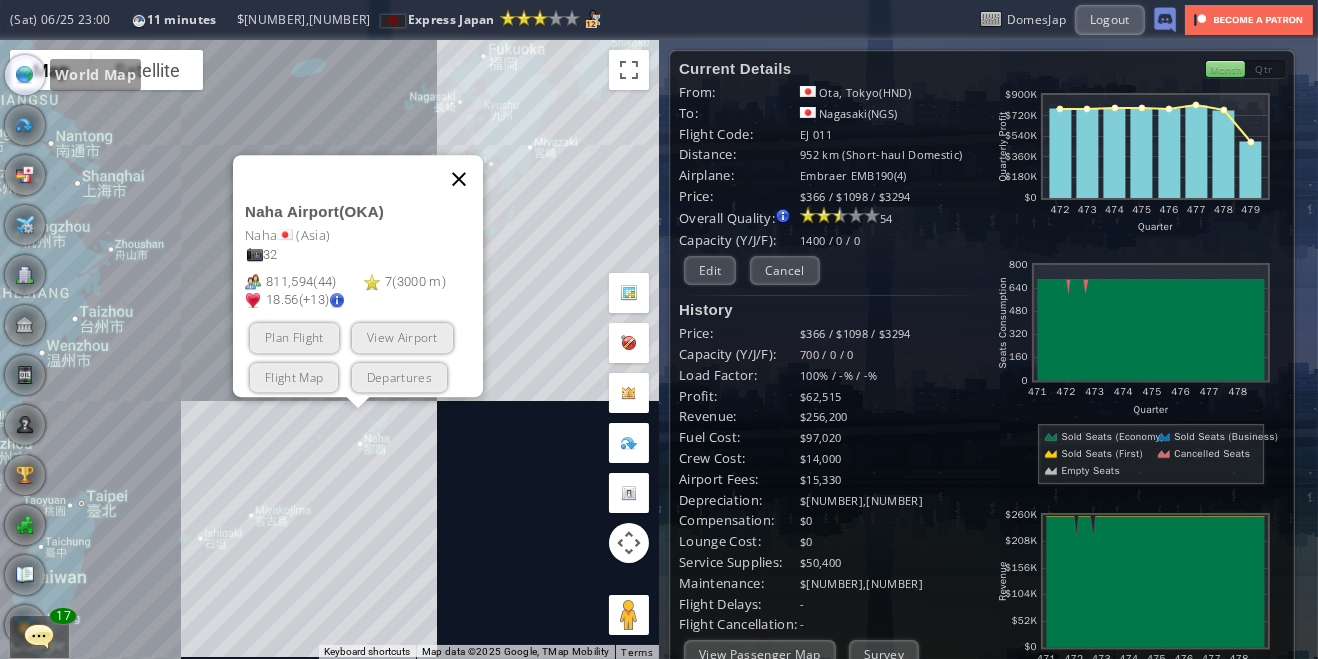click at bounding box center [459, 179] 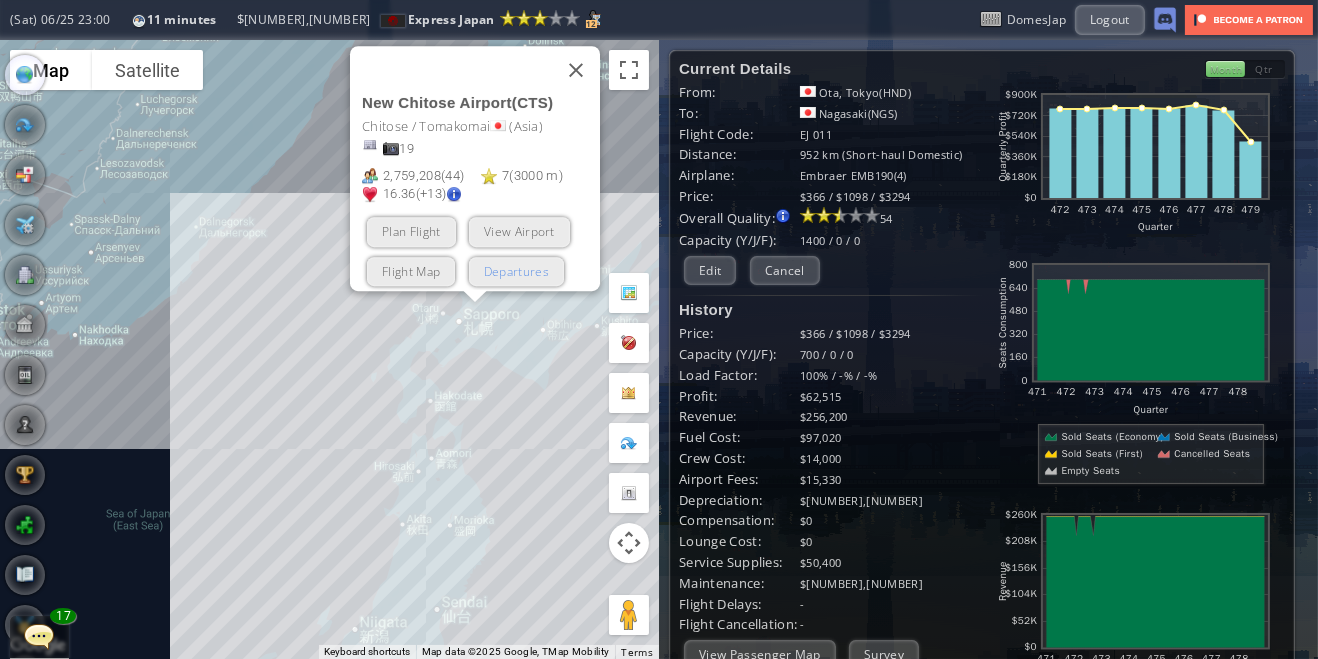 click on "Departures" at bounding box center (515, 270) 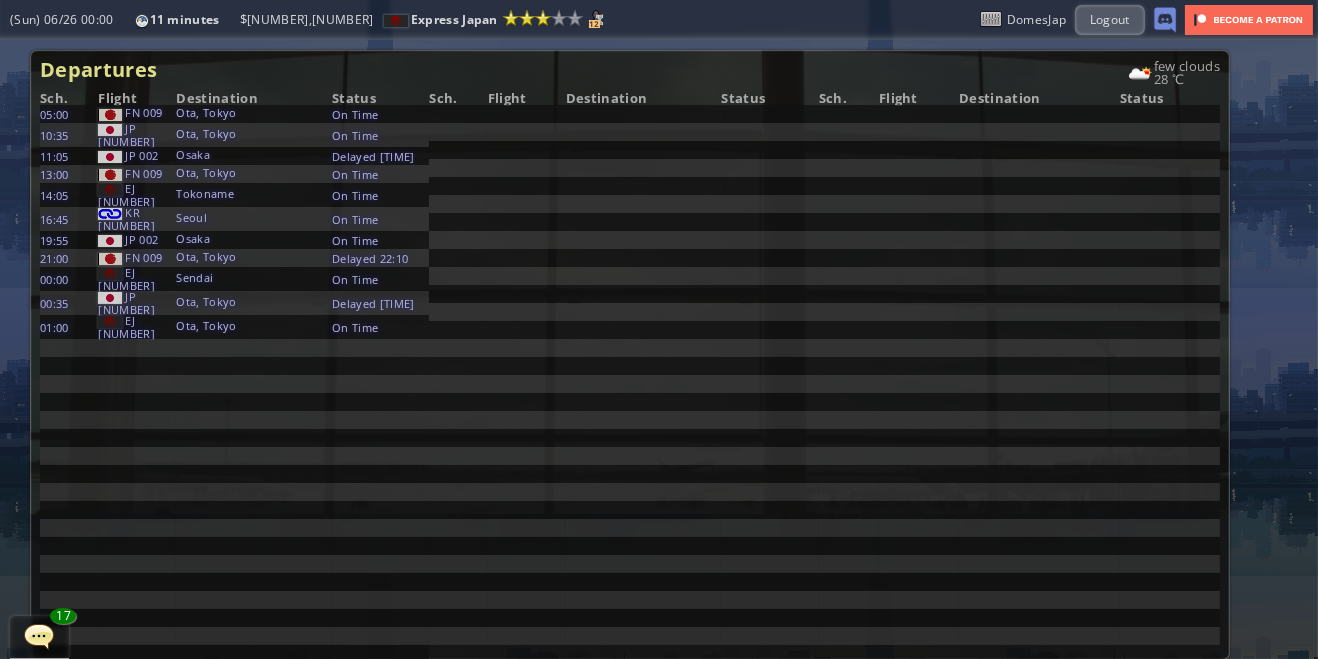 click at bounding box center (7, 329) 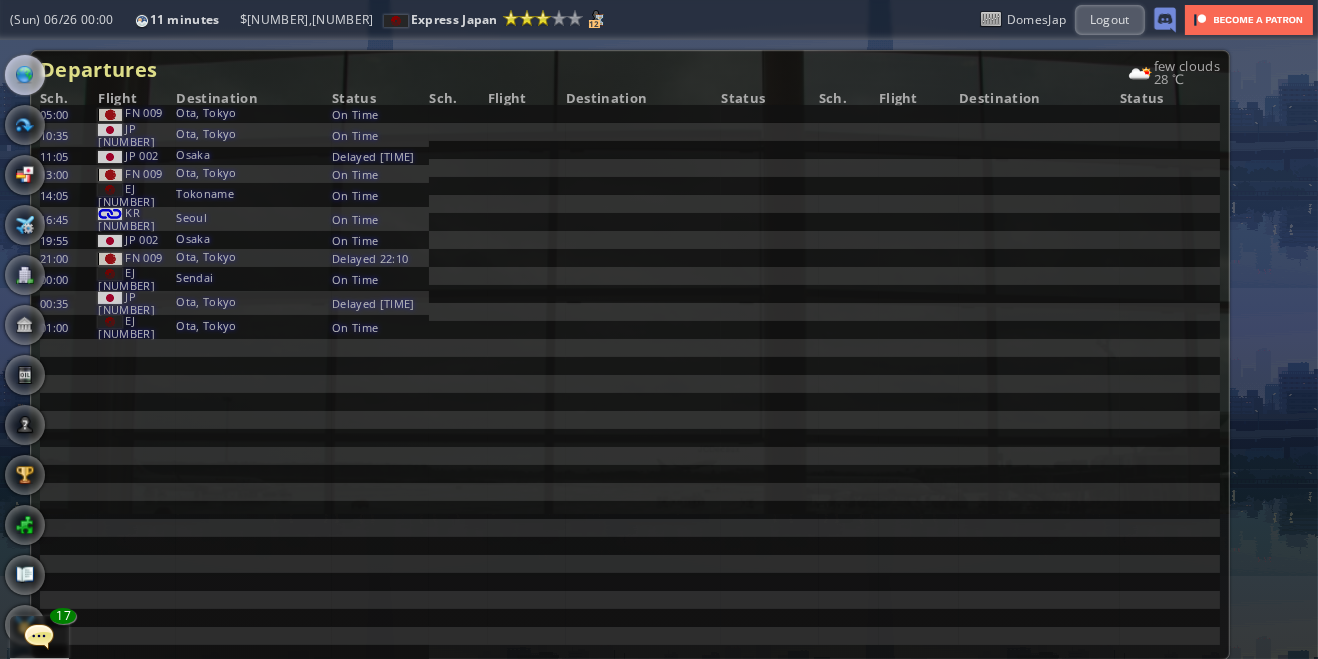 click at bounding box center [25, 75] 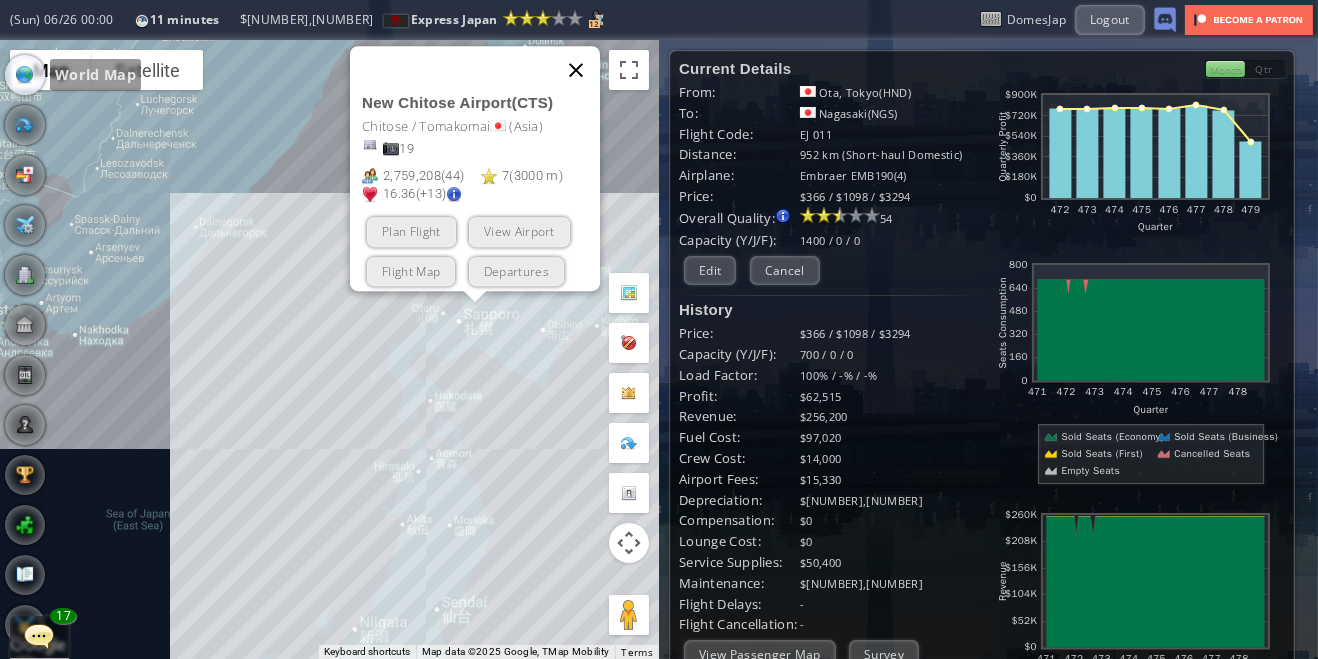 click at bounding box center (576, 70) 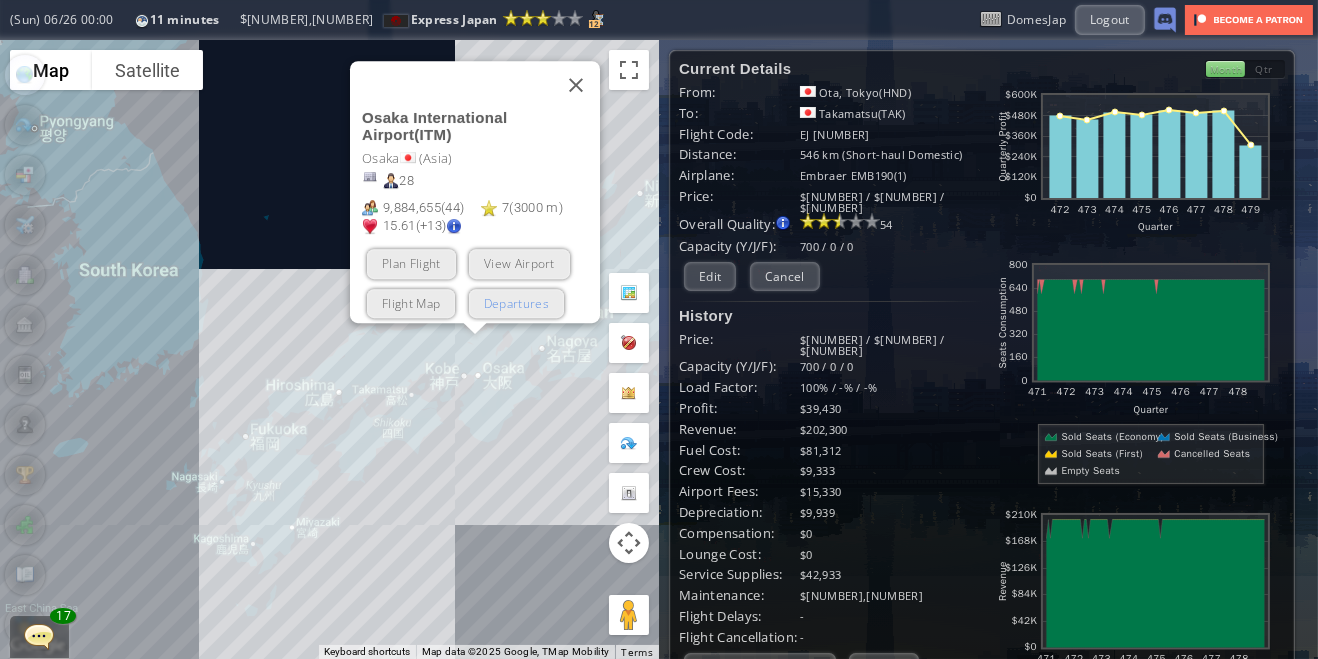 click on "Departures" at bounding box center (515, 302) 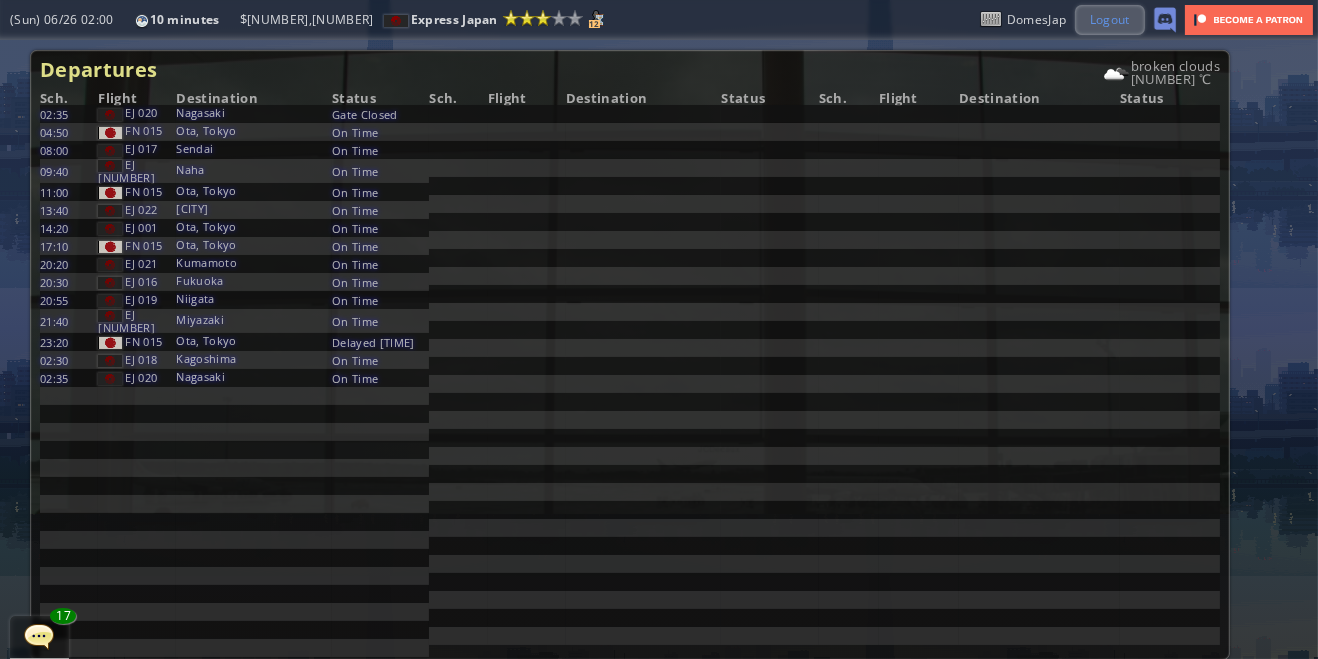 click on "Logout" at bounding box center [1110, 19] 